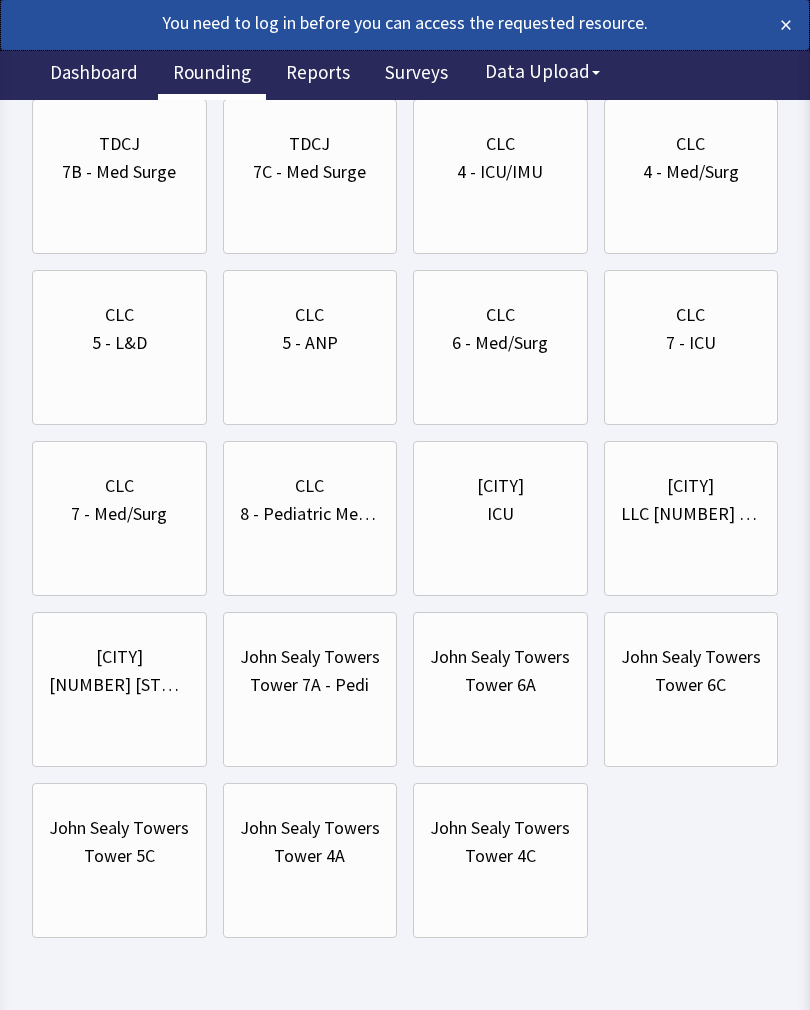 scroll, scrollTop: 1549, scrollLeft: 0, axis: vertical 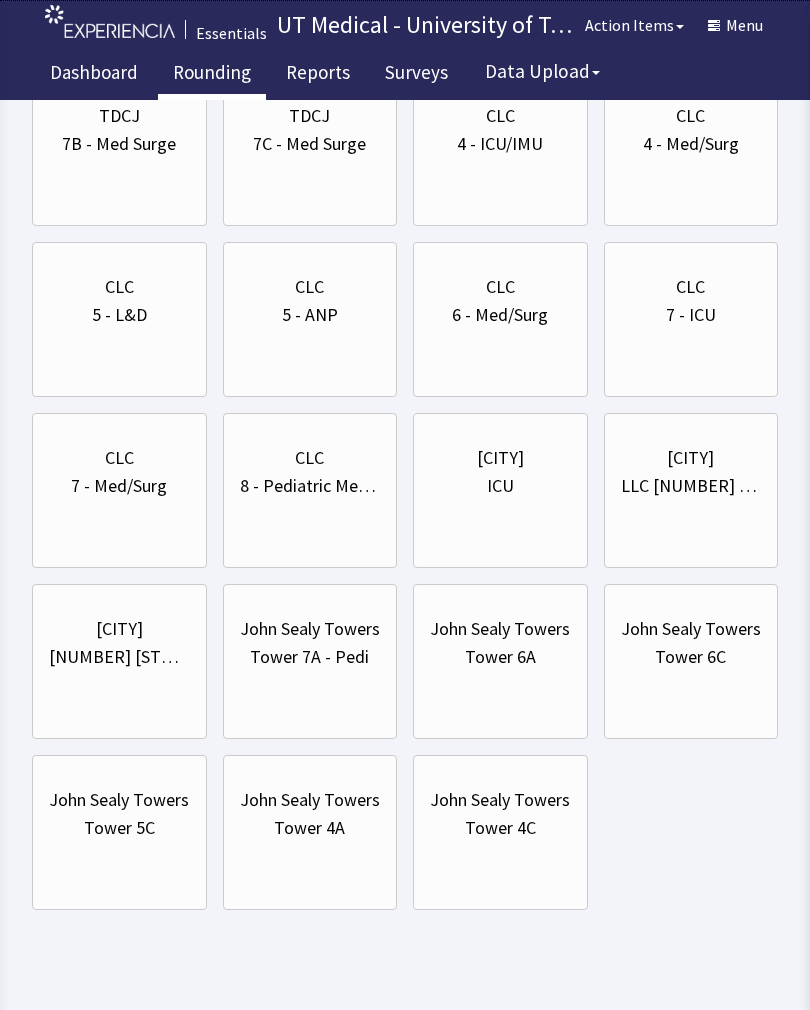 click on "Tower 7A - Pedi" at bounding box center (309, 657) 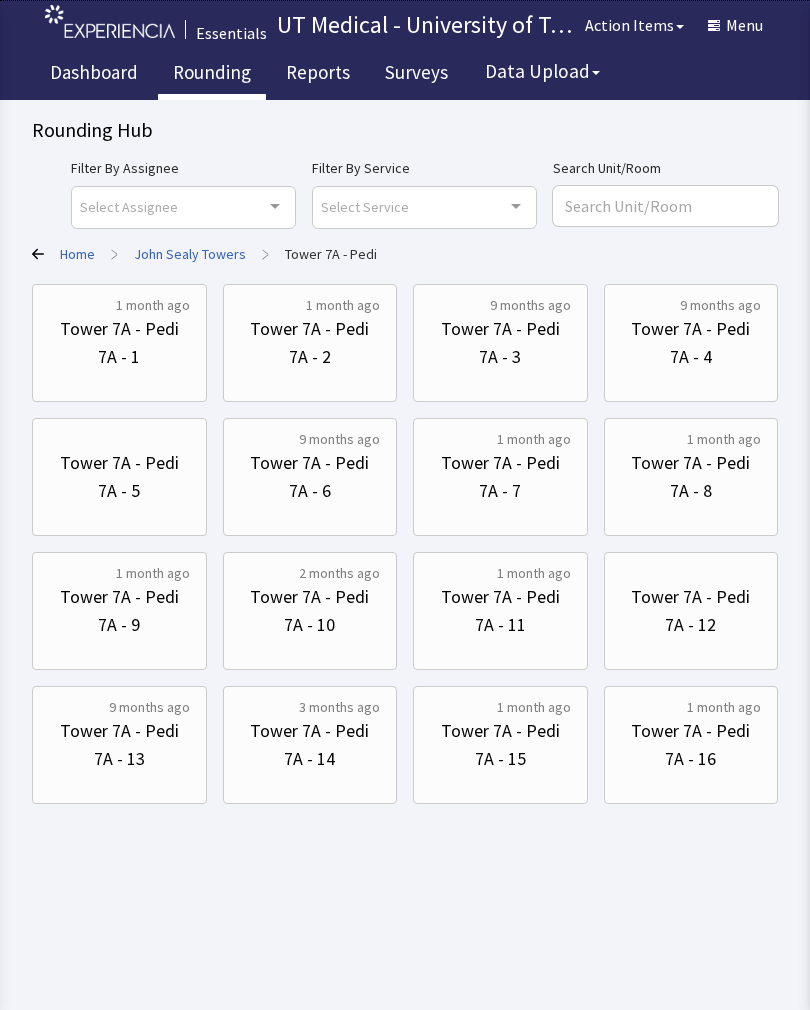 scroll, scrollTop: 0, scrollLeft: 0, axis: both 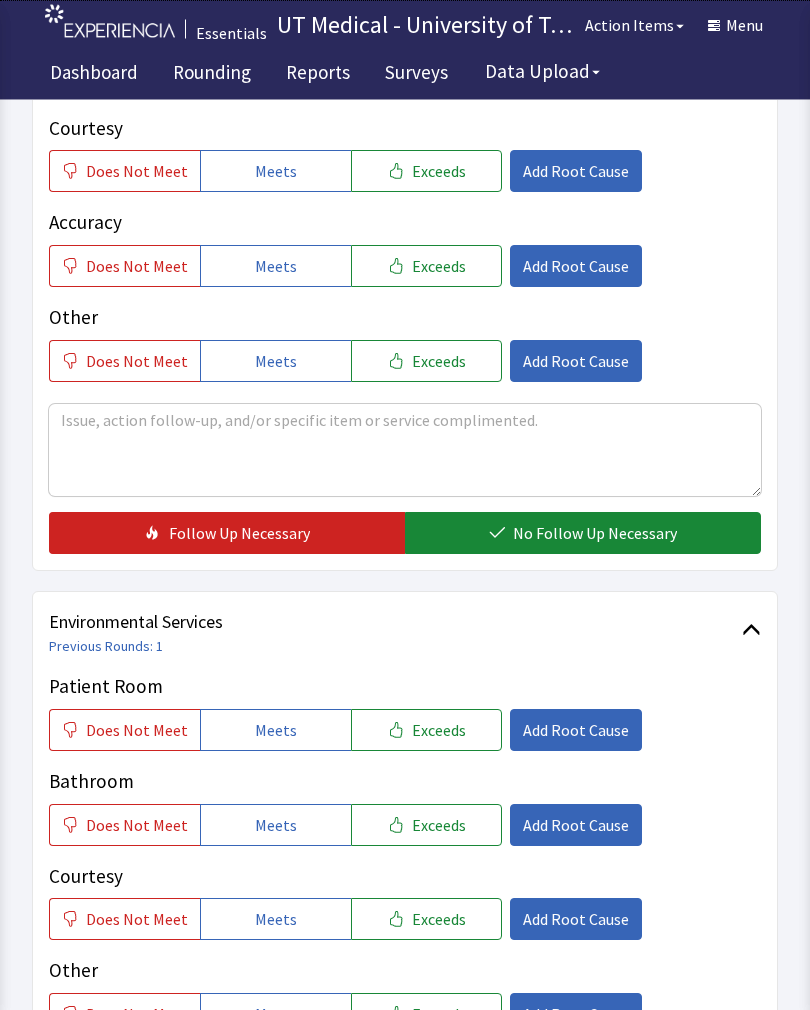 click on "Exceeds" 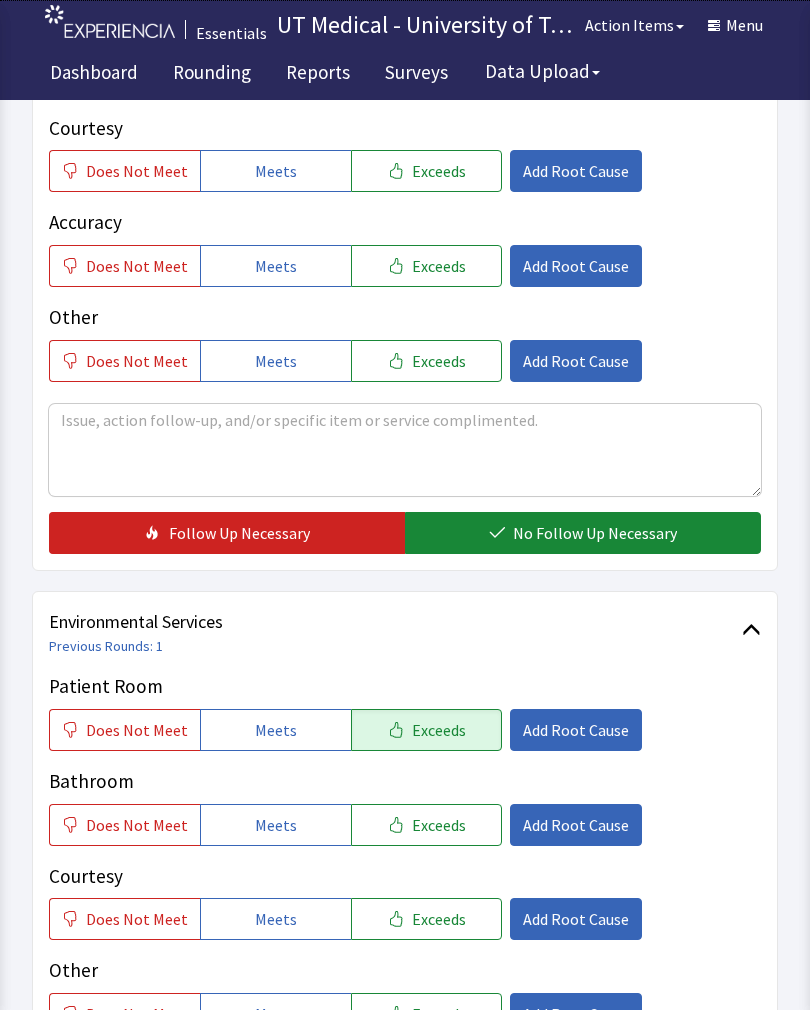 click on "Exceeds" at bounding box center [439, 825] 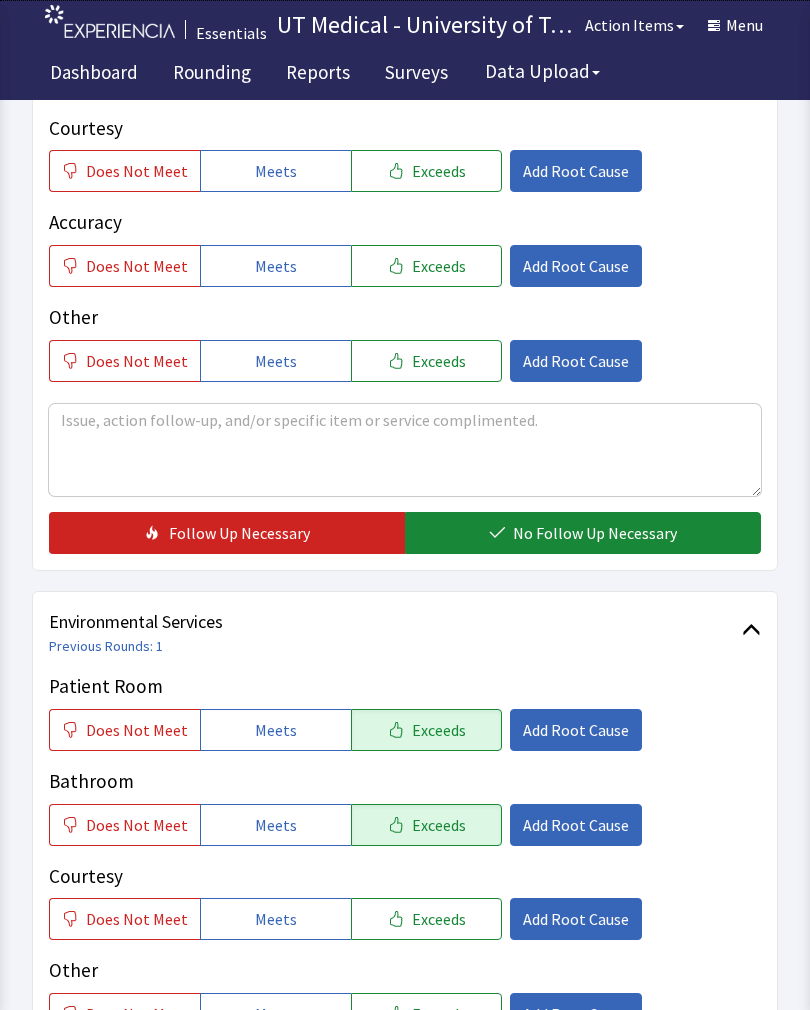 click on "Exceeds" 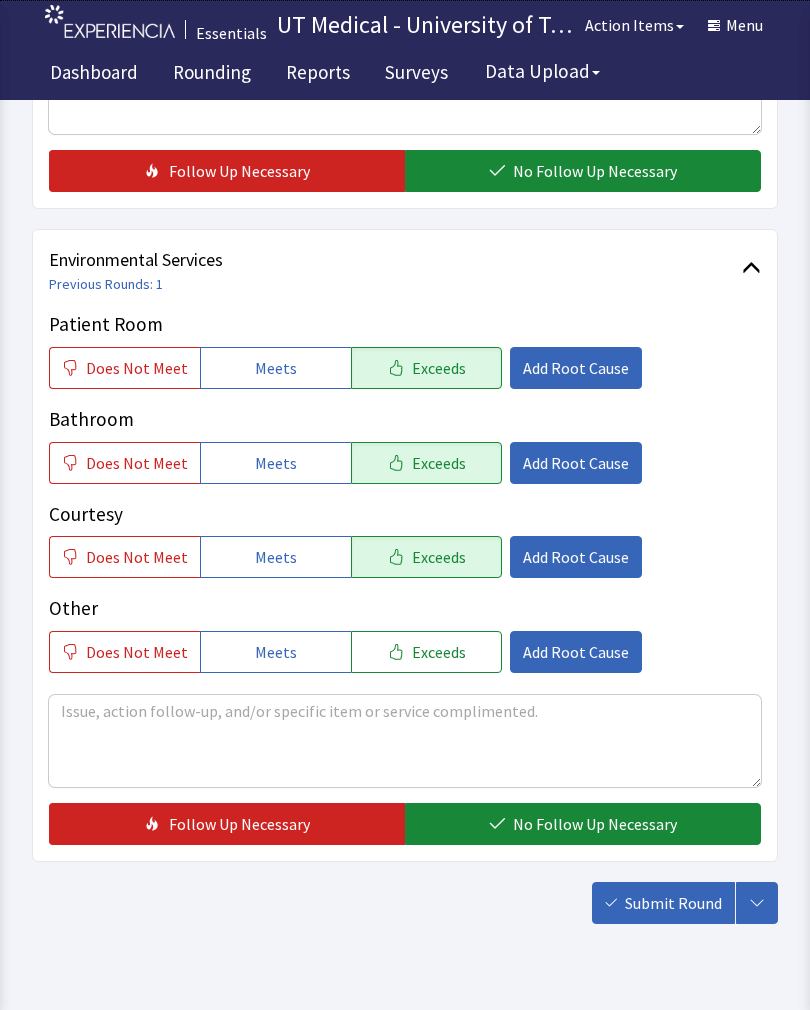 scroll, scrollTop: 884, scrollLeft: 0, axis: vertical 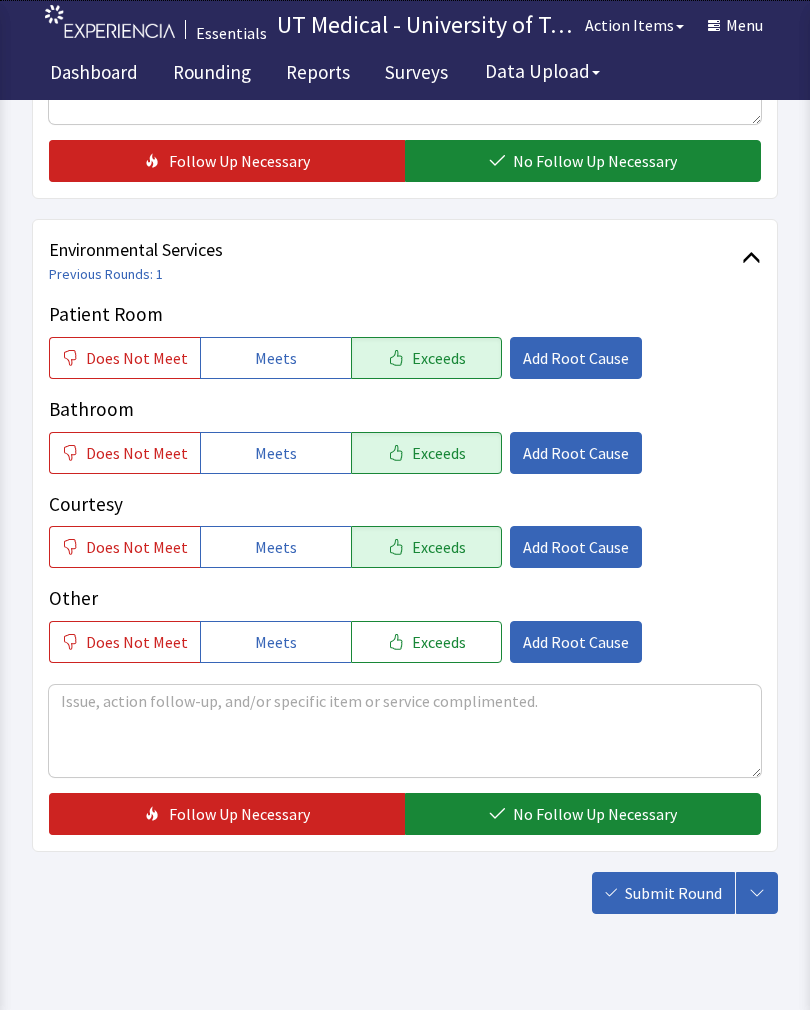 click on "No Follow Up Necessary" at bounding box center (595, 814) 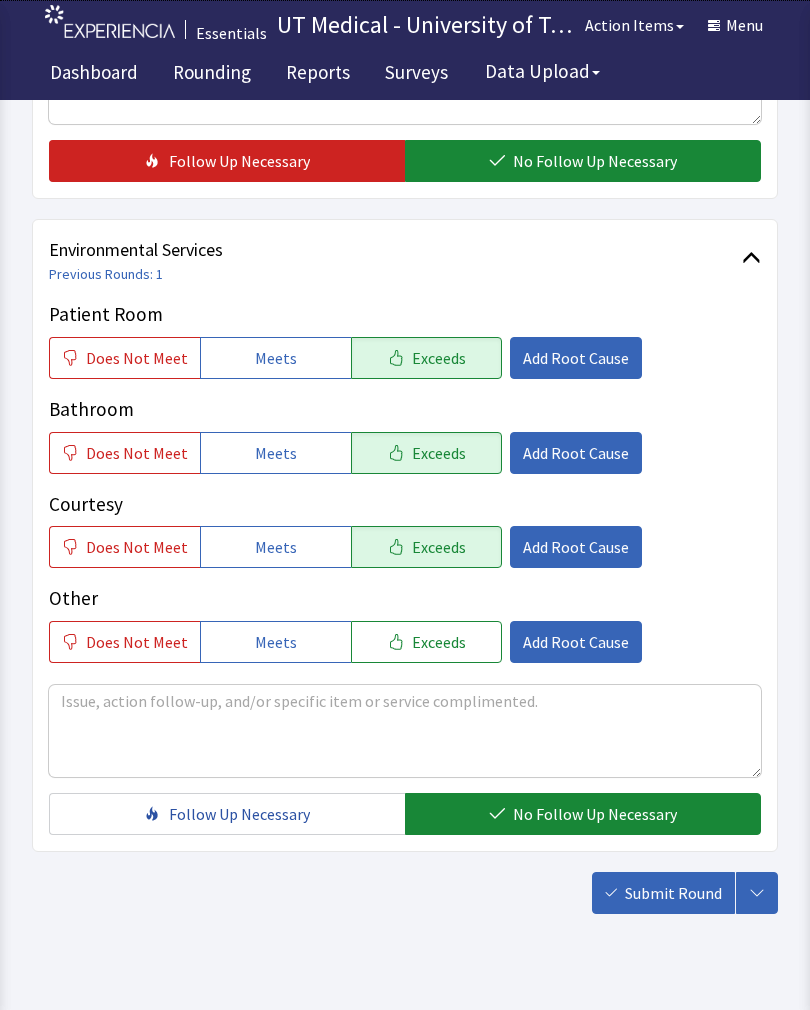 click on "Submit Round" at bounding box center (673, 893) 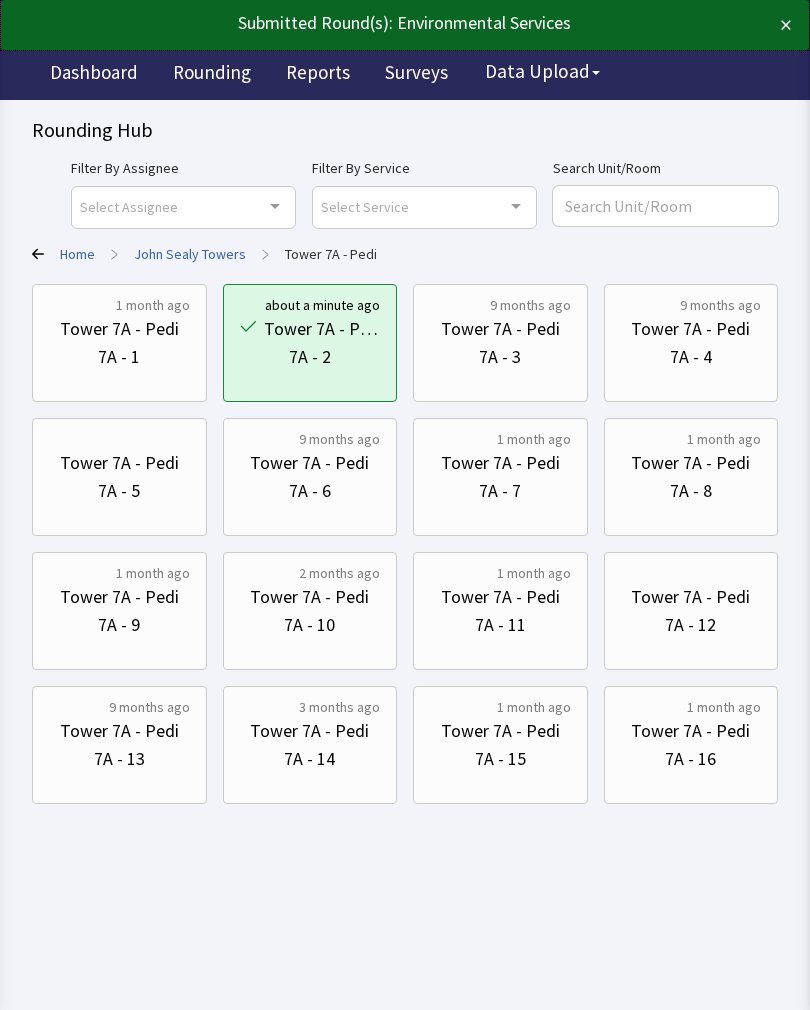 scroll, scrollTop: 0, scrollLeft: 0, axis: both 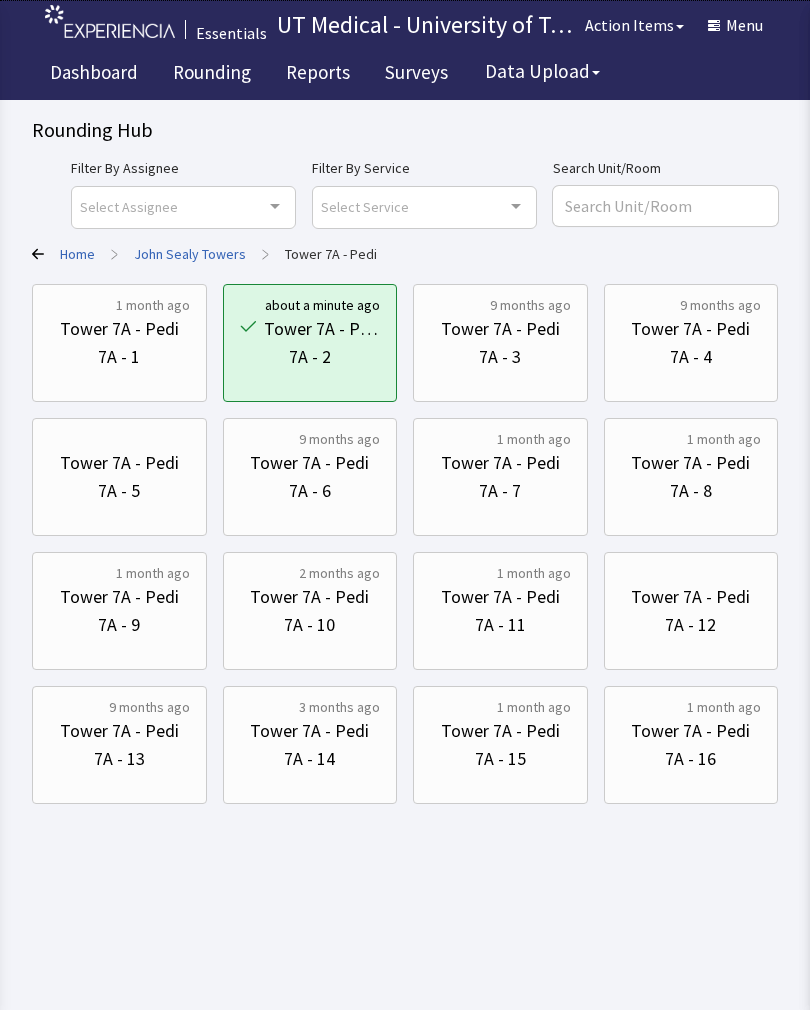 click on "7A - 6" at bounding box center [310, 491] 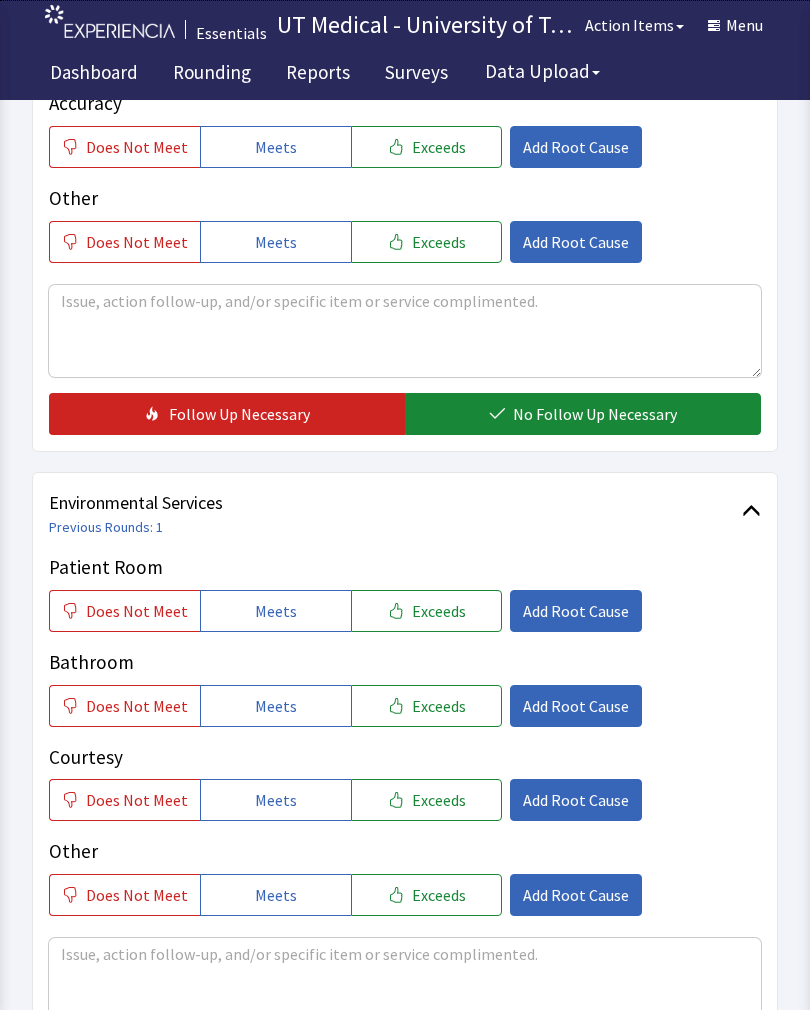scroll, scrollTop: 630, scrollLeft: 0, axis: vertical 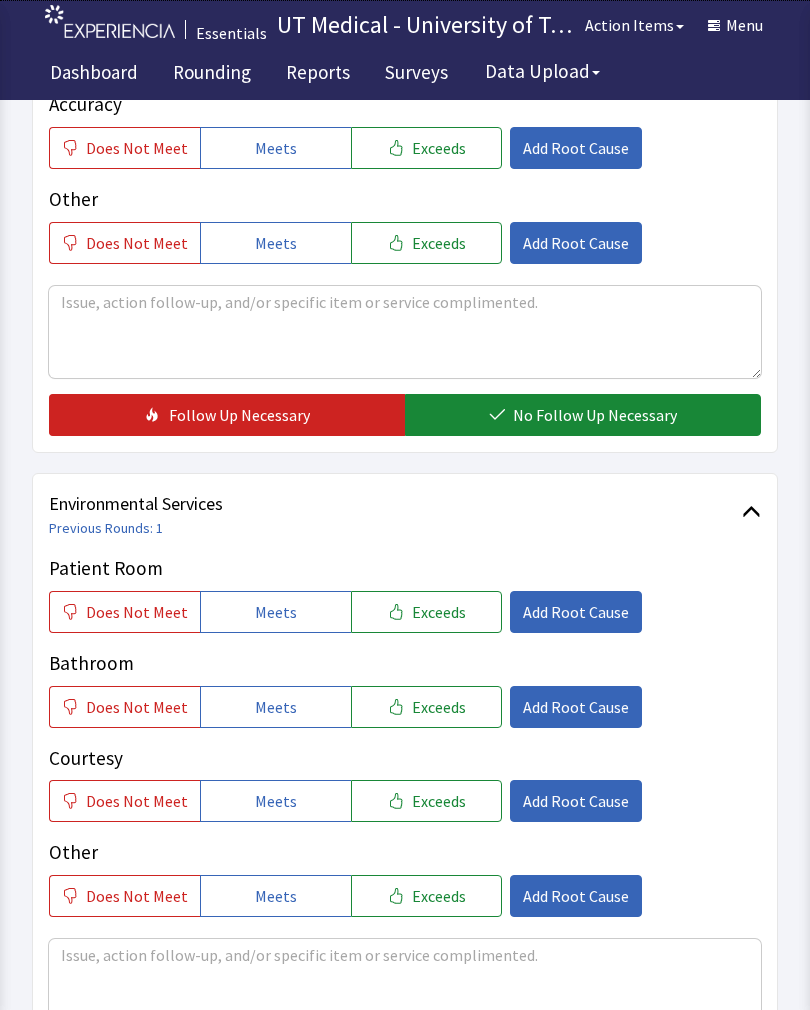 click on "Exceeds" at bounding box center (439, 612) 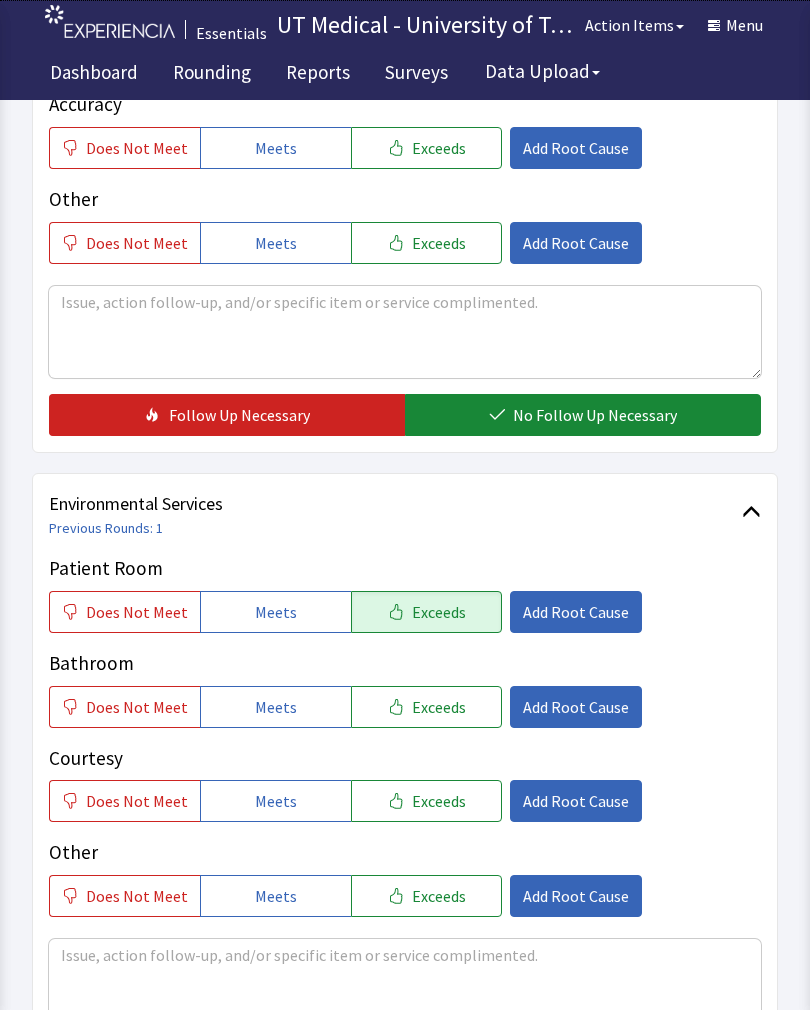 click on "Exceeds" 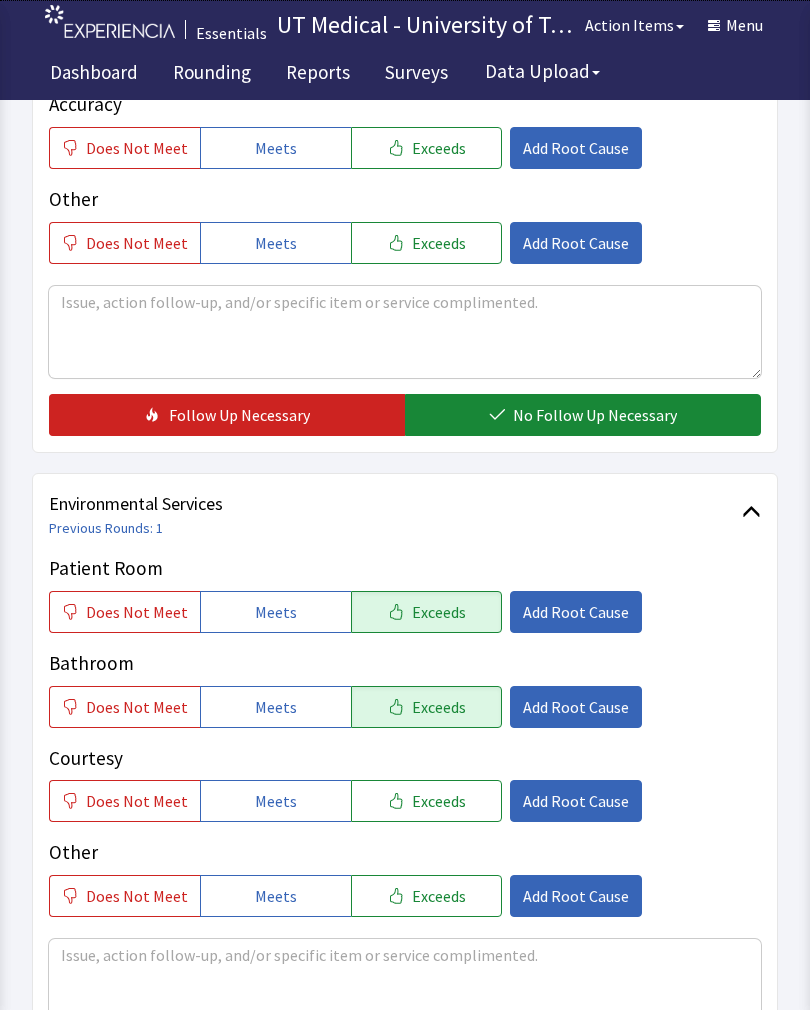 click on "Exceeds" 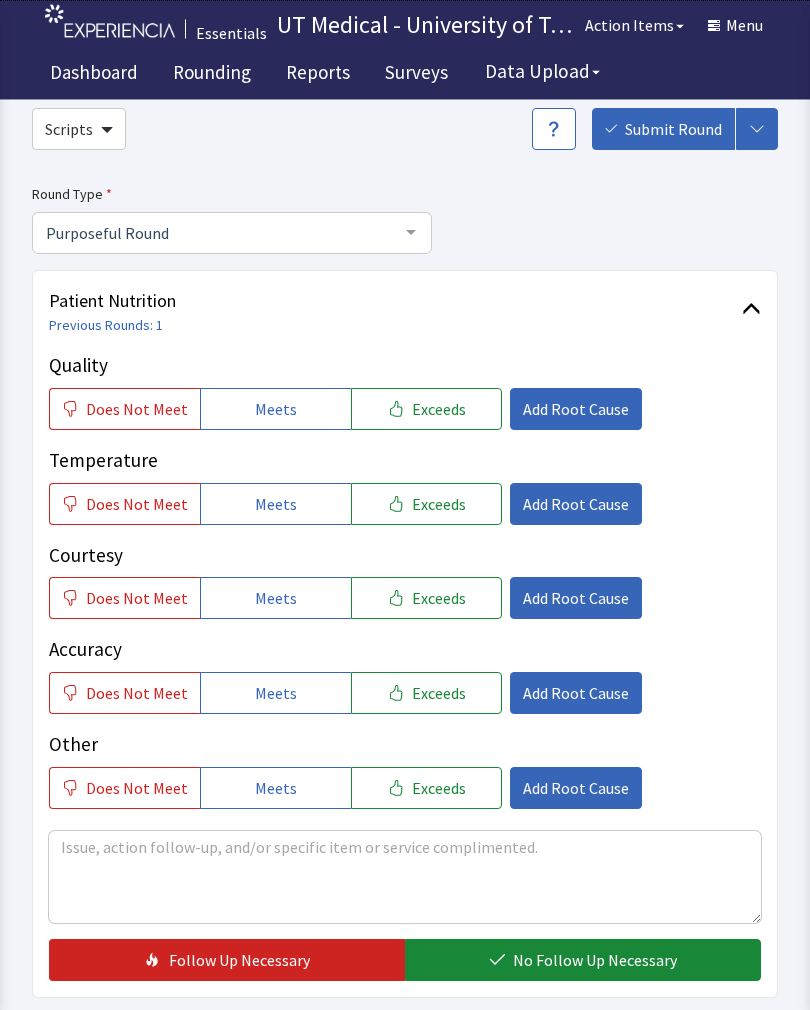 scroll, scrollTop: 86, scrollLeft: 0, axis: vertical 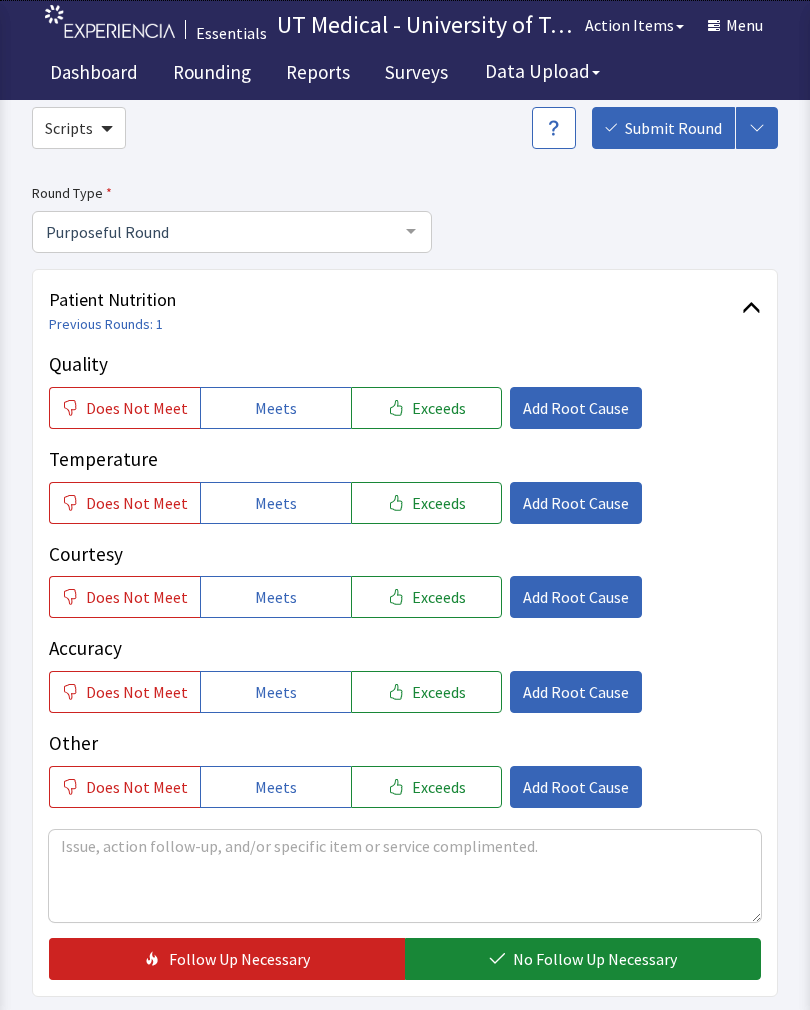 click on "Exceeds" at bounding box center [439, 408] 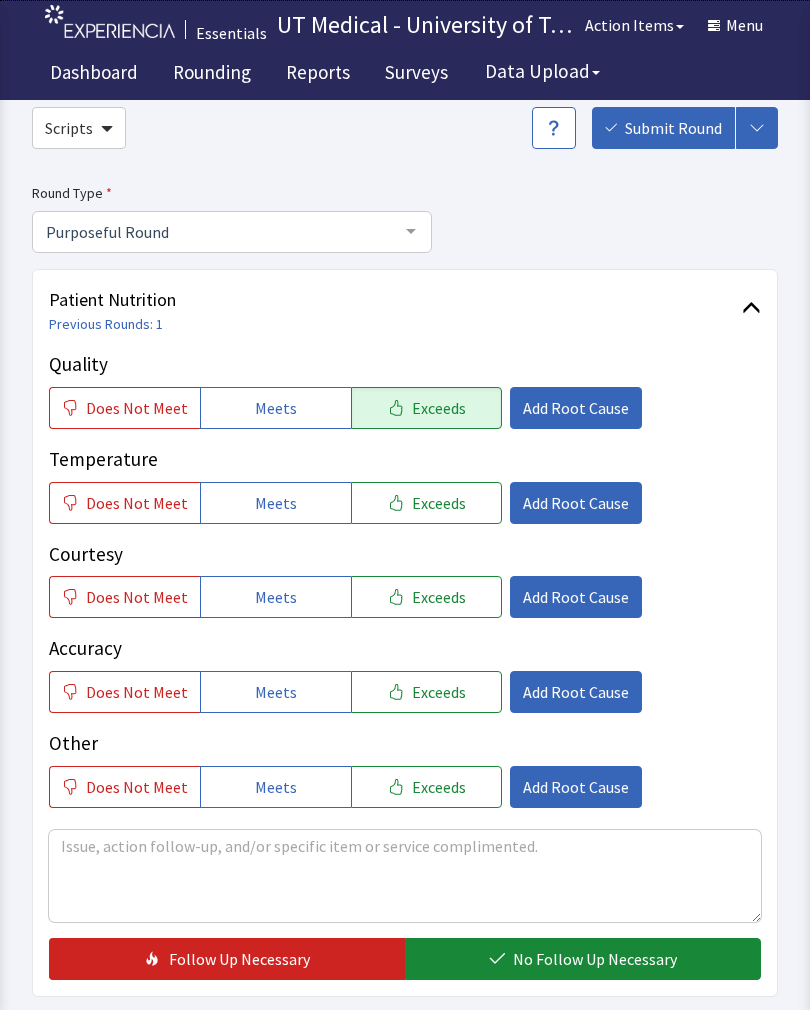 click on "Exceeds" at bounding box center [439, 503] 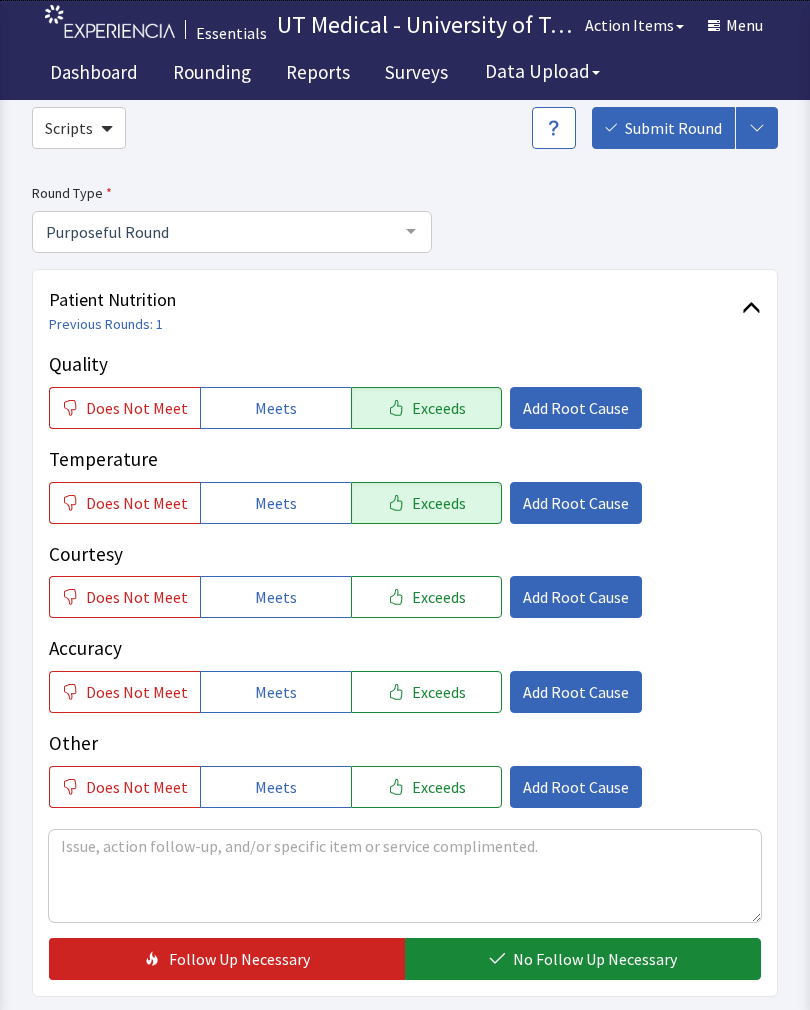 click on "Exceeds" 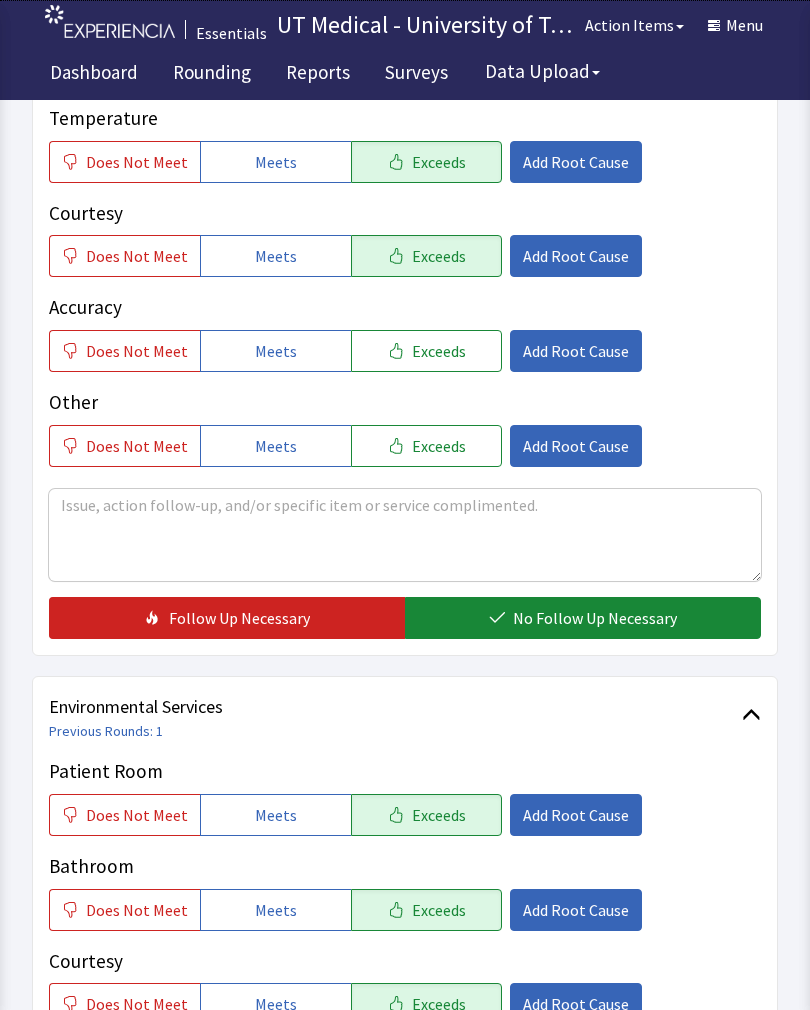 click on "No Follow Up Necessary" 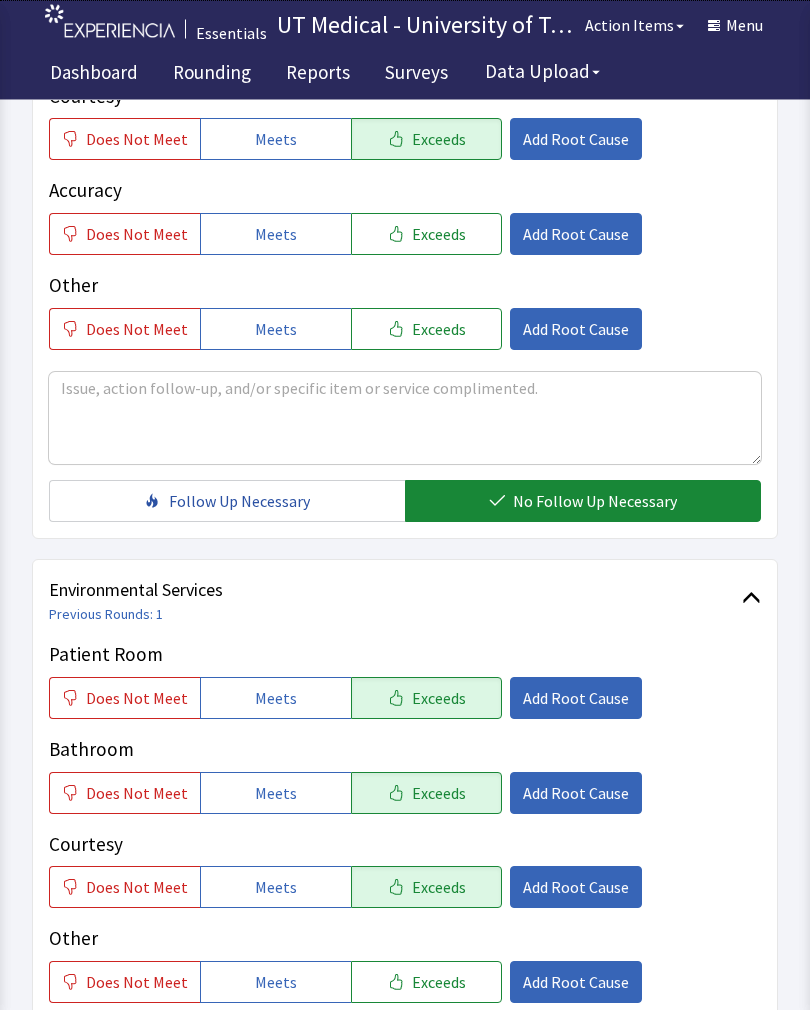 scroll, scrollTop: 890, scrollLeft: 0, axis: vertical 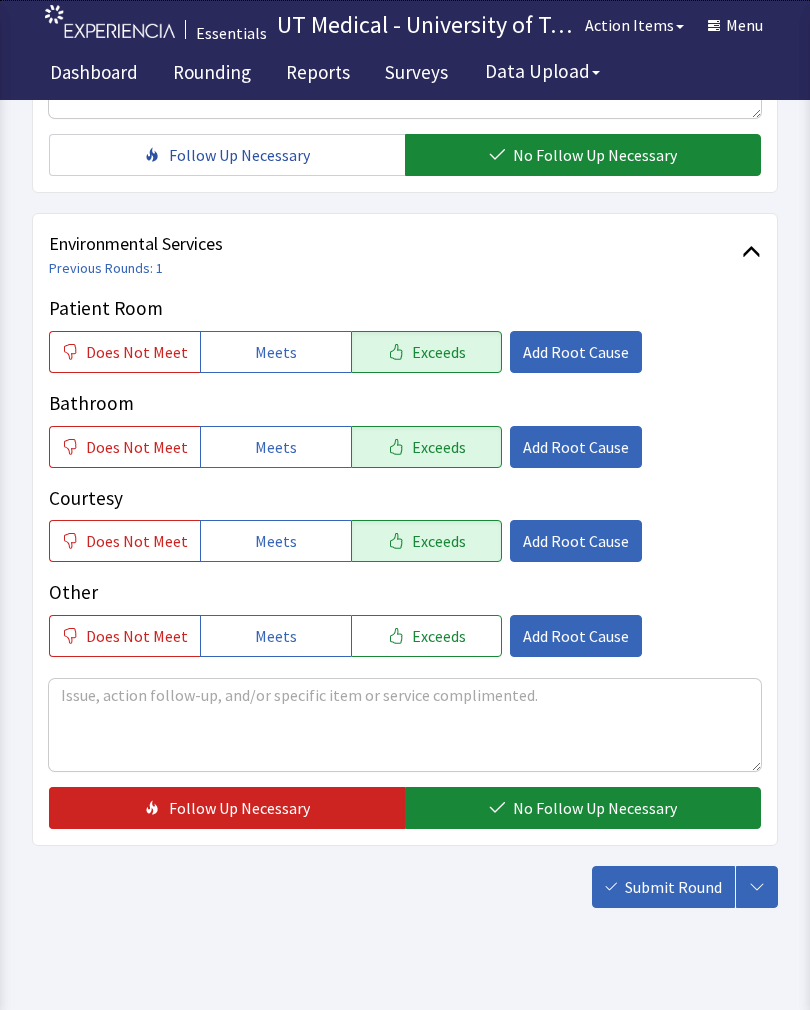 click on "No Follow Up Necessary" at bounding box center [595, 808] 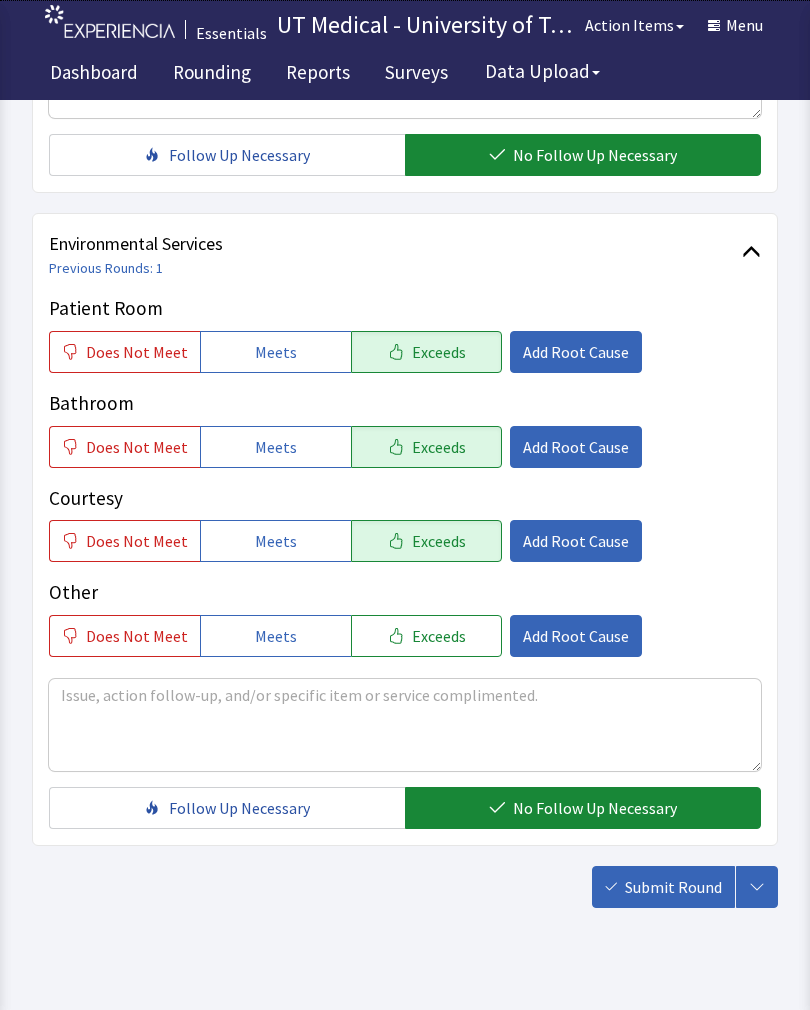 click on "Submit Round" at bounding box center [673, 887] 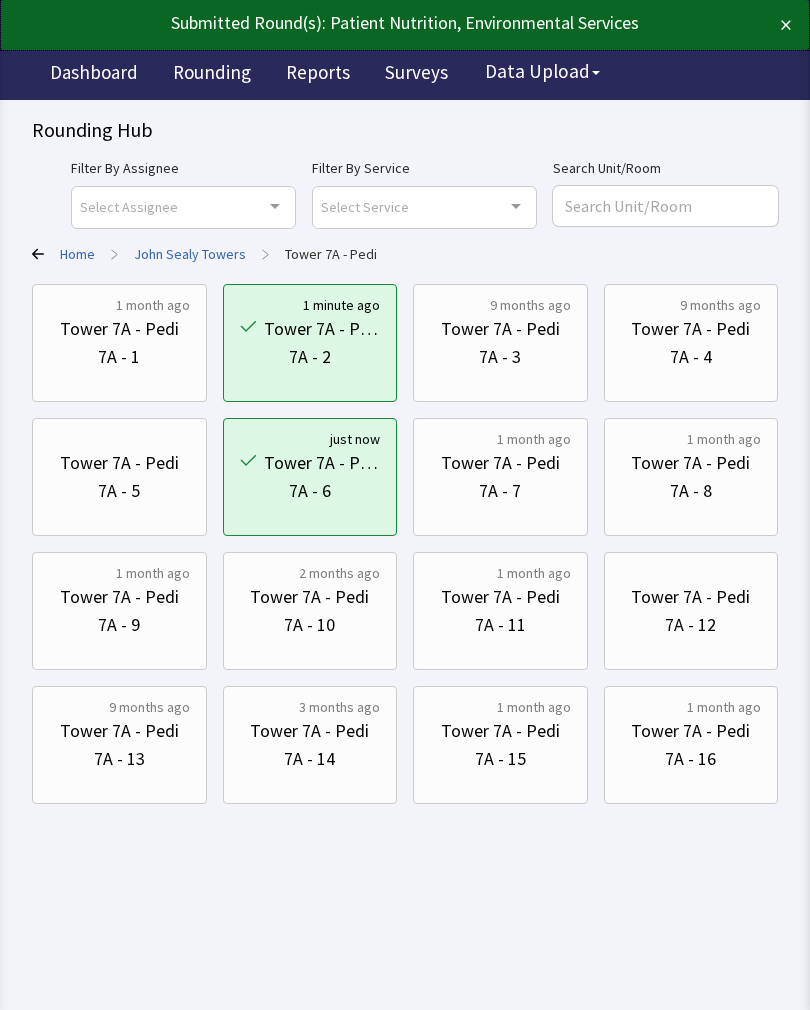 scroll, scrollTop: 0, scrollLeft: 0, axis: both 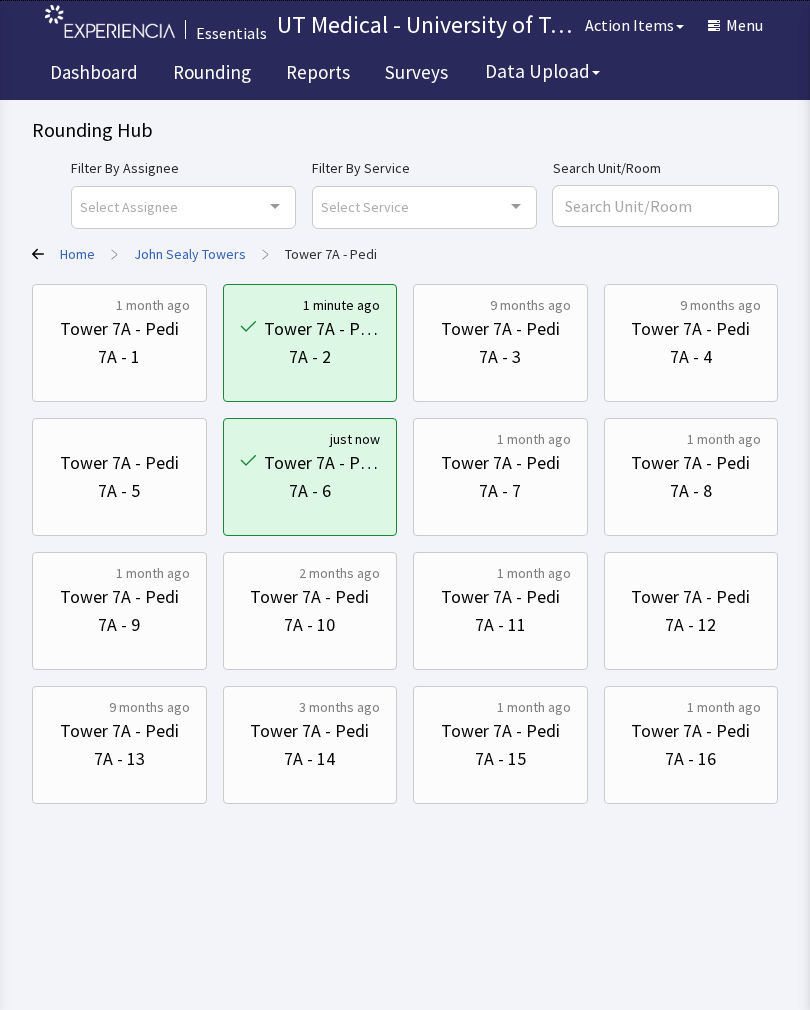 click on "Tower 7A - Pedi" at bounding box center (500, 463) 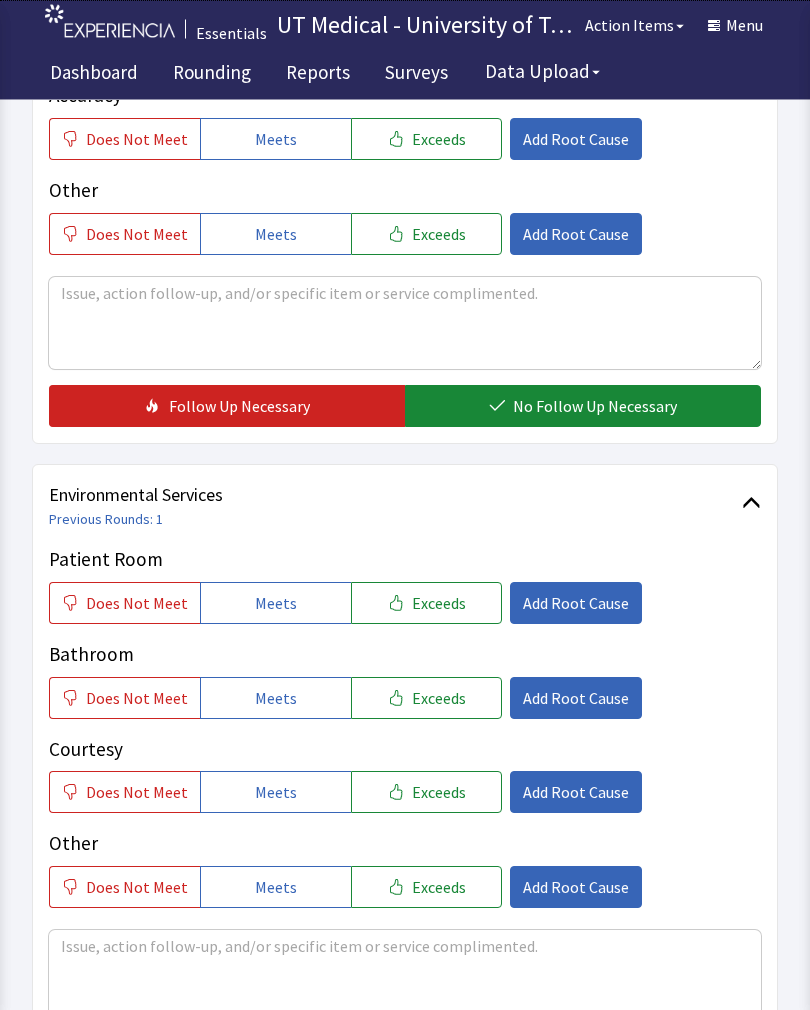 scroll, scrollTop: 638, scrollLeft: 0, axis: vertical 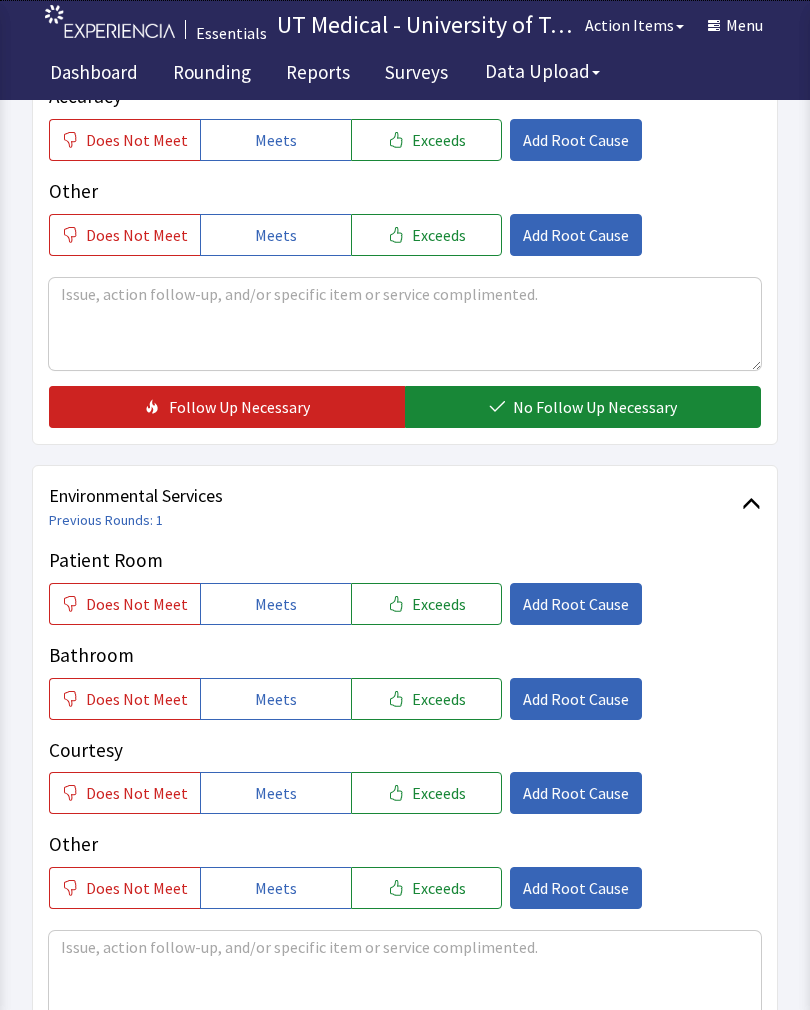 click on "Exceeds" 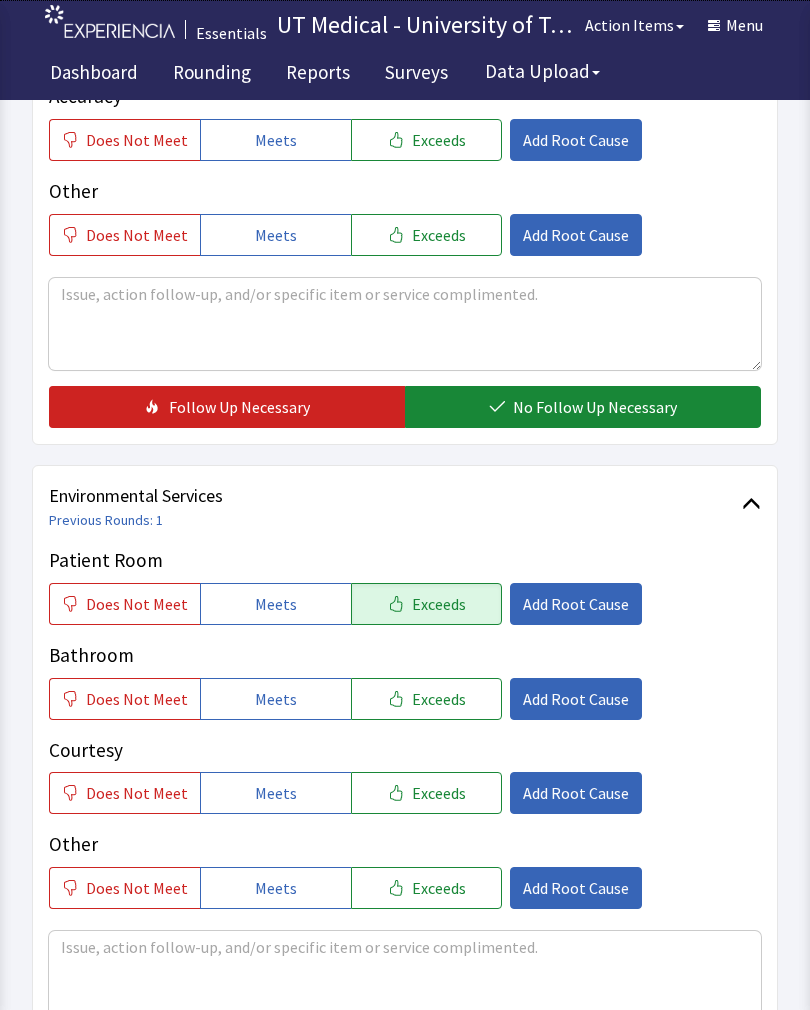 click on "Exceeds" 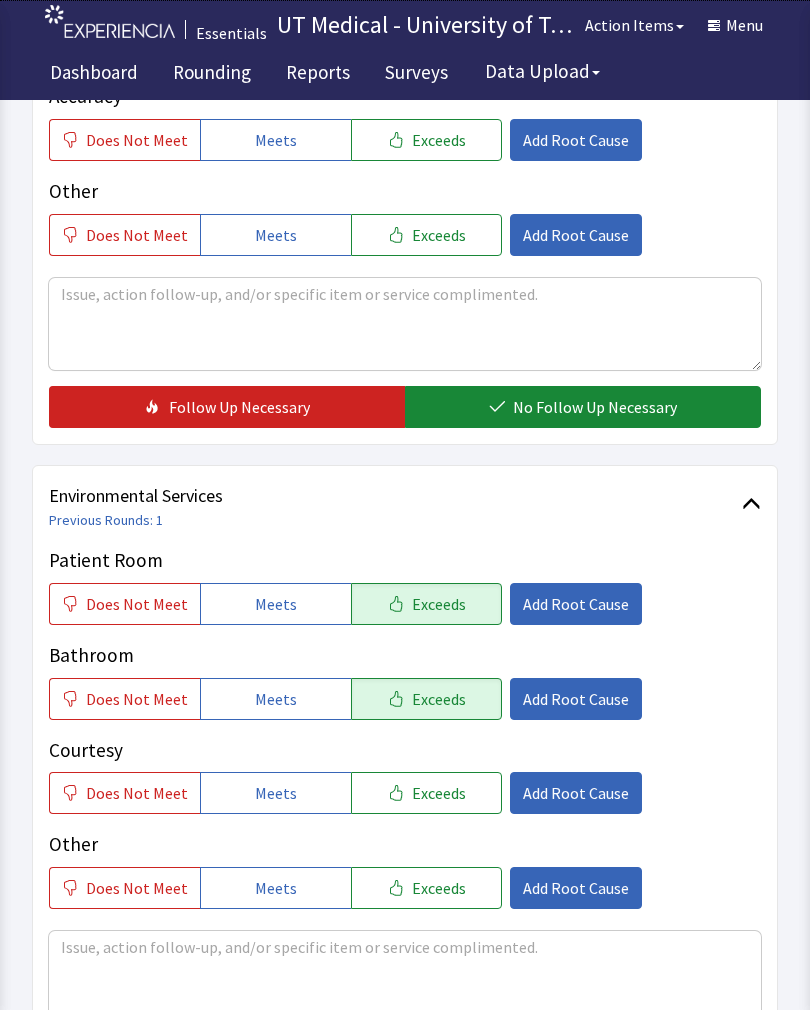 click on "Exceeds" at bounding box center [439, 793] 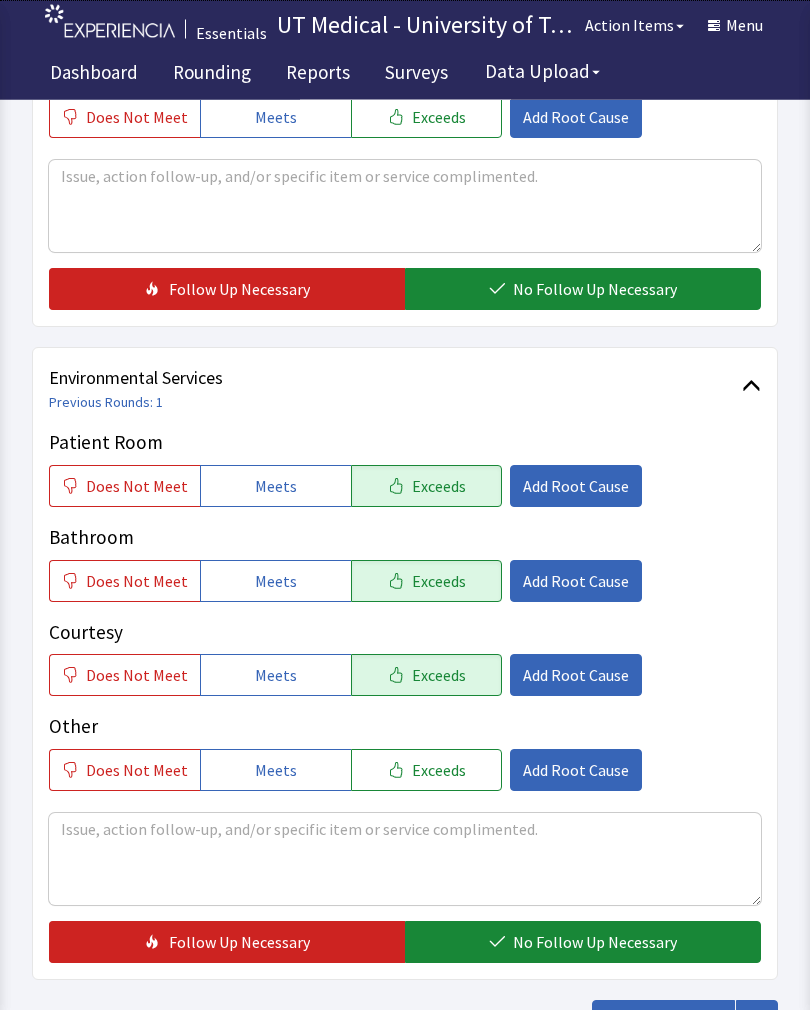 scroll, scrollTop: 890, scrollLeft: 0, axis: vertical 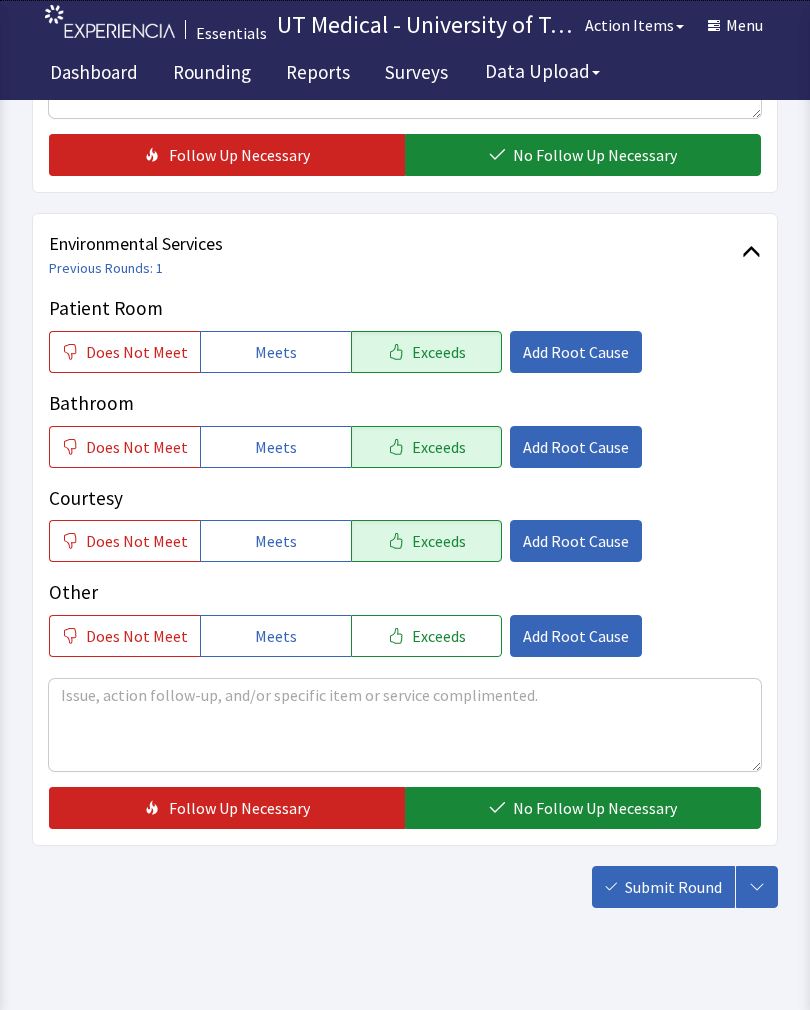 click on "No Follow Up Necessary" 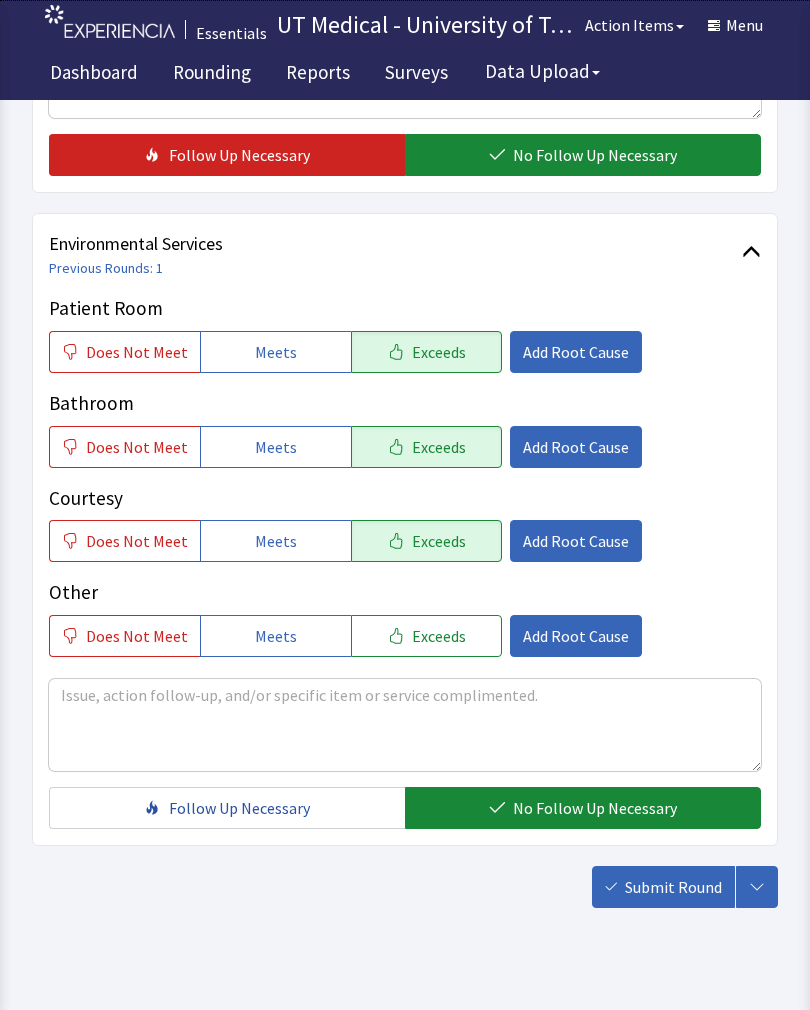 click on "Submit Round" at bounding box center [663, 887] 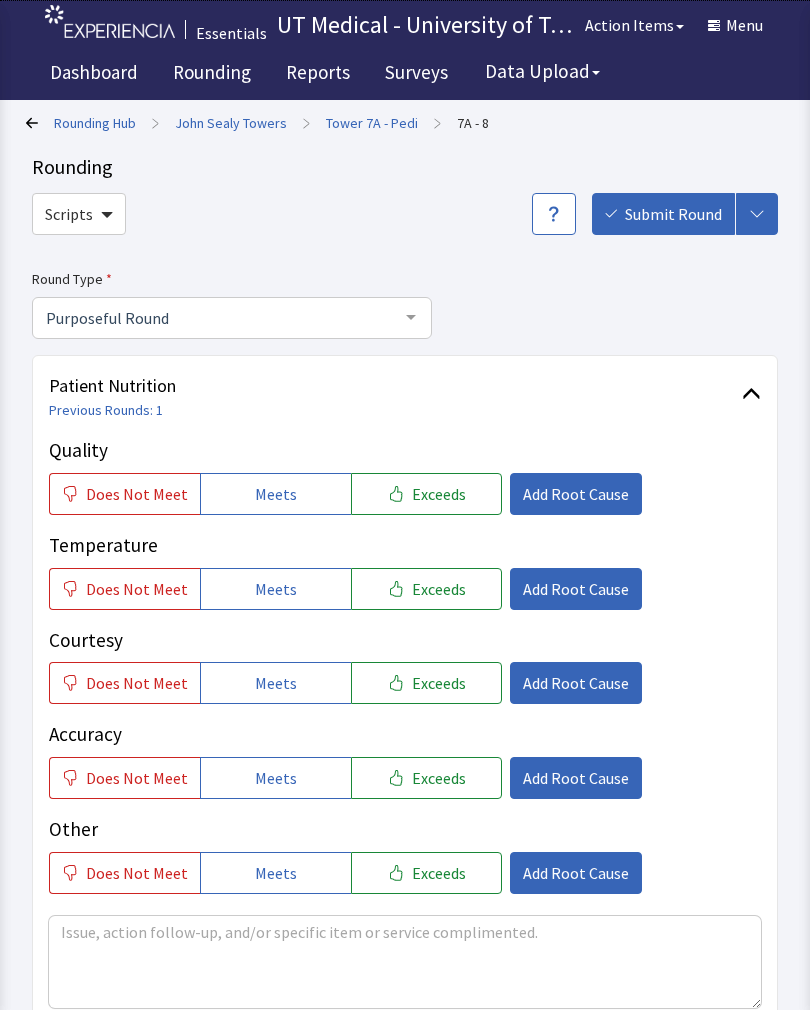 scroll, scrollTop: 0, scrollLeft: 0, axis: both 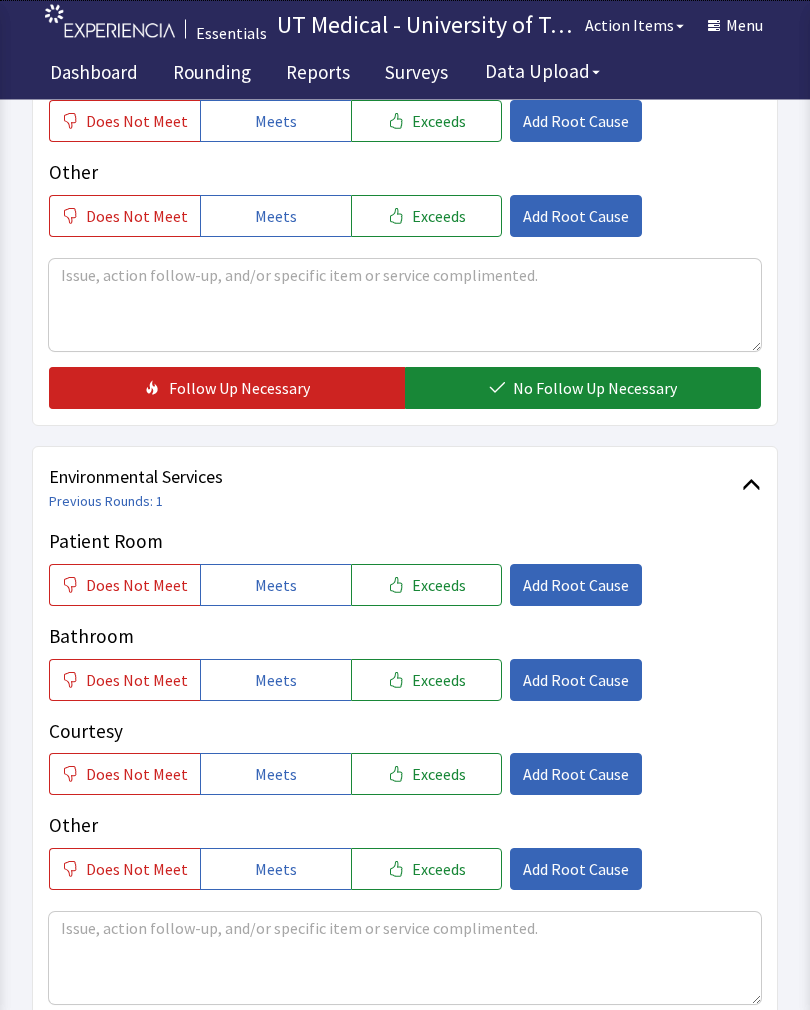 click on "Exceeds" 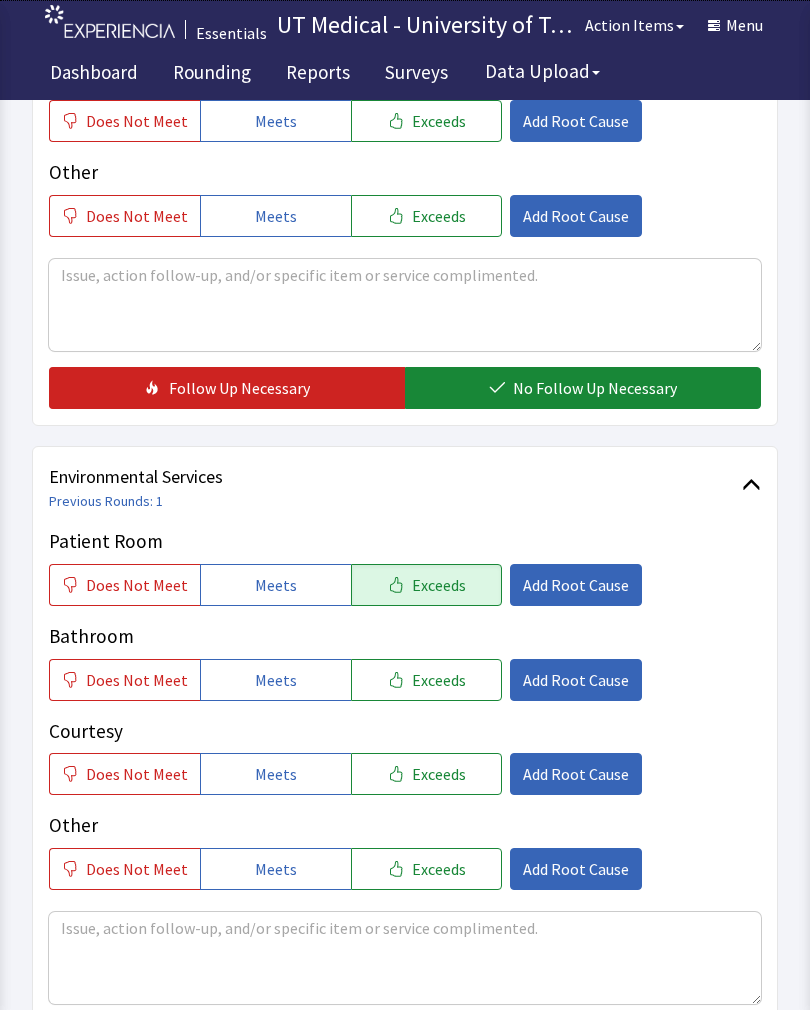 click on "Exceeds" at bounding box center [439, 680] 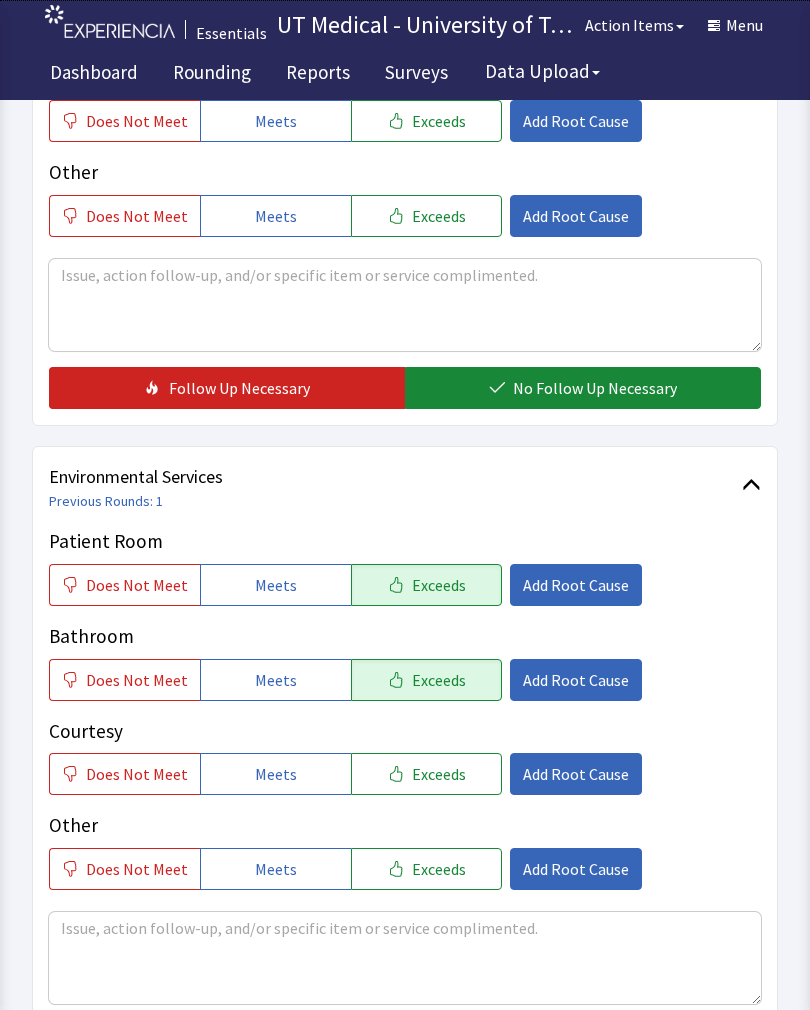 click on "Exceeds" 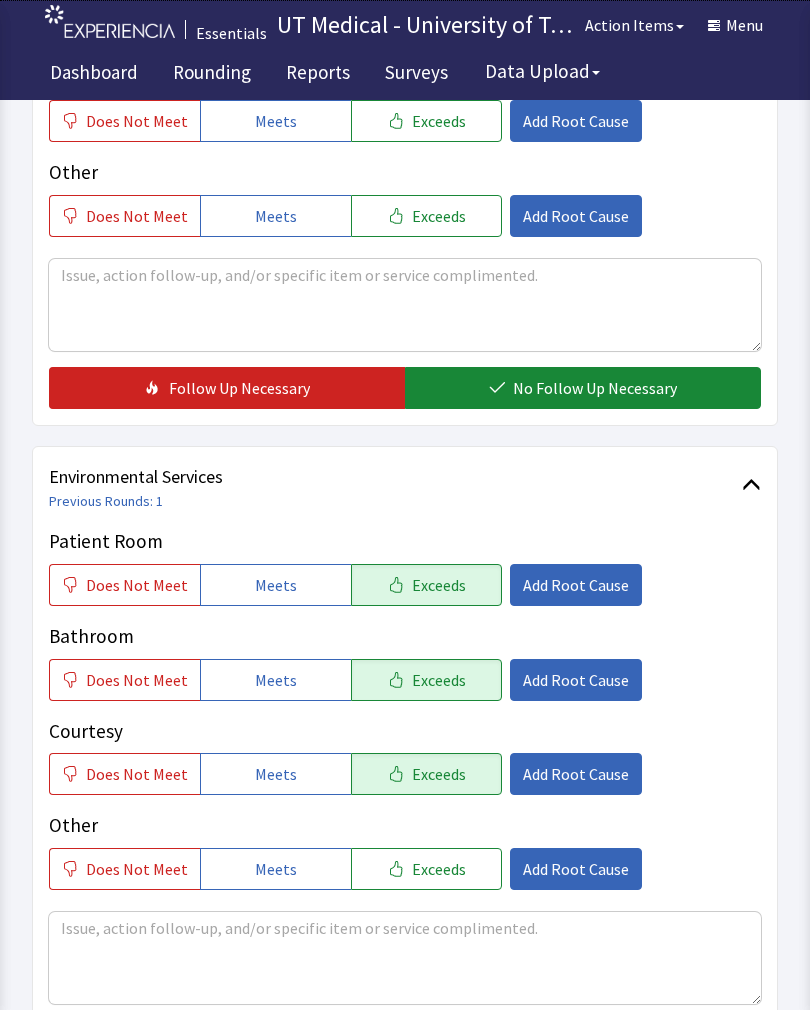 scroll, scrollTop: 890, scrollLeft: 0, axis: vertical 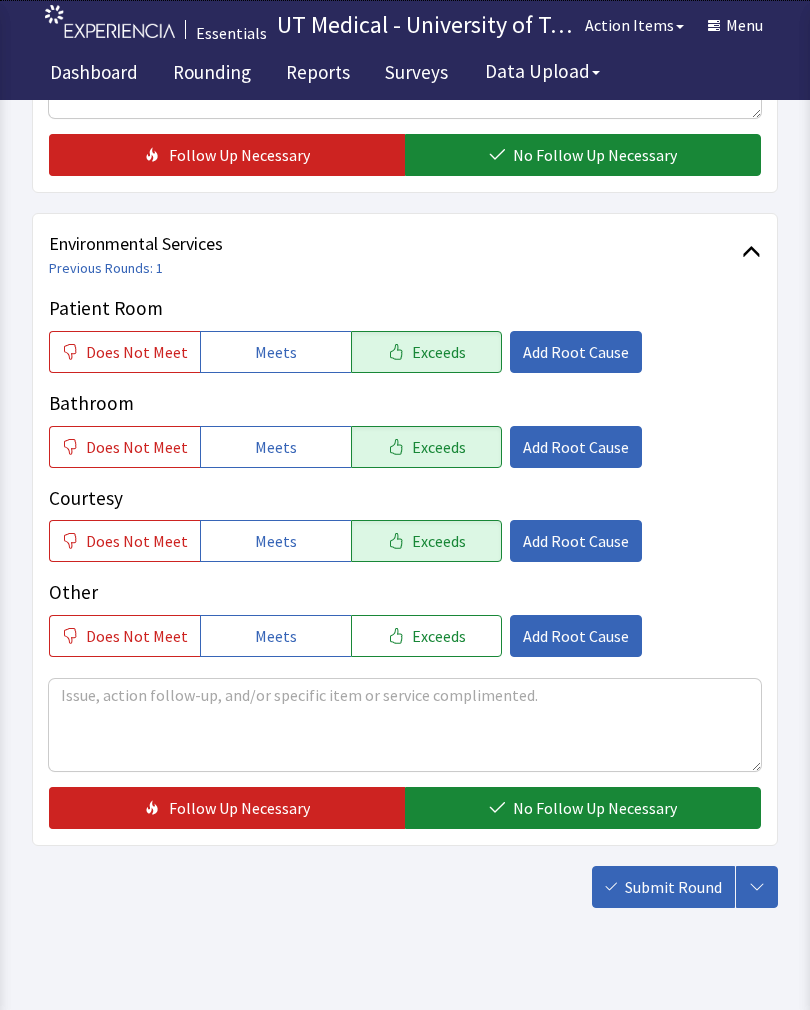 click on "No Follow Up Necessary" 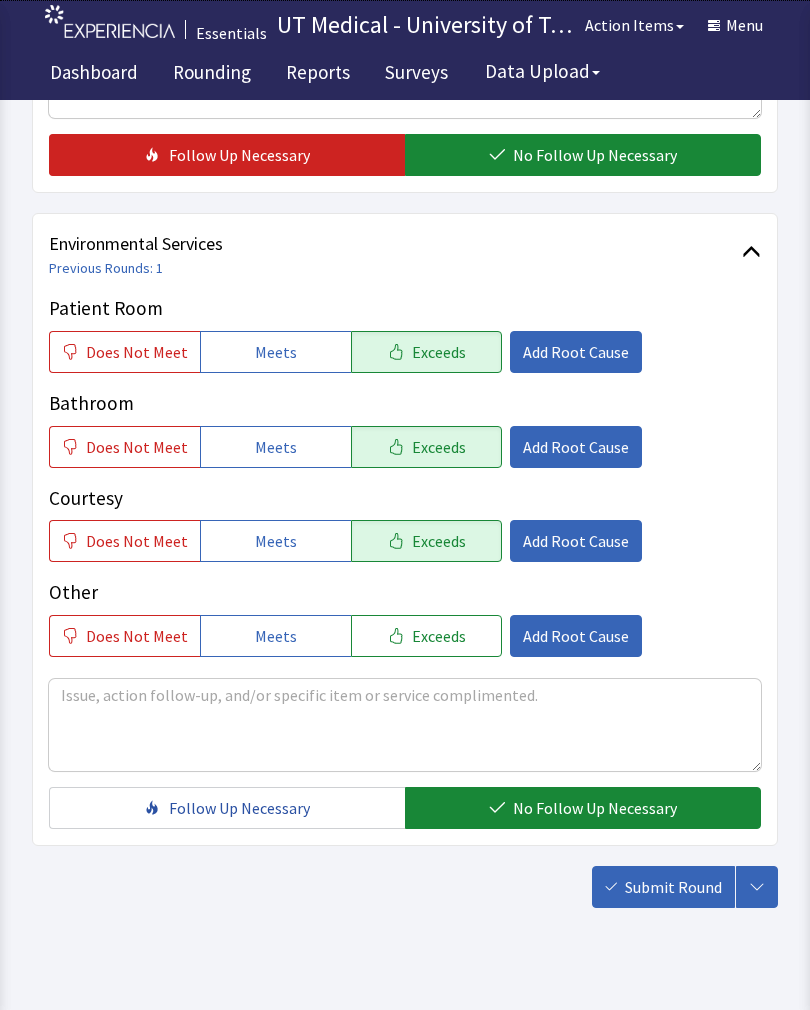 click on "Submit Round" at bounding box center [673, 887] 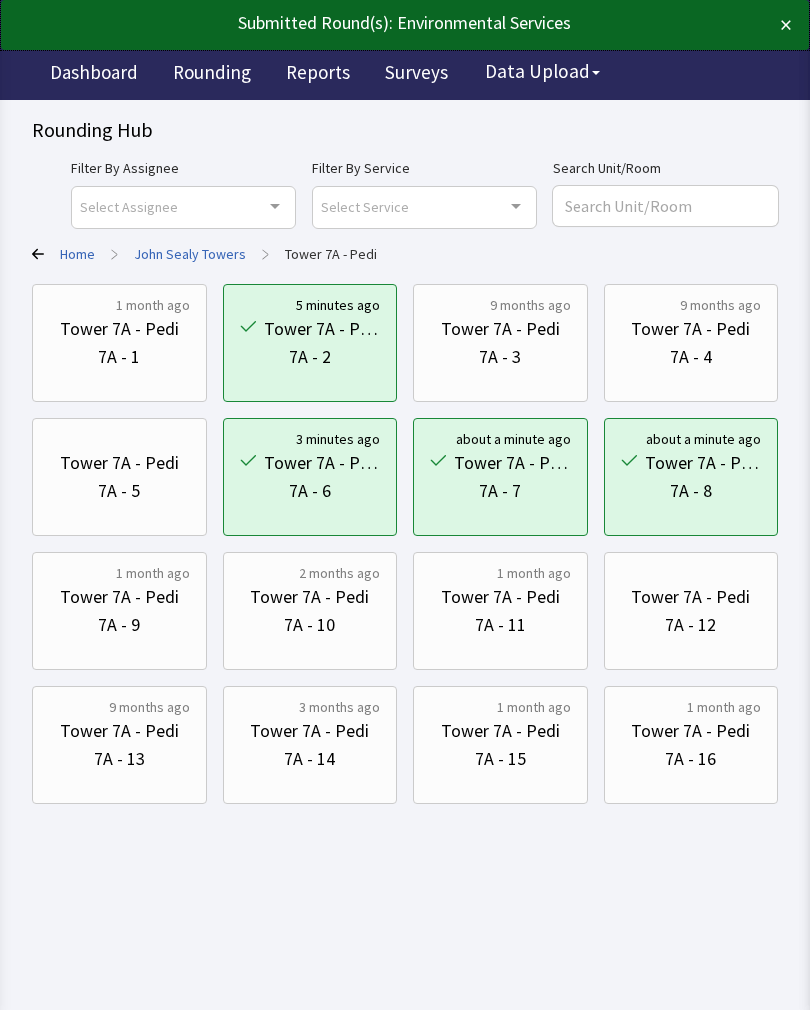 scroll, scrollTop: 0, scrollLeft: 0, axis: both 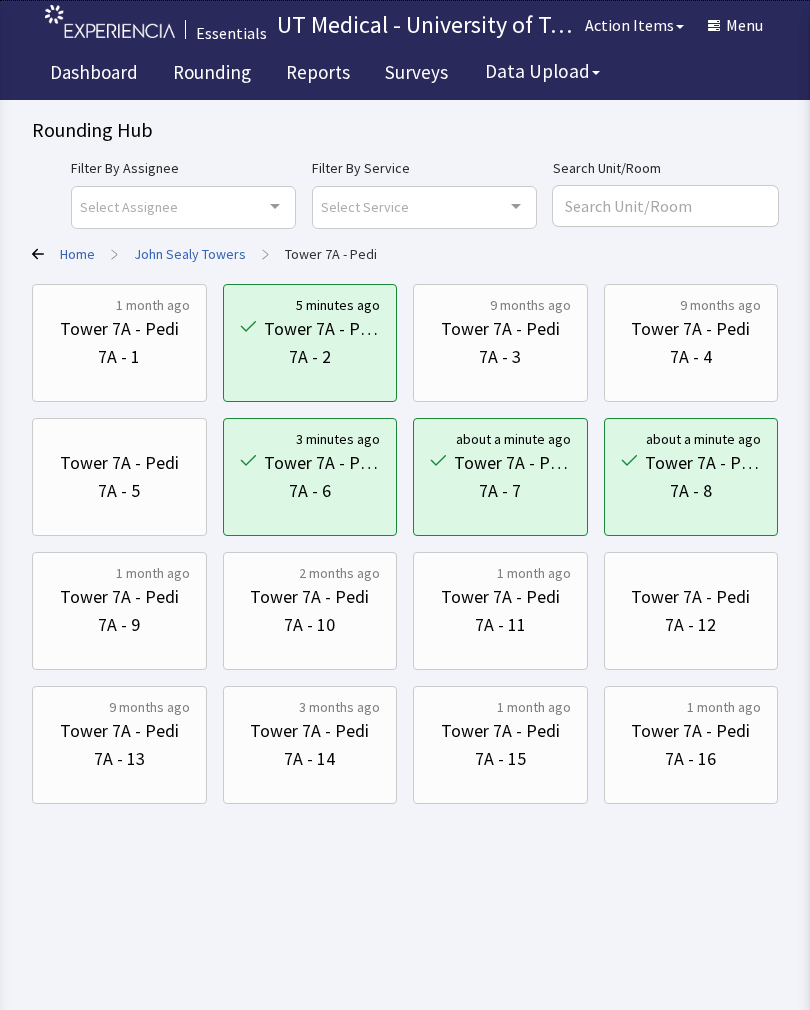 click on "7A - 9" at bounding box center [119, 625] 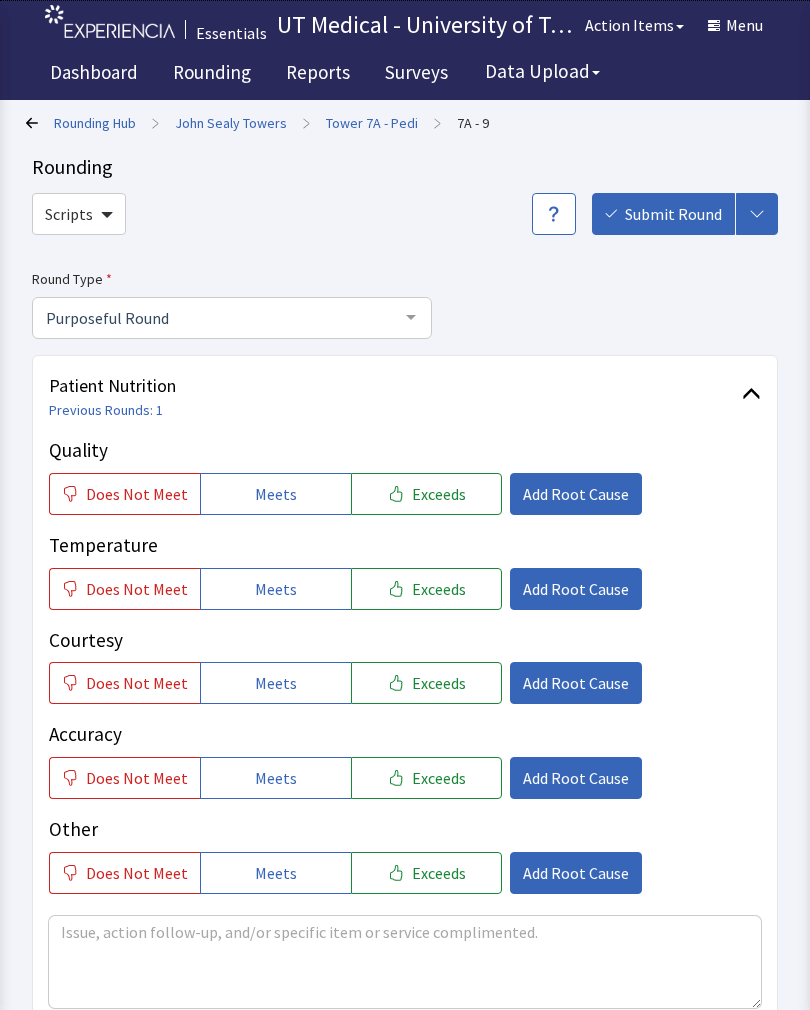 scroll, scrollTop: 0, scrollLeft: 0, axis: both 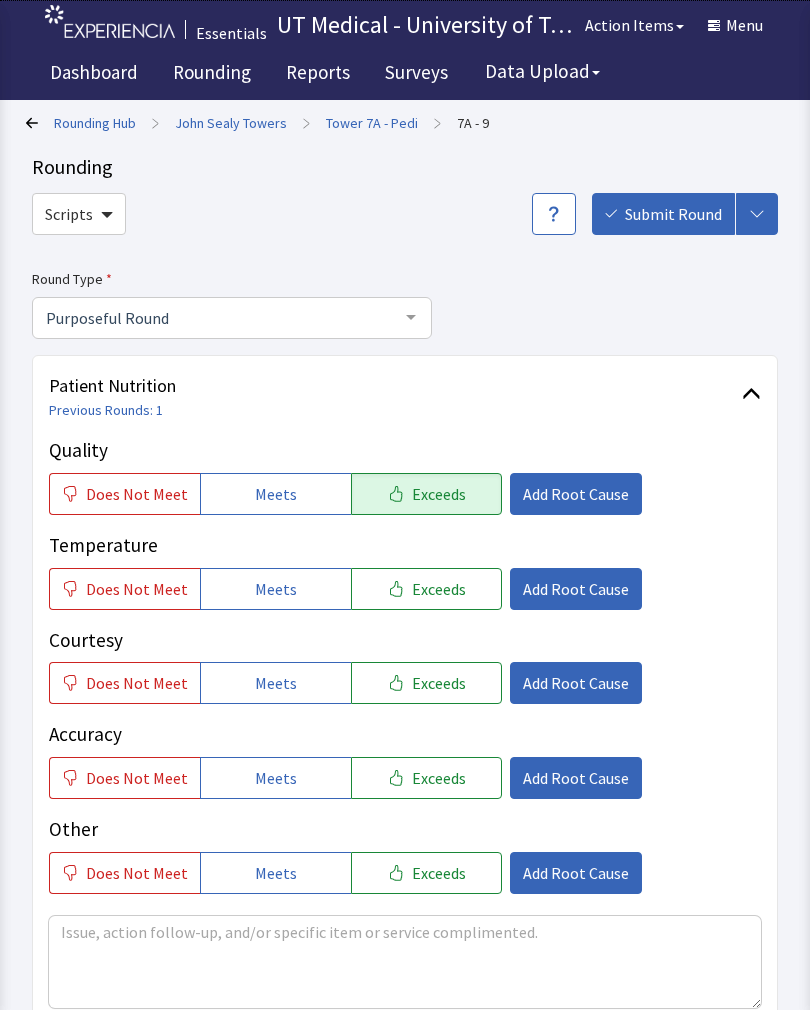 click on "Exceeds" at bounding box center (439, 589) 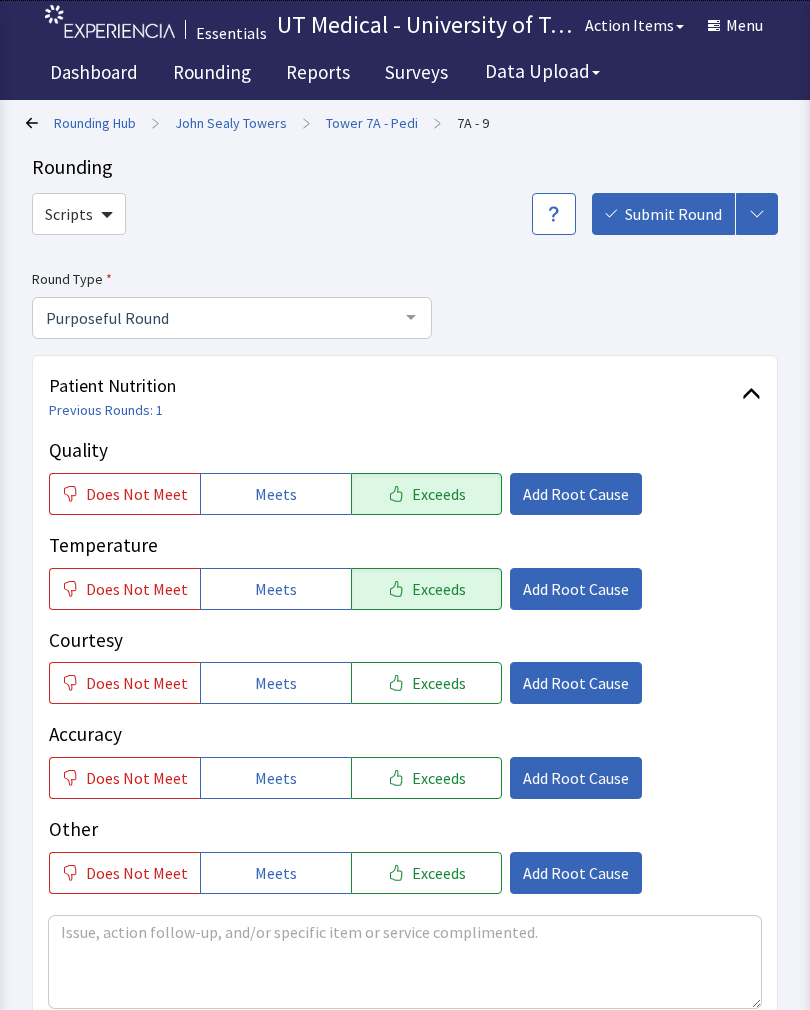 click on "Exceeds" 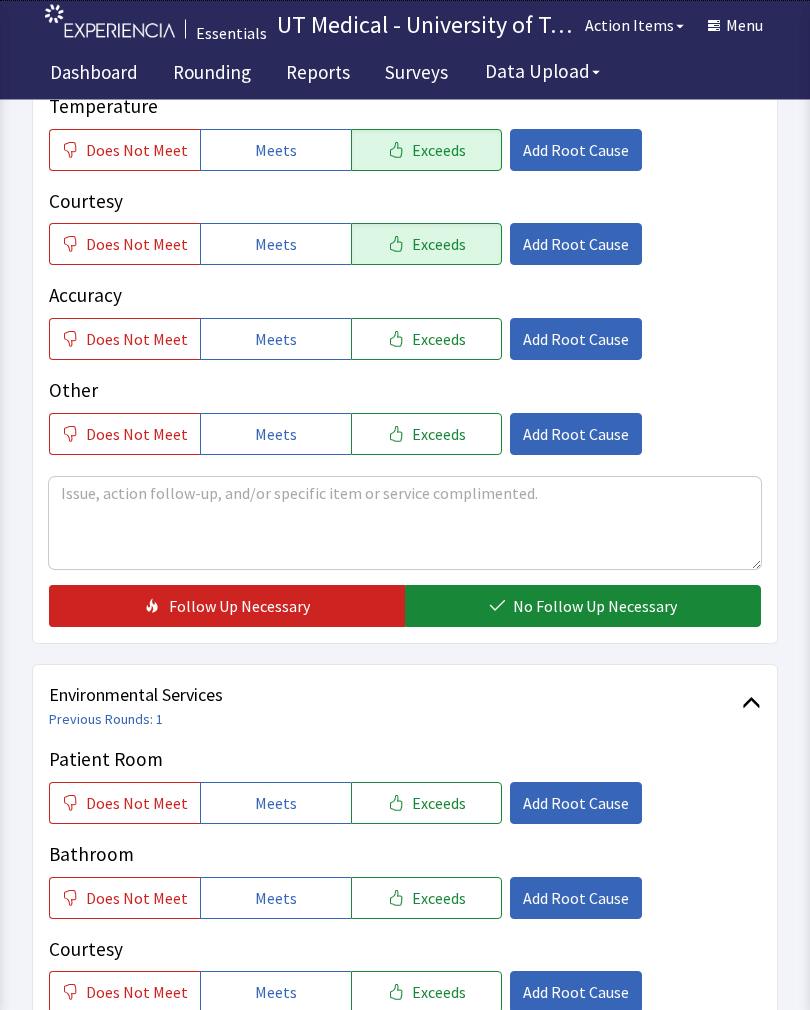 click on "No Follow Up Necessary" at bounding box center [595, 607] 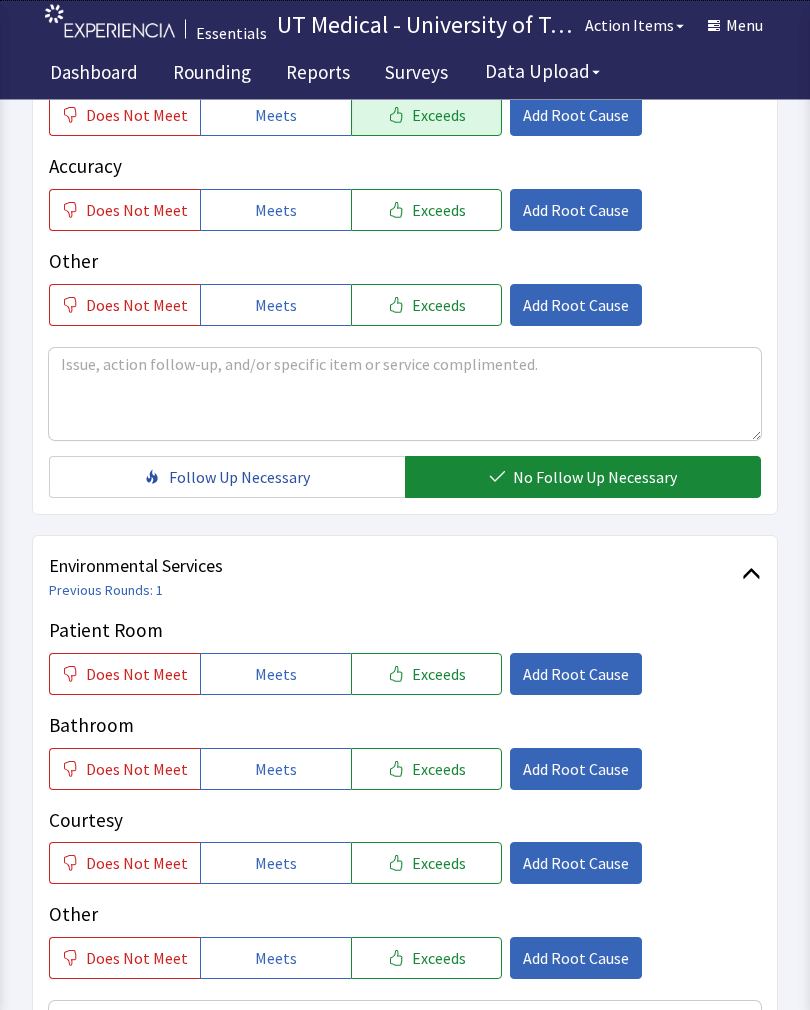 scroll, scrollTop: 669, scrollLeft: 0, axis: vertical 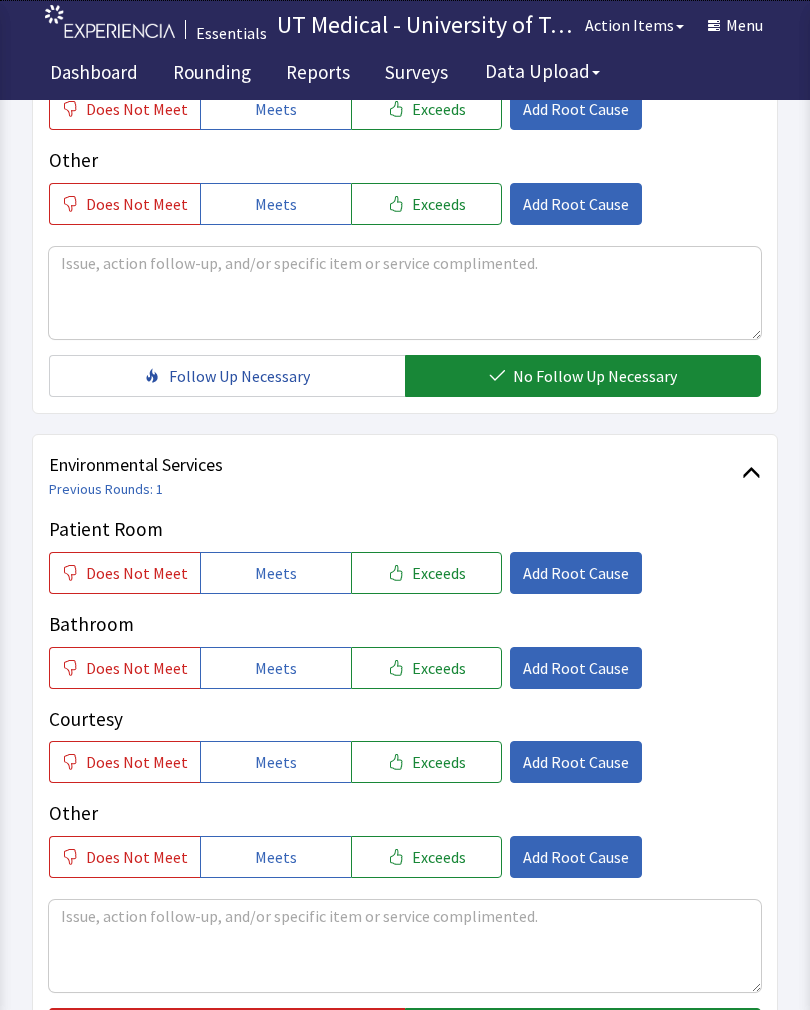 click on "Exceeds" at bounding box center [439, 573] 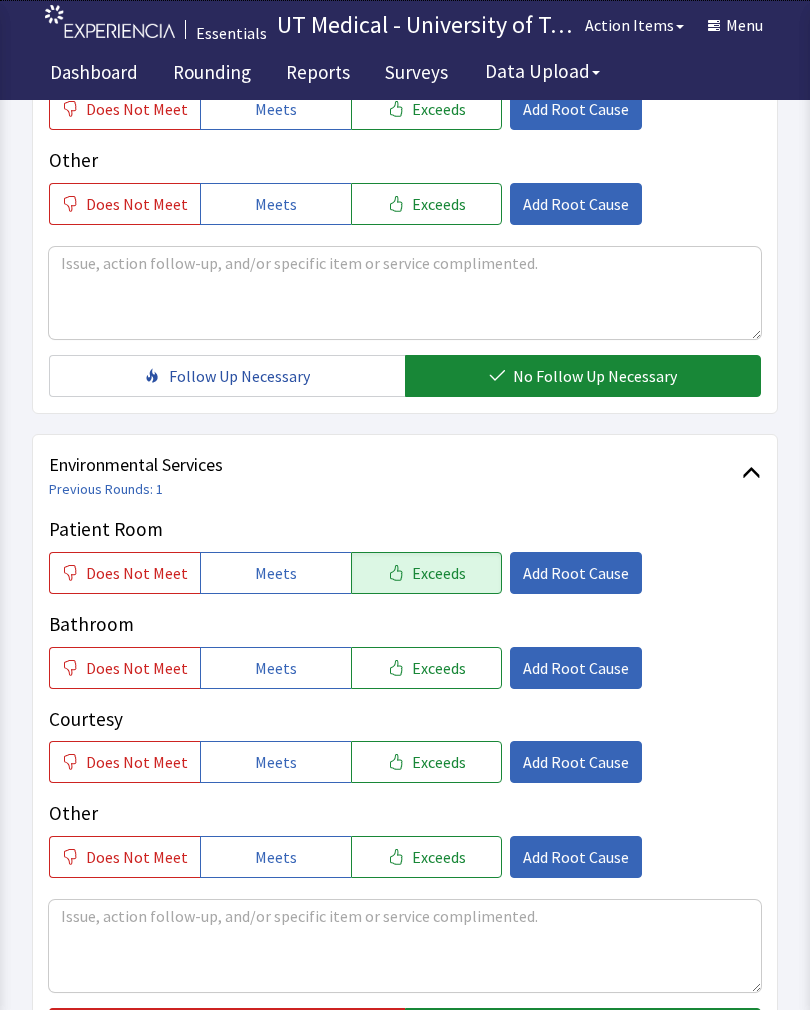 click on "Exceeds" at bounding box center (439, 668) 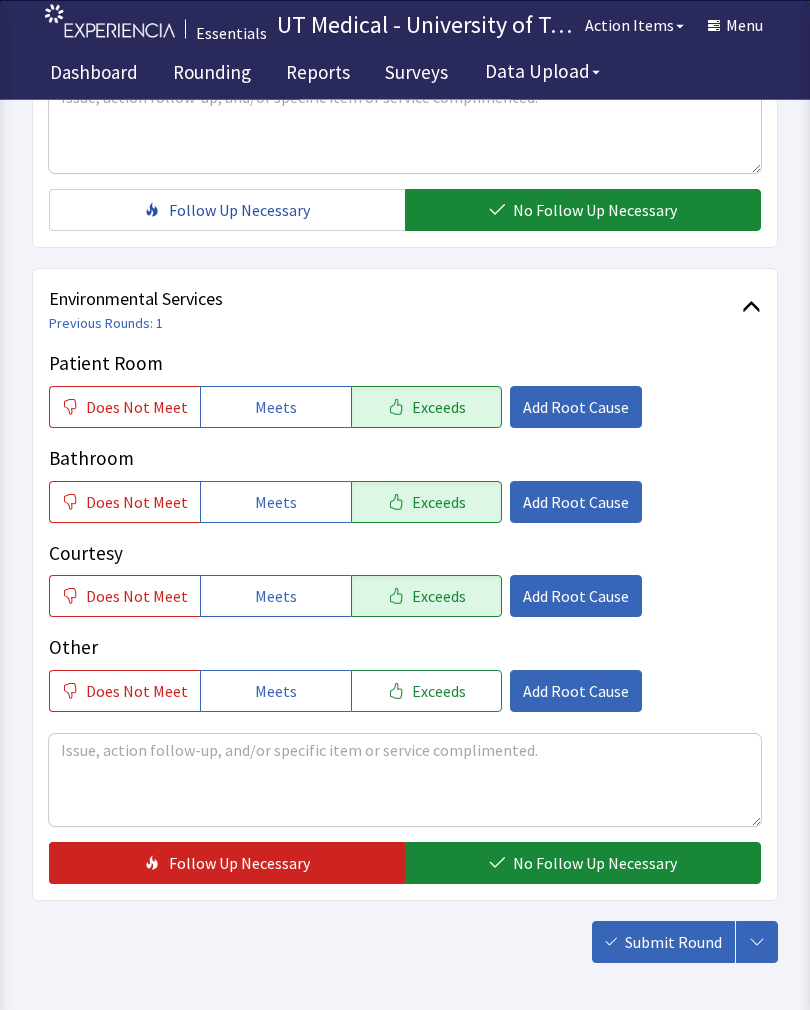 scroll, scrollTop: 835, scrollLeft: 0, axis: vertical 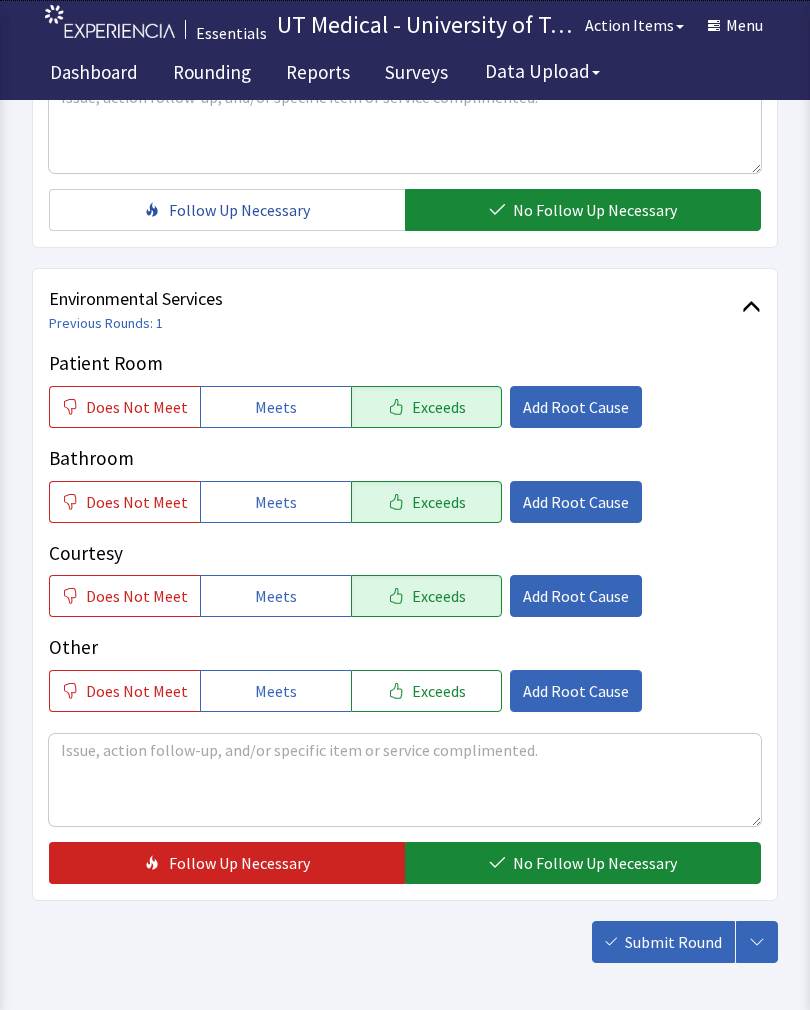 click on "No Follow Up Necessary" at bounding box center [595, 863] 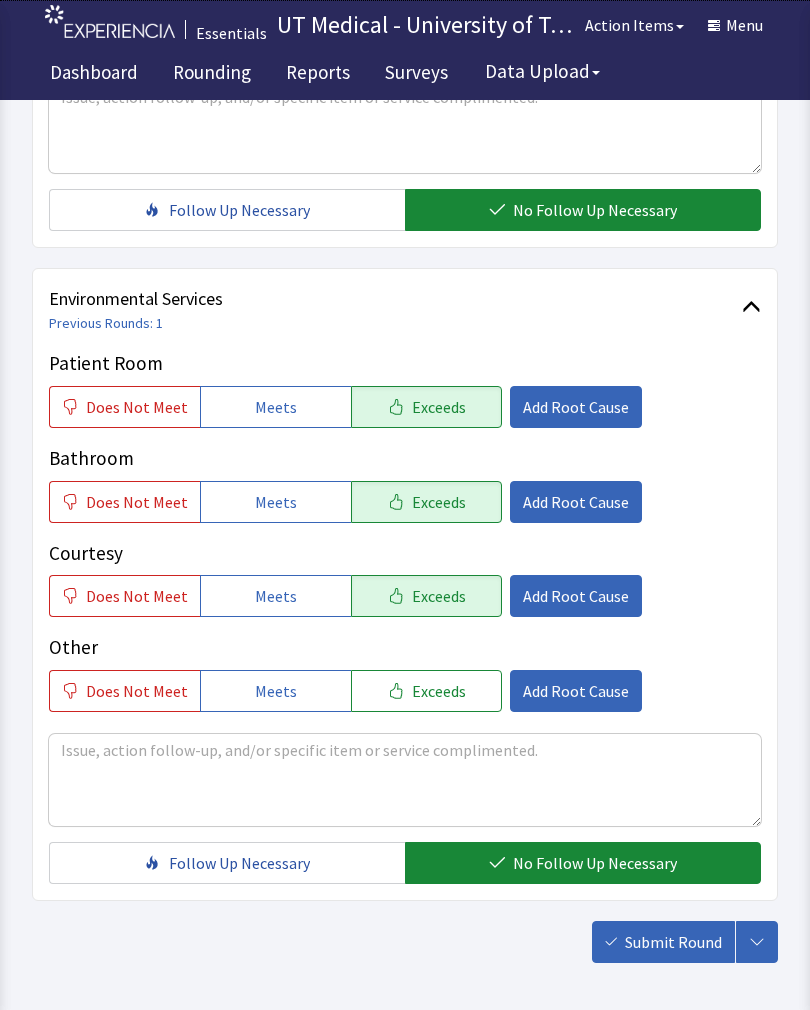 click on "Submit Round" at bounding box center (673, 942) 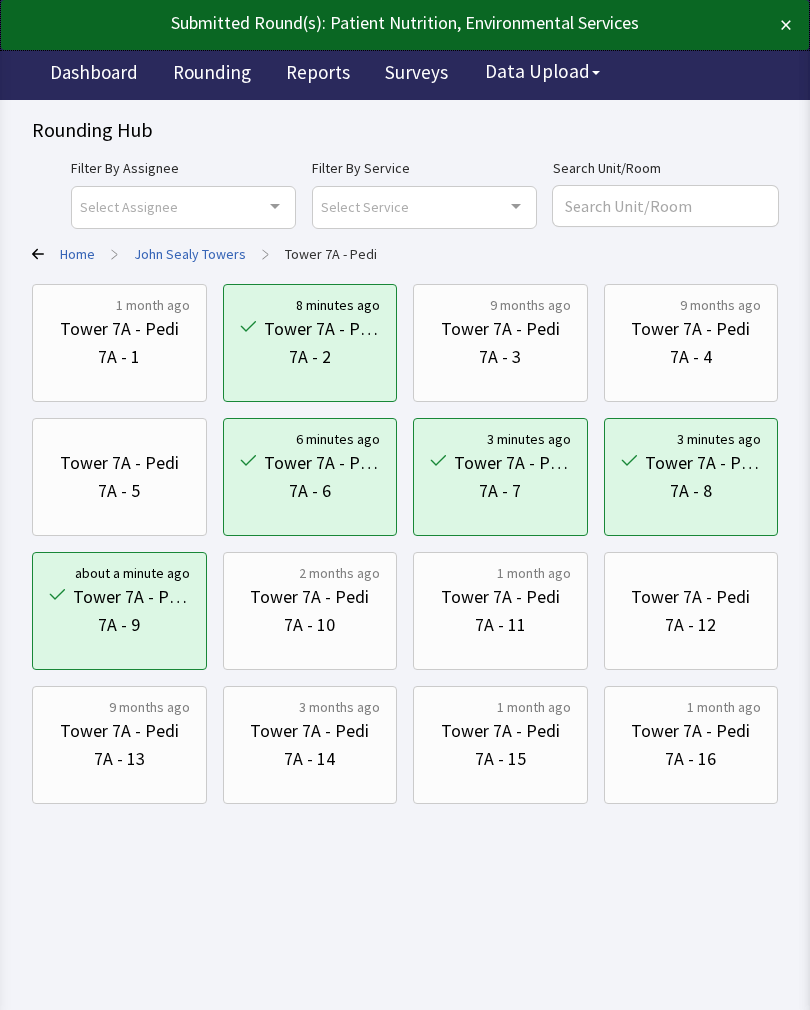 scroll, scrollTop: 0, scrollLeft: 0, axis: both 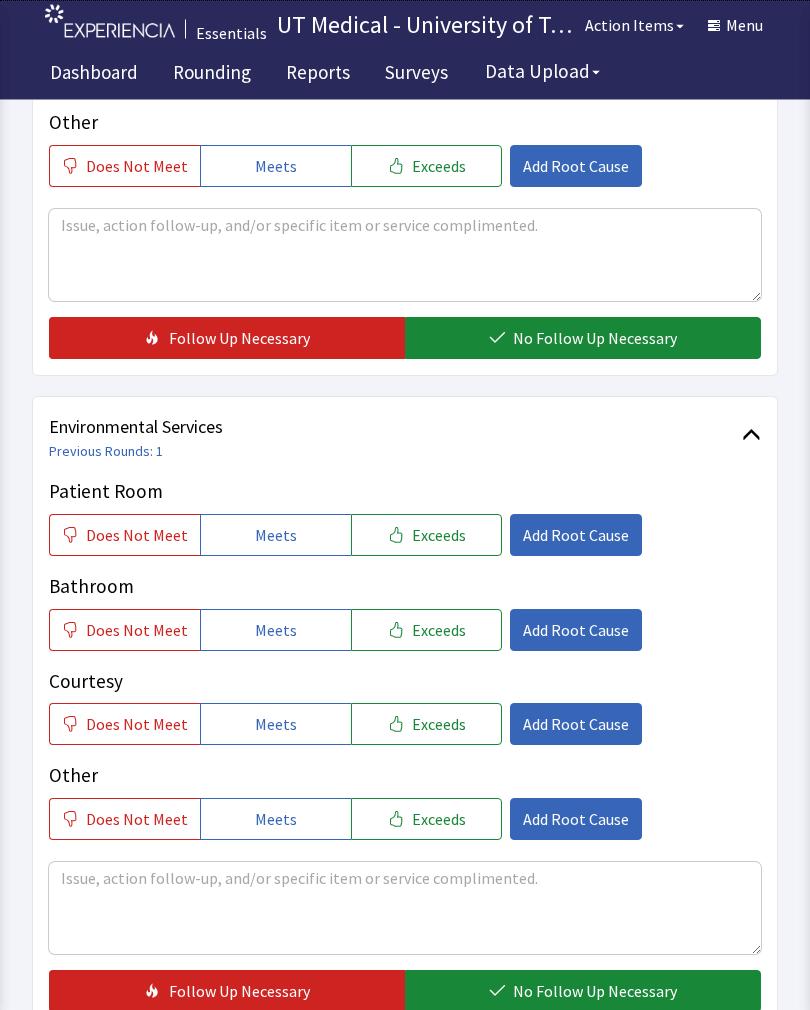 click on "Exceeds" 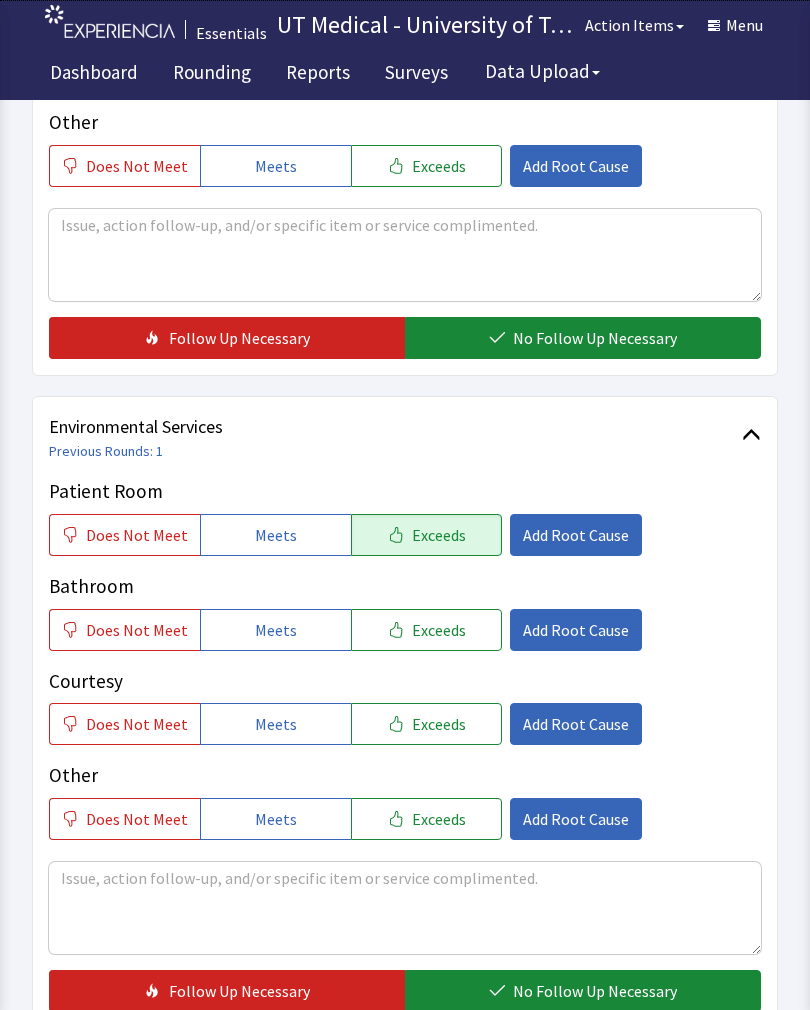 click on "Exceeds" 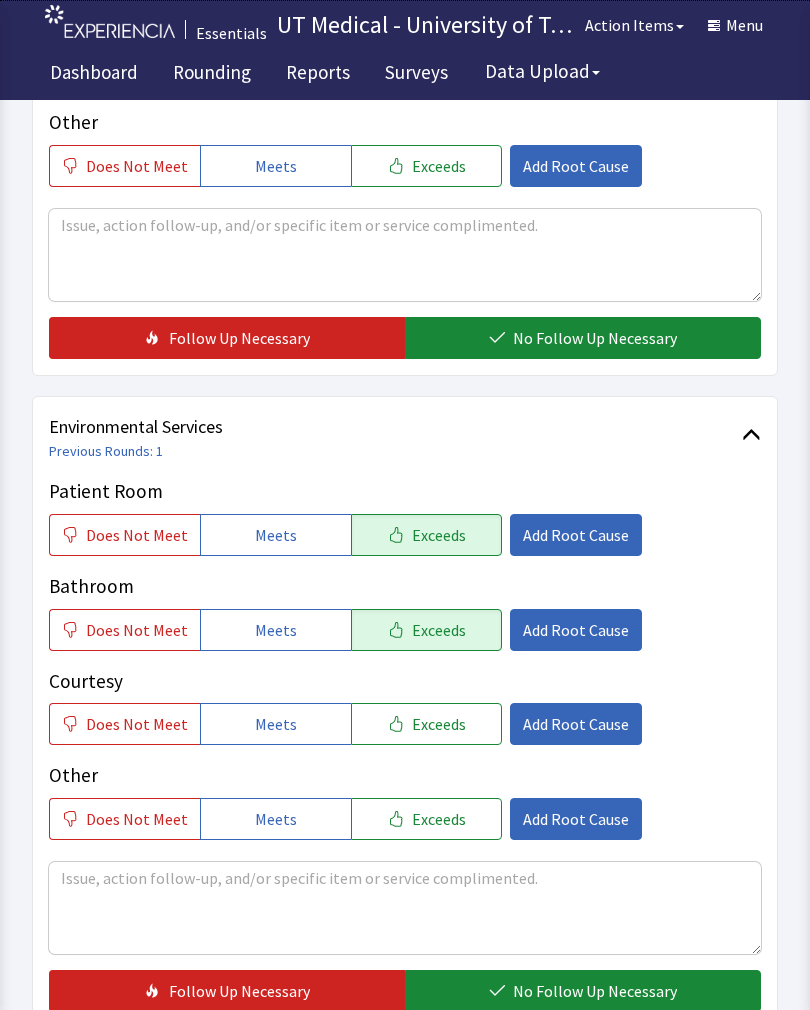 click on "Exceeds" 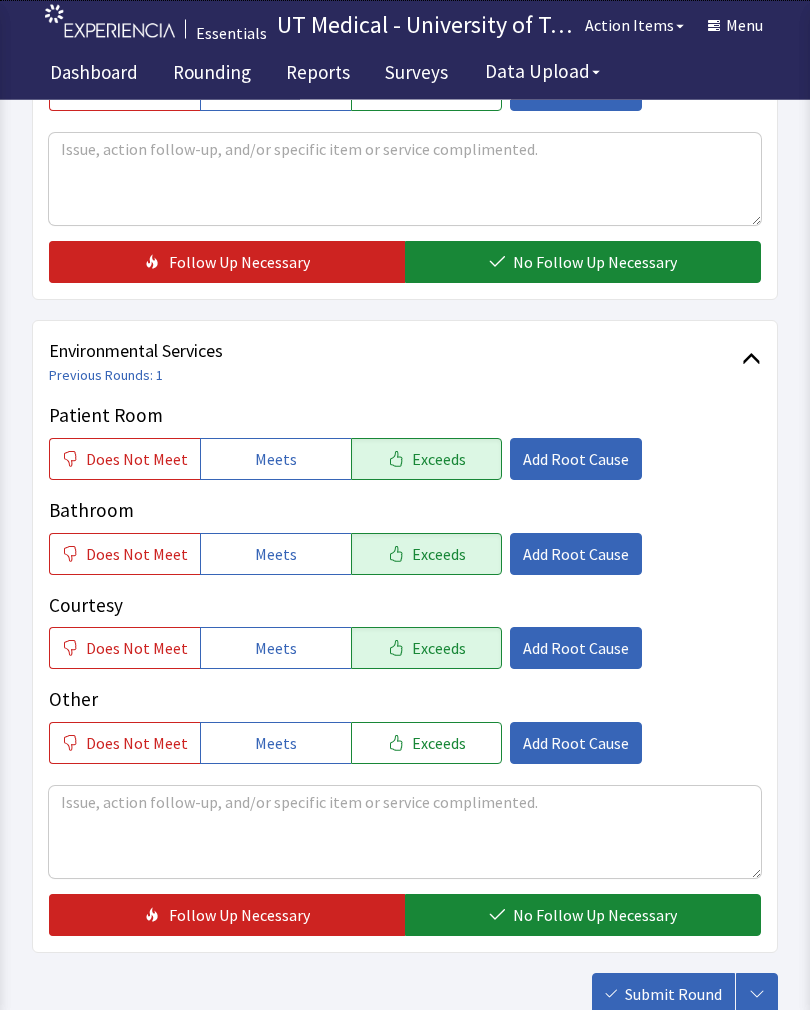 scroll, scrollTop: 890, scrollLeft: 0, axis: vertical 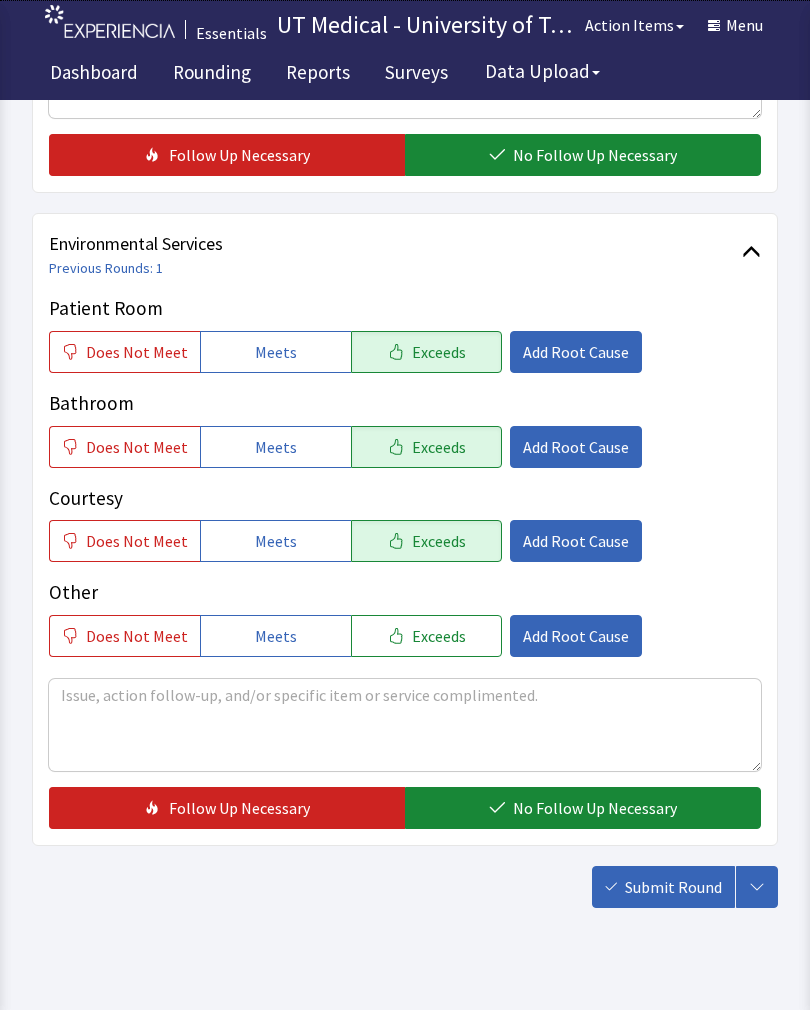 click on "No Follow Up Necessary" at bounding box center (595, 808) 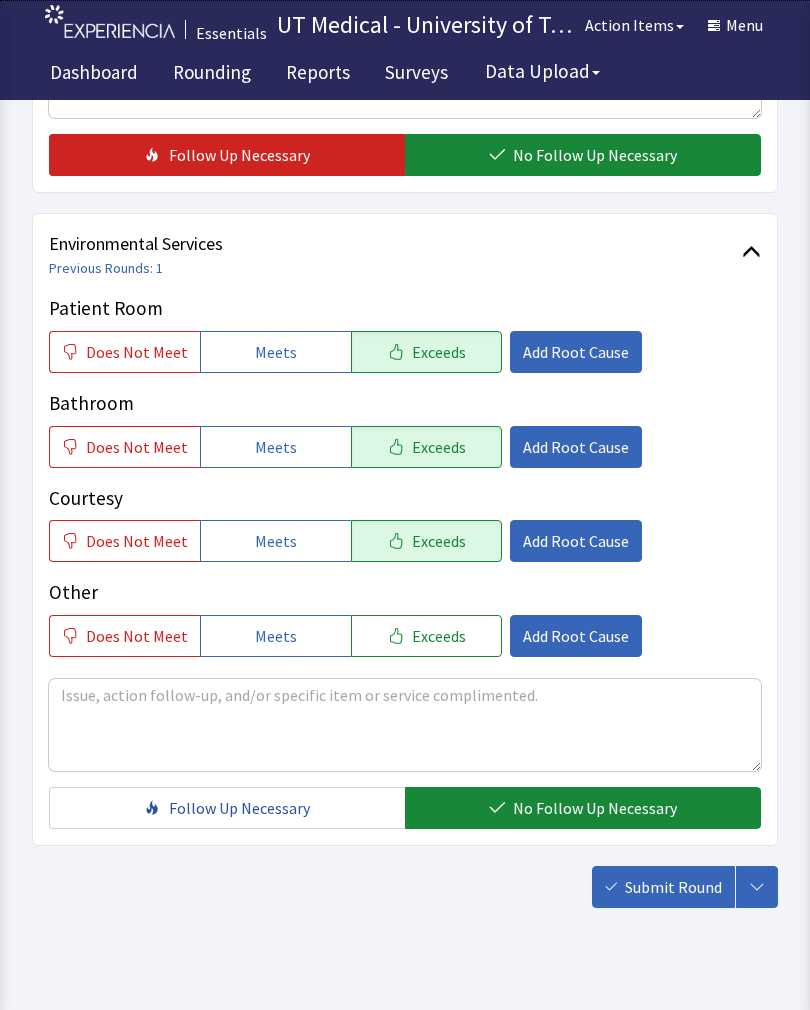 click on "Submit Round" at bounding box center (673, 887) 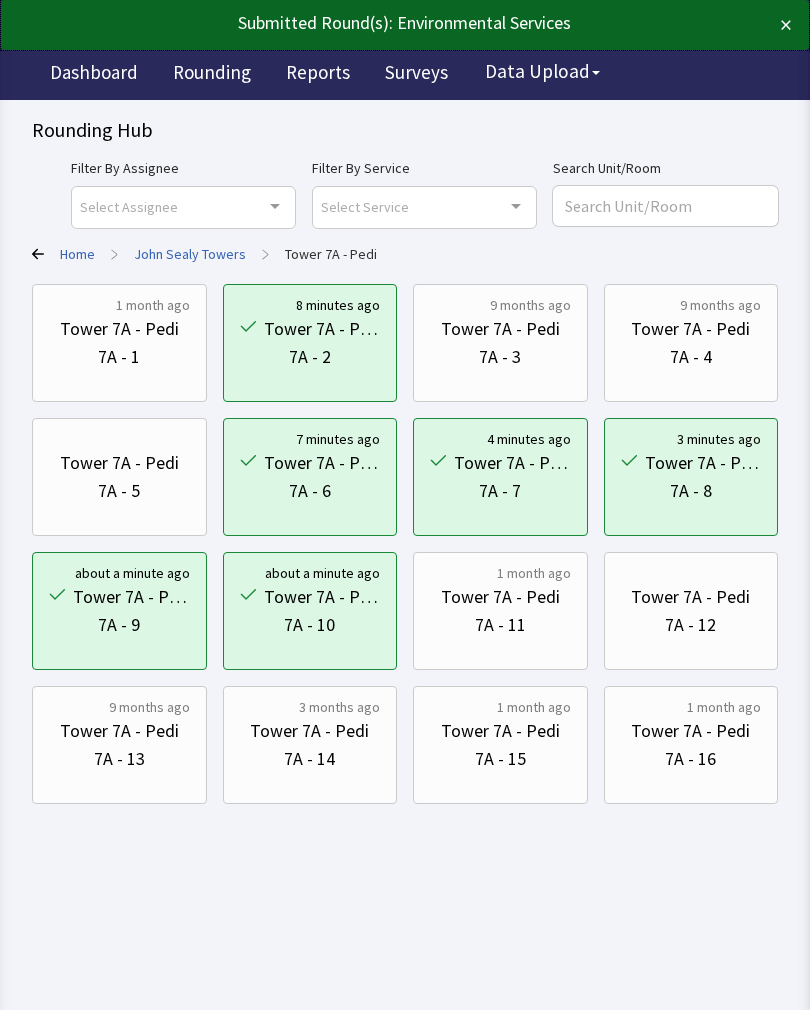scroll, scrollTop: 0, scrollLeft: 0, axis: both 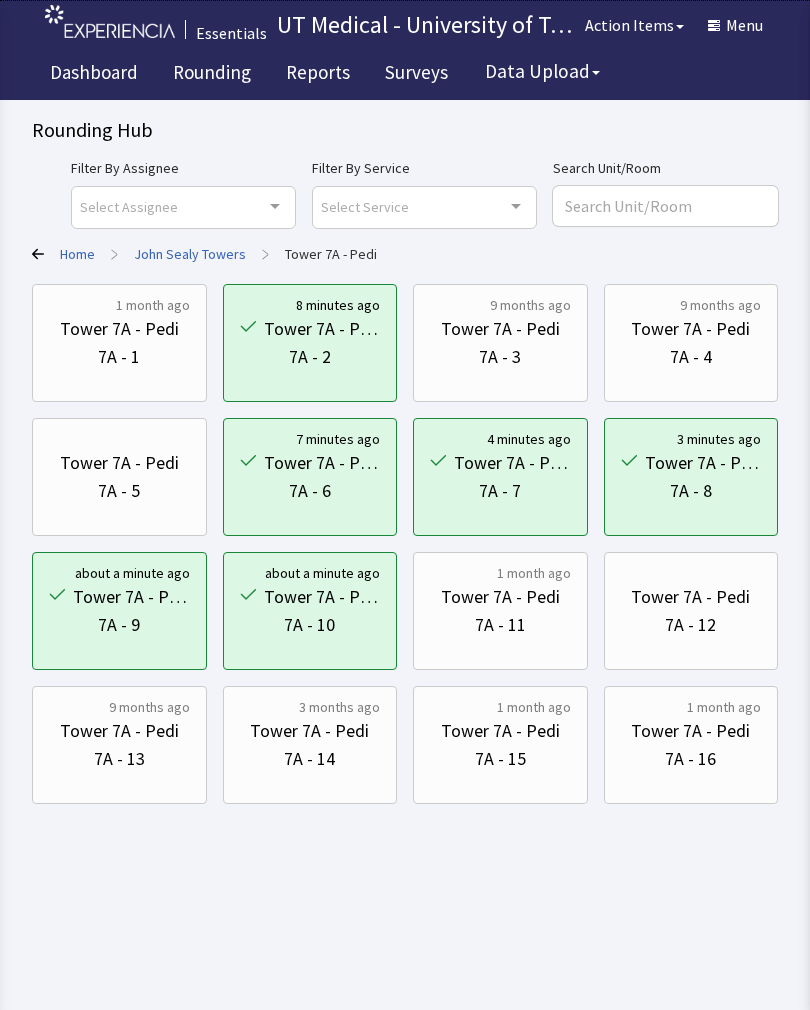 click on "7A - 15" at bounding box center [500, 759] 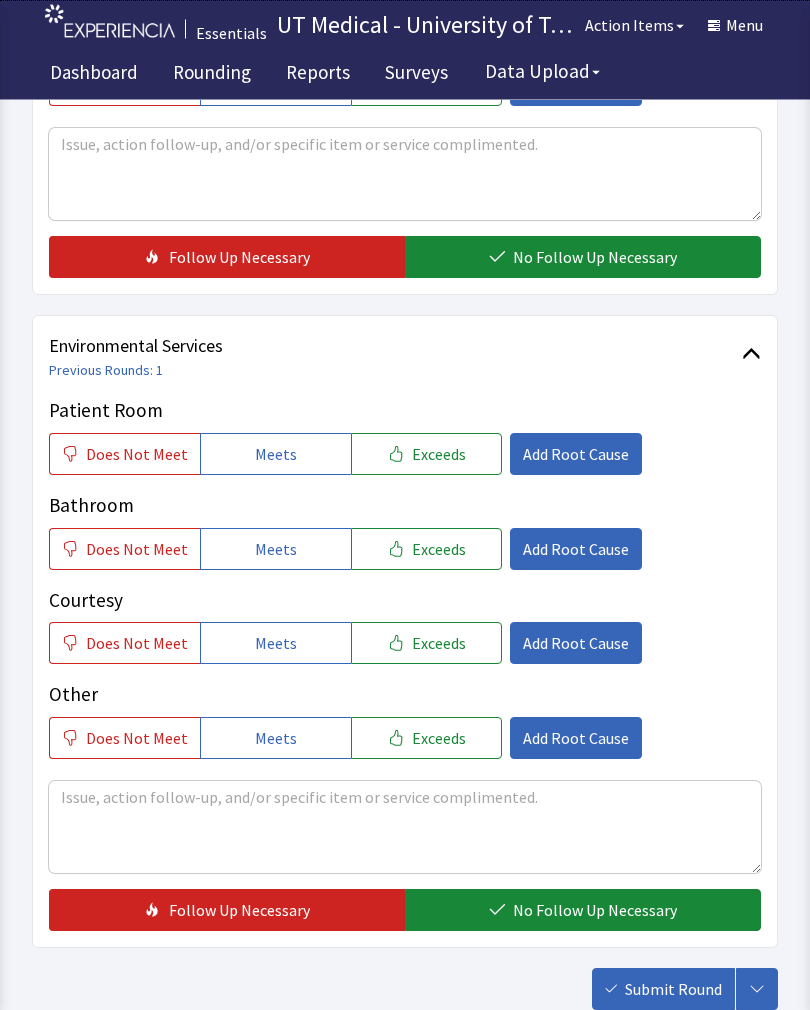 scroll, scrollTop: 788, scrollLeft: 0, axis: vertical 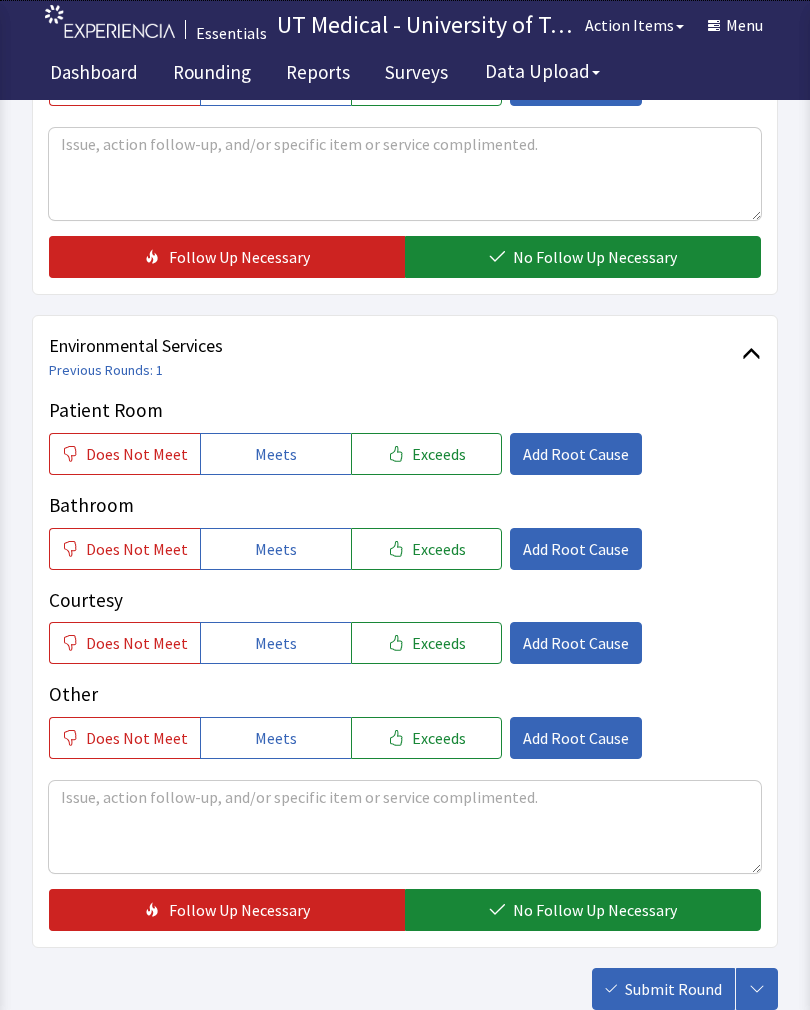 click on "Exceeds" 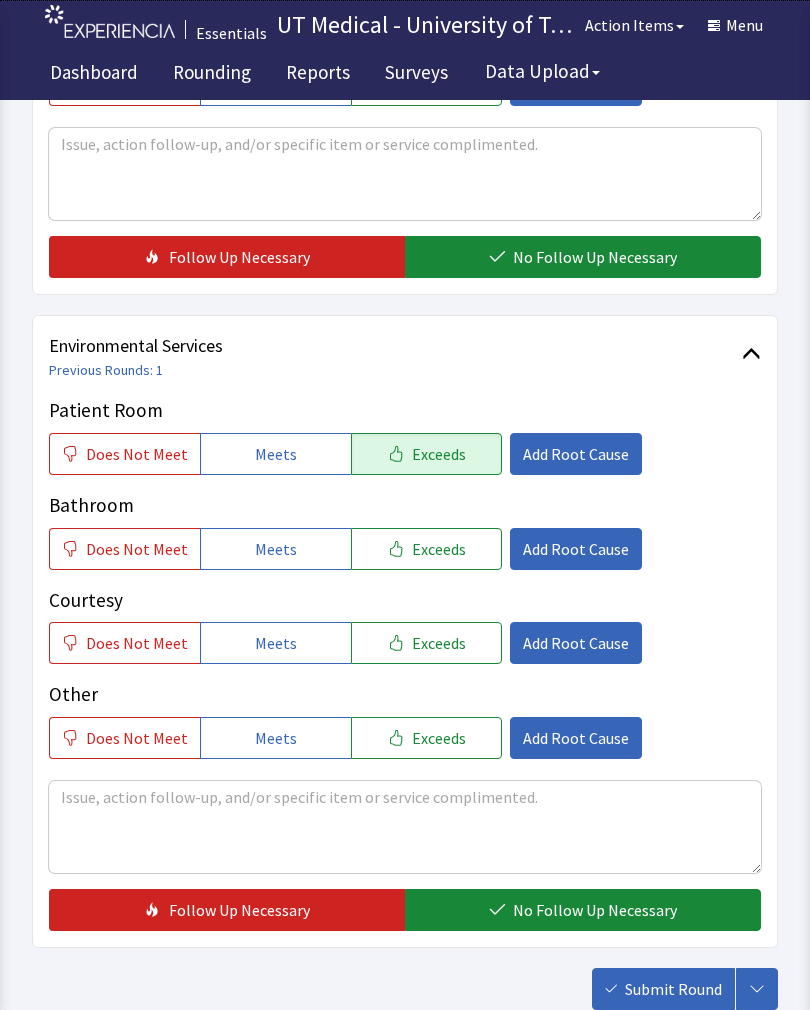 click on "Exceeds" 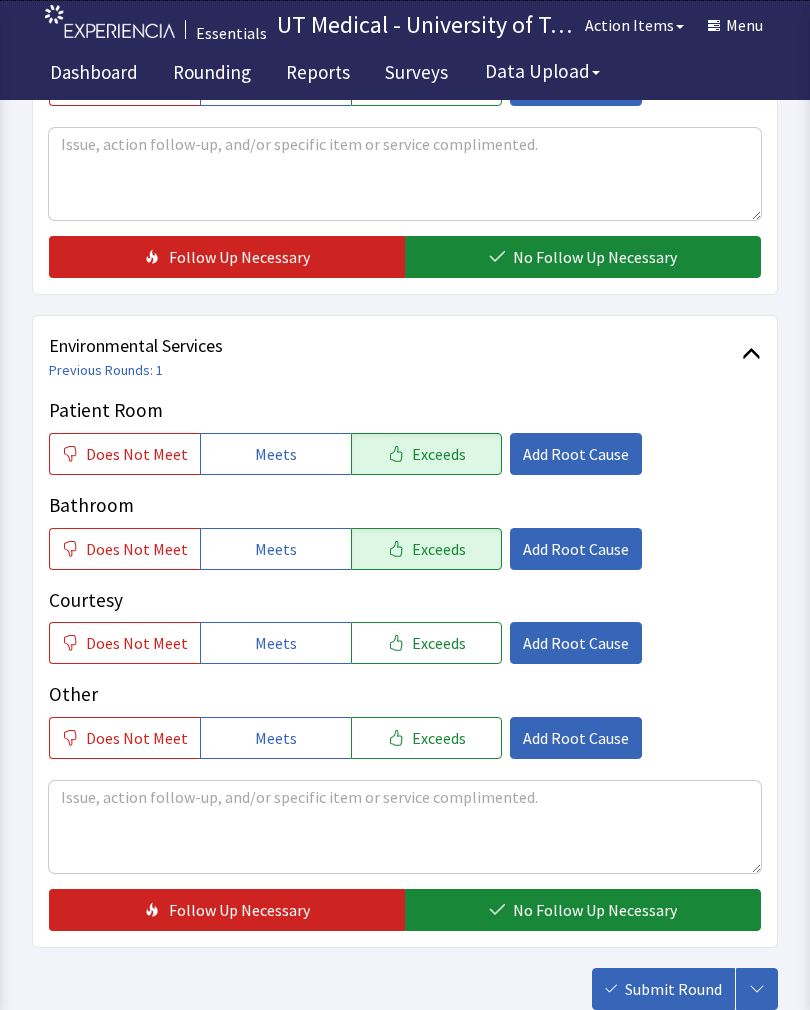 click on "Exceeds" 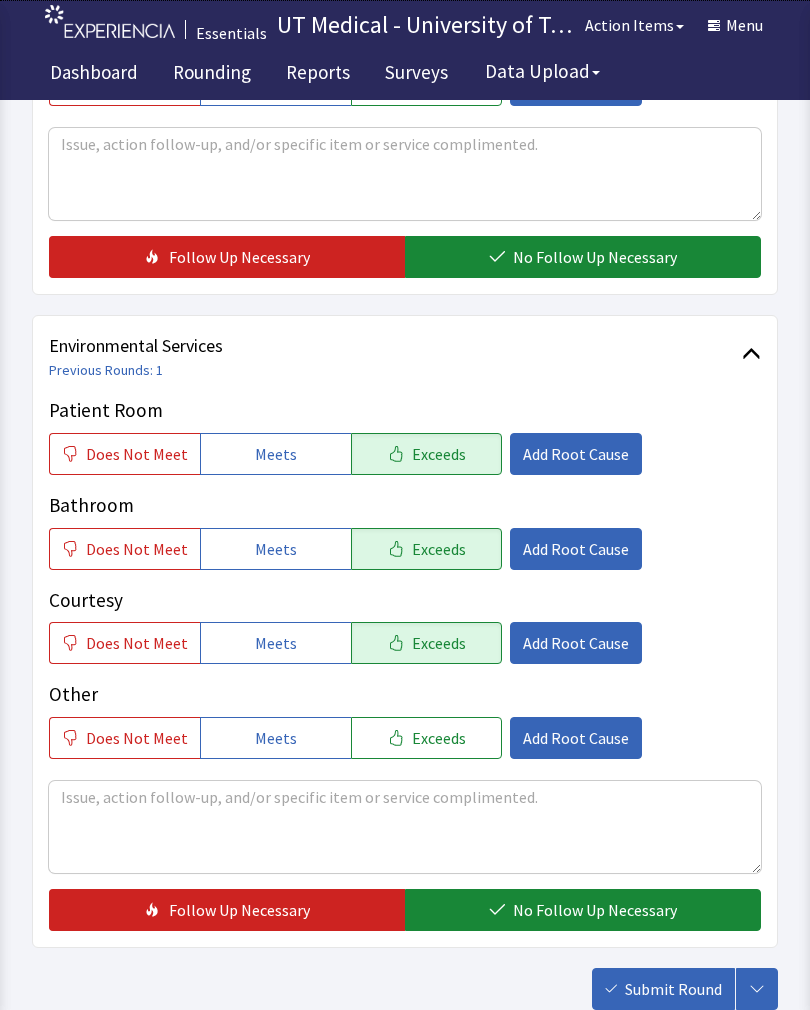 click on "No Follow Up Necessary" at bounding box center [595, 910] 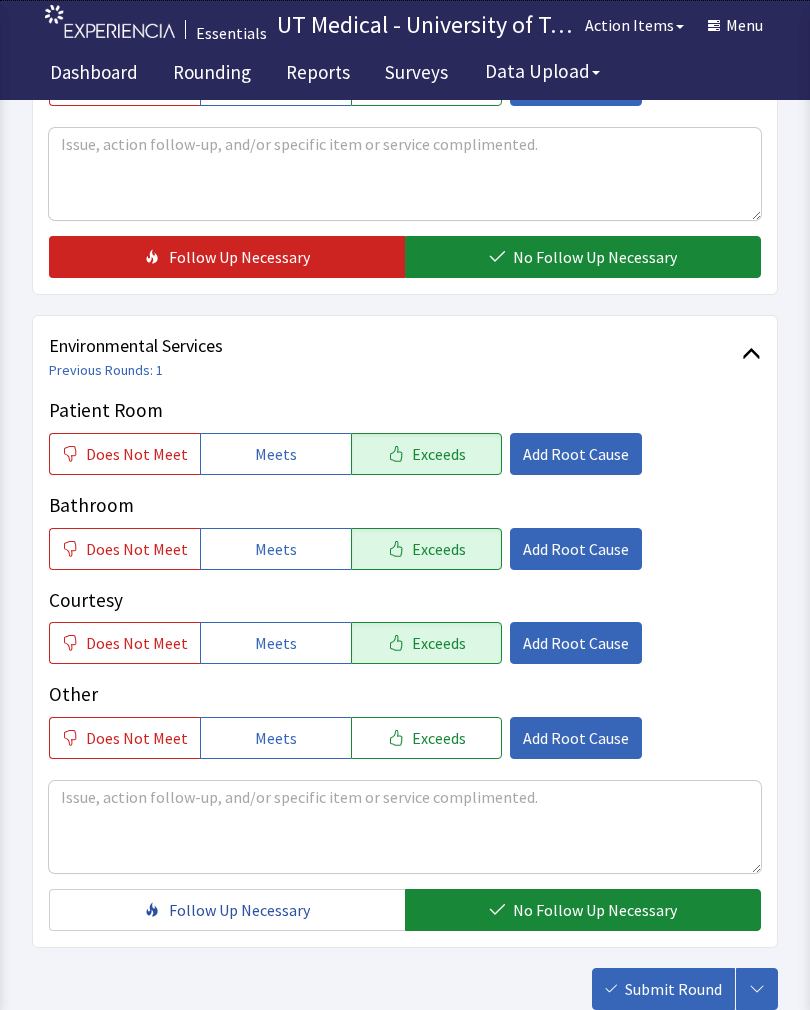 click on "Submit Round" at bounding box center (673, 989) 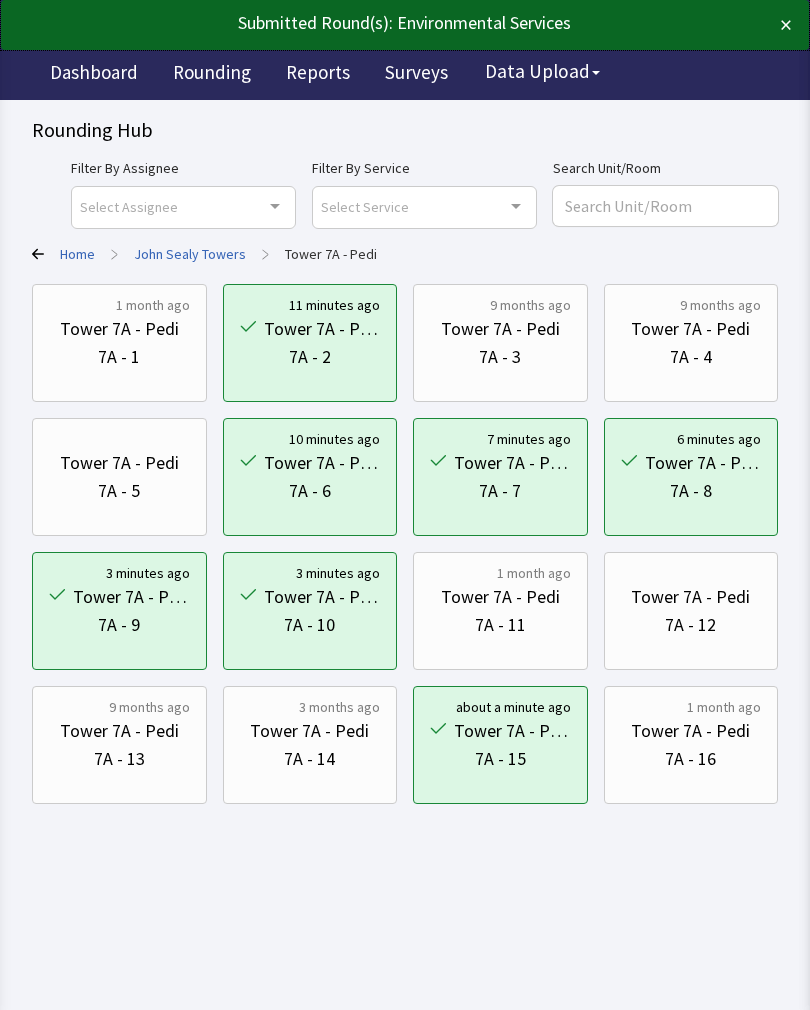 scroll, scrollTop: 0, scrollLeft: 0, axis: both 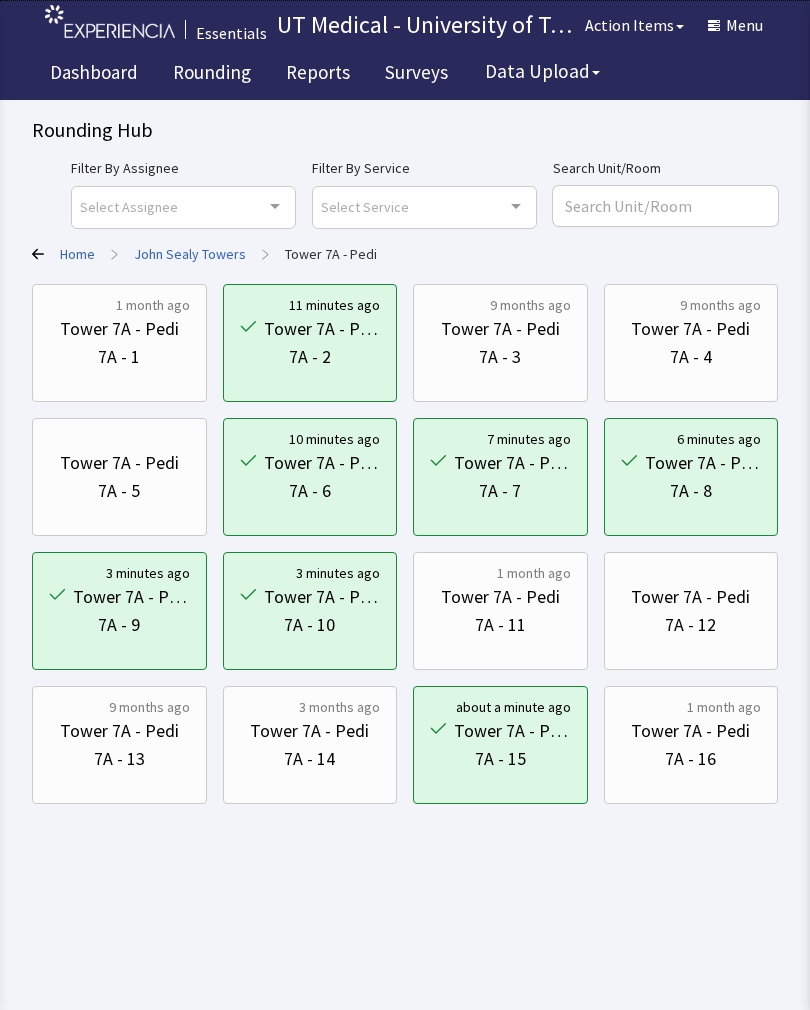 click on "7A - 16" at bounding box center [690, 759] 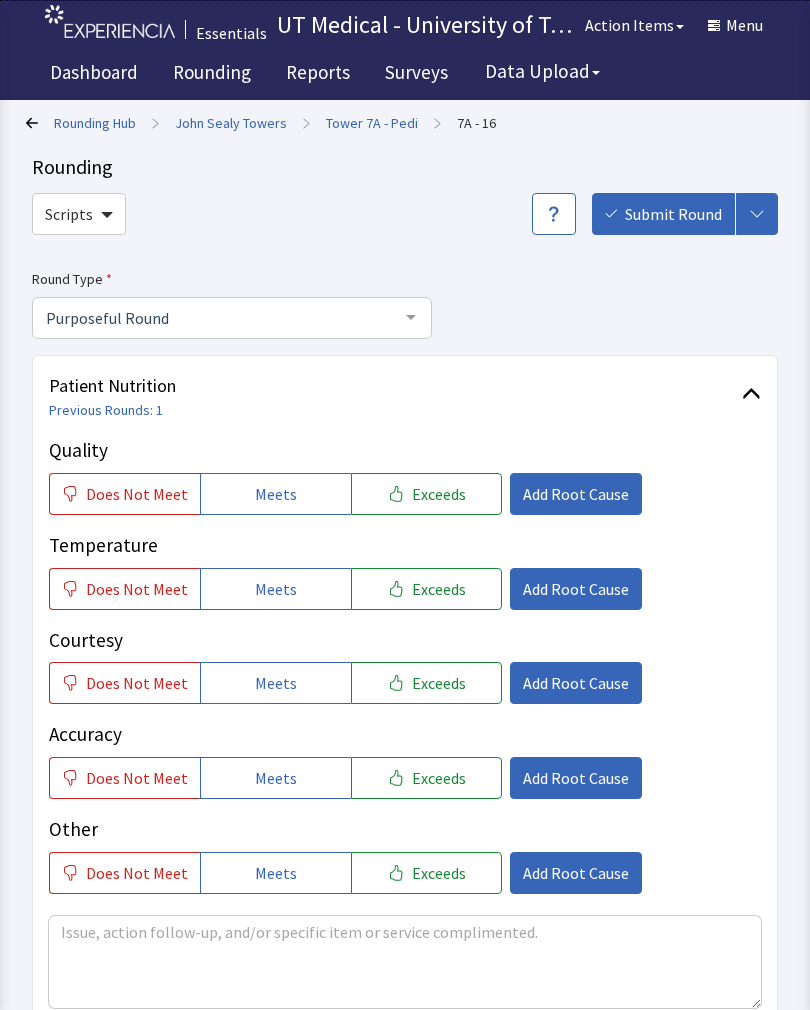 scroll, scrollTop: 0, scrollLeft: 0, axis: both 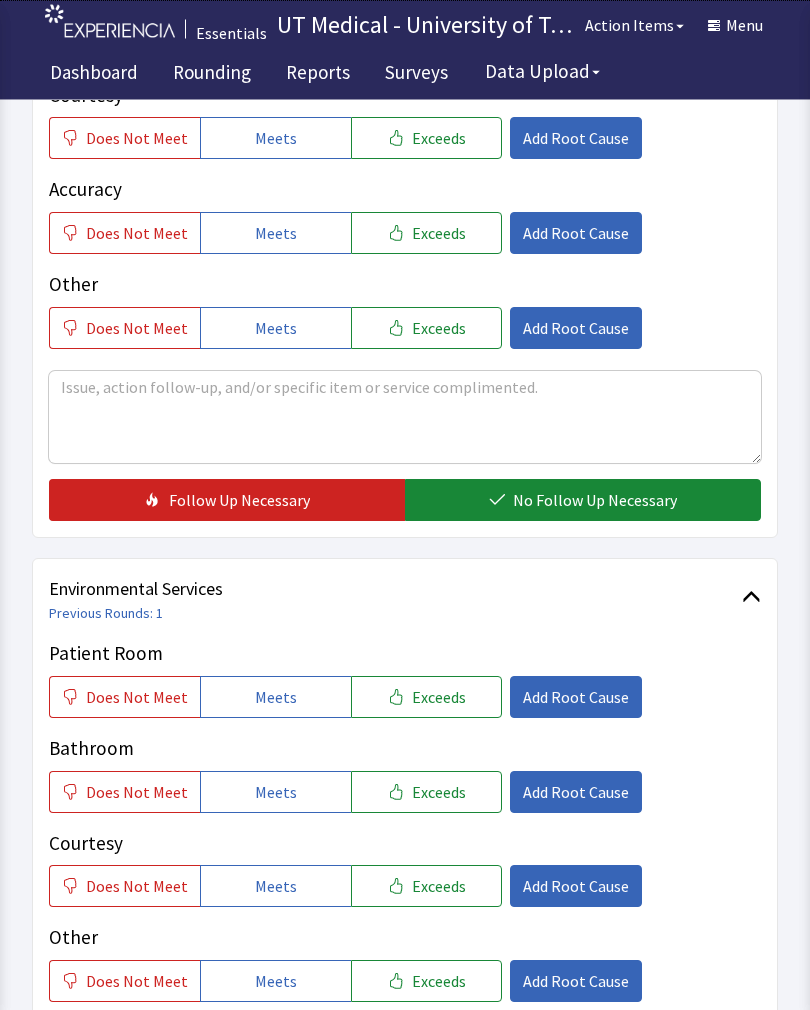 click on "Exceeds" 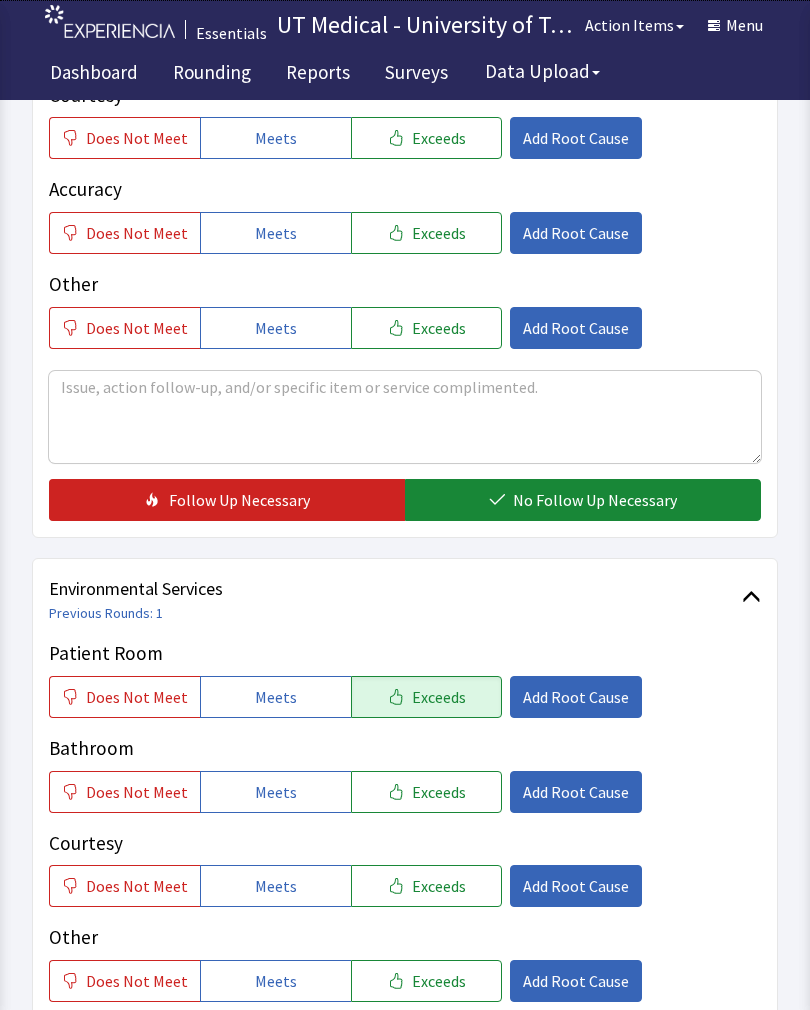 click on "Exceeds" at bounding box center [439, 792] 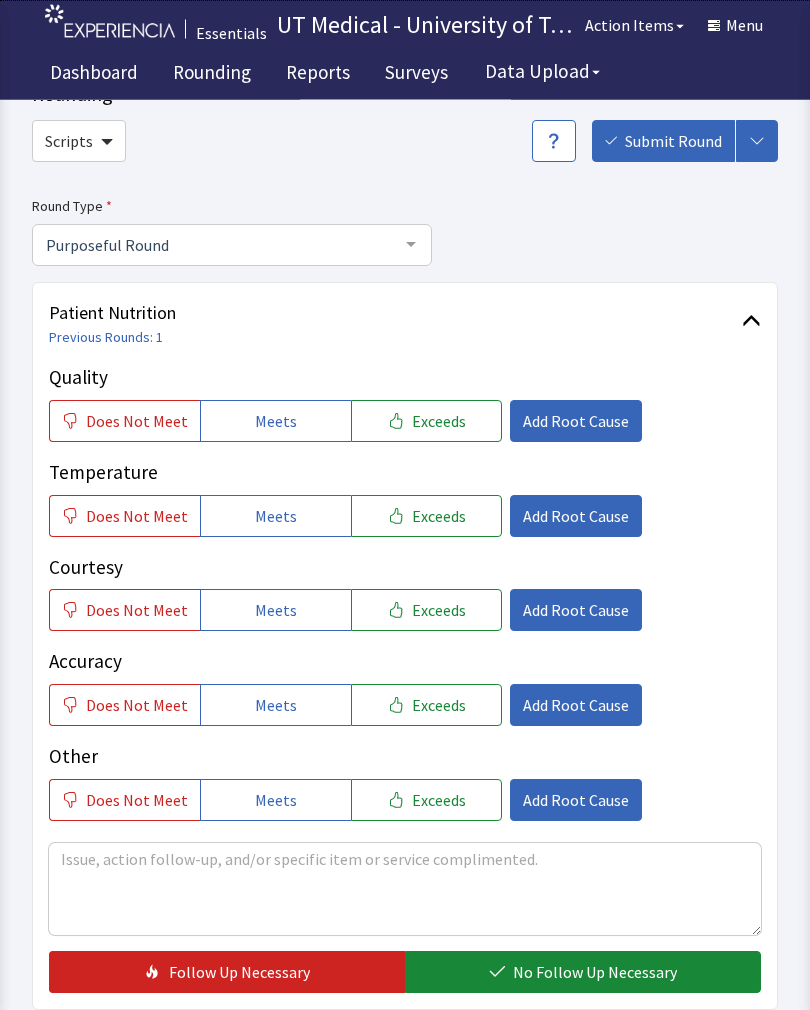 scroll, scrollTop: 73, scrollLeft: 0, axis: vertical 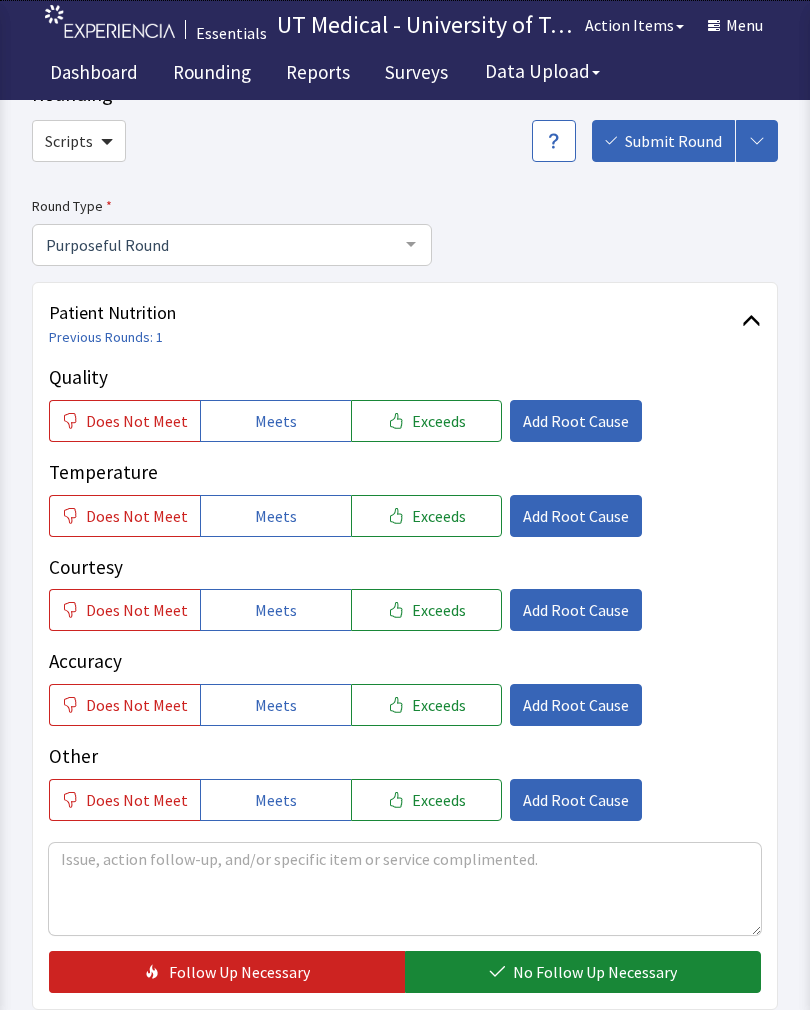 click on "Exceeds" at bounding box center (439, 421) 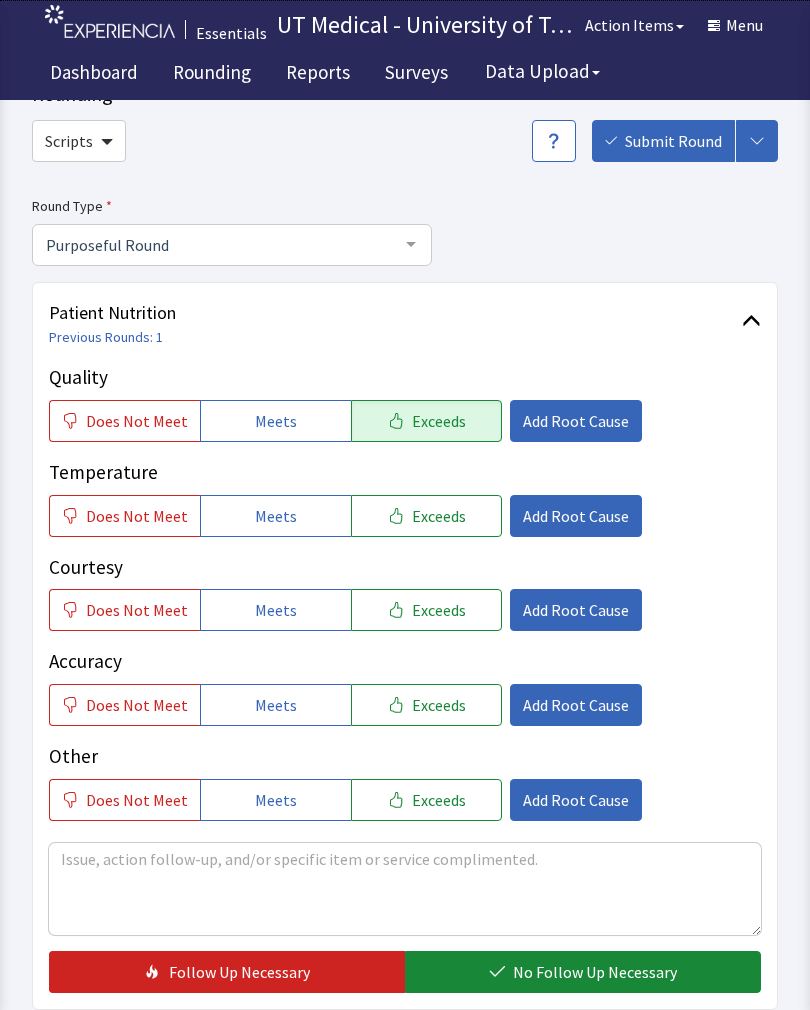 click on "Exceeds" 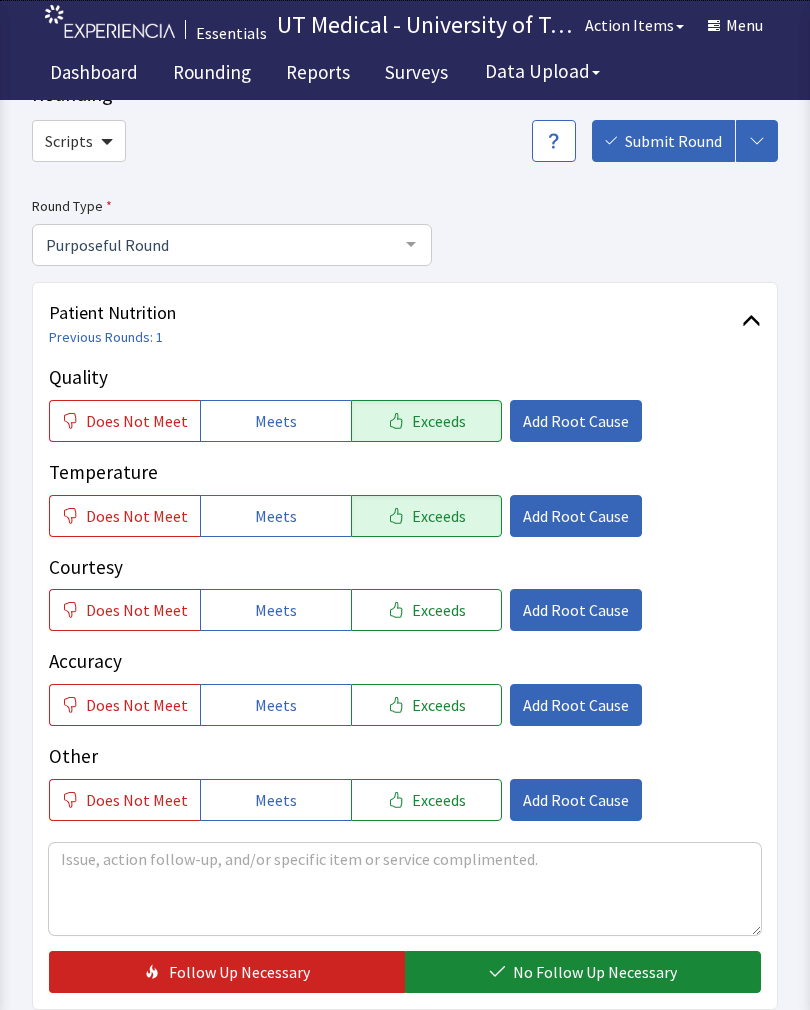 click on "Accuracy" at bounding box center [405, 661] 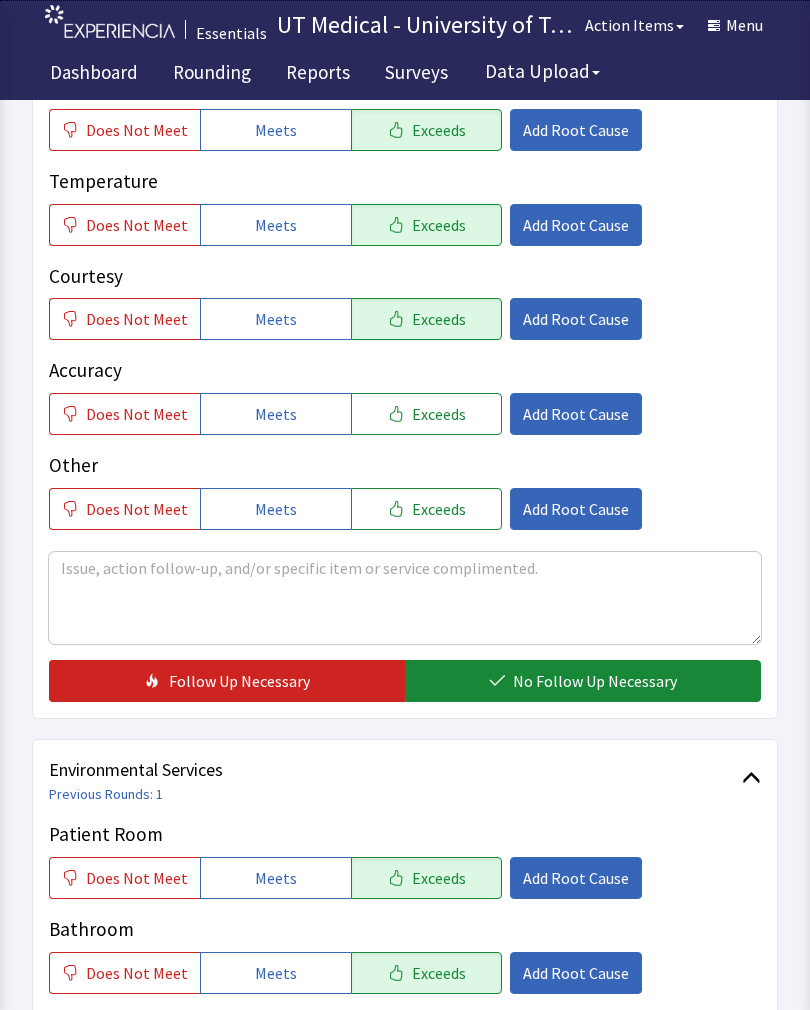 click on "No Follow Up Necessary" at bounding box center (595, 681) 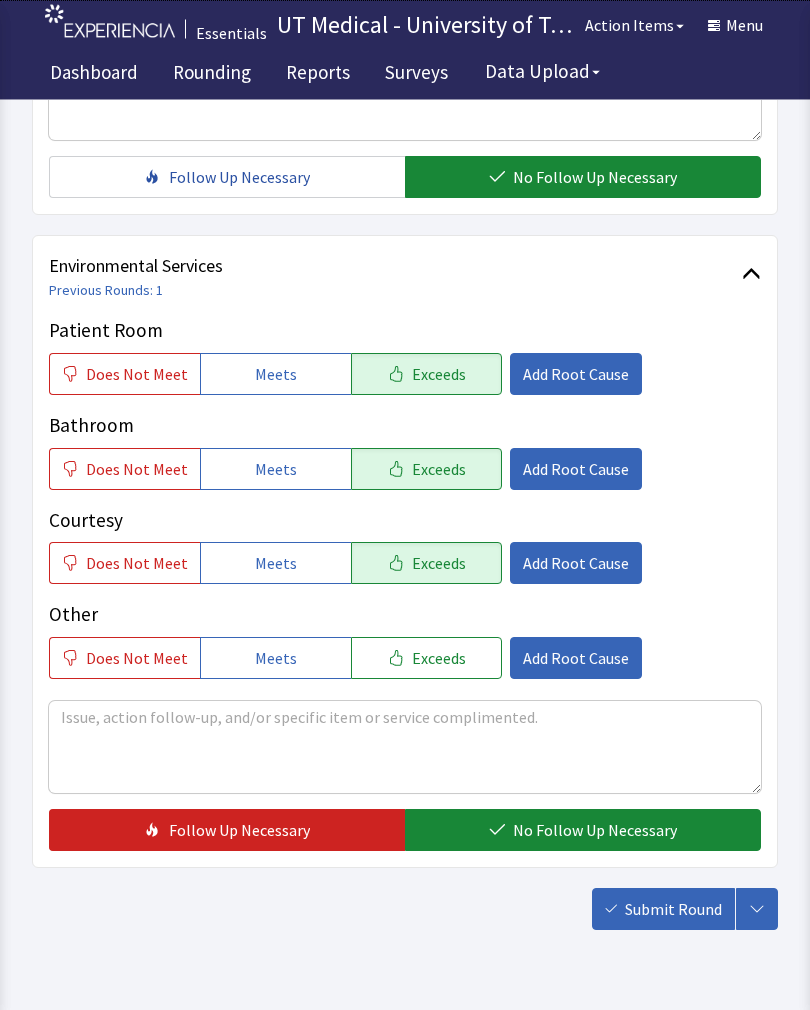 click on "No Follow Up Necessary" at bounding box center (595, 831) 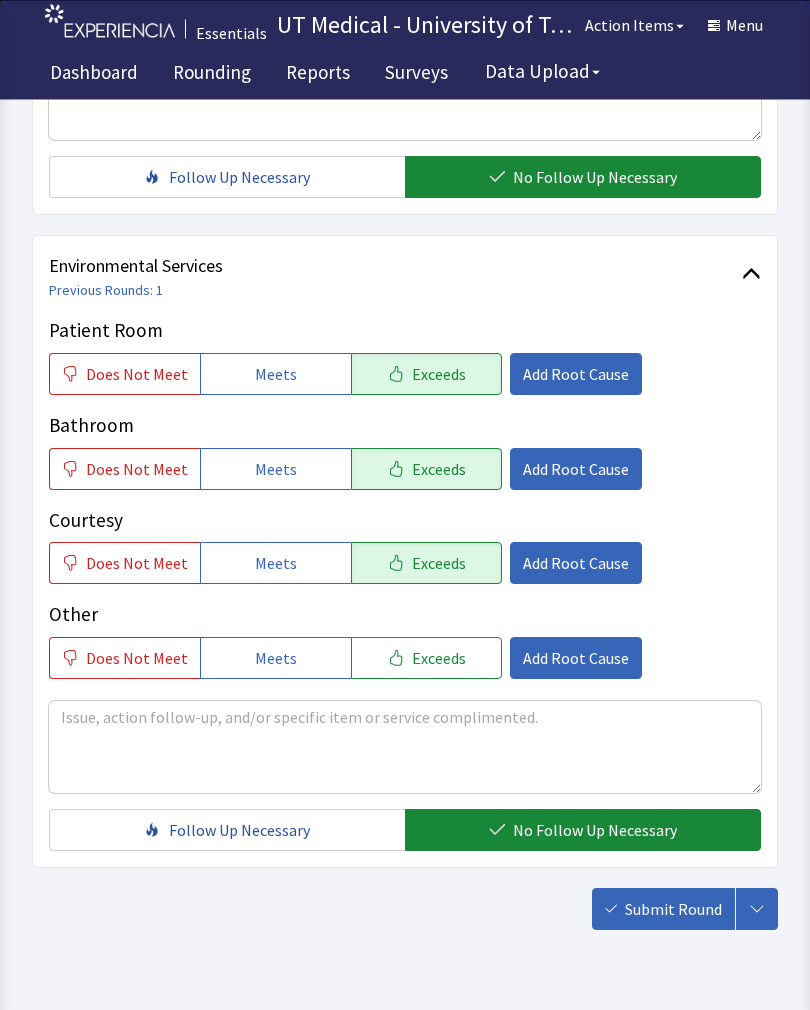 scroll, scrollTop: 868, scrollLeft: 0, axis: vertical 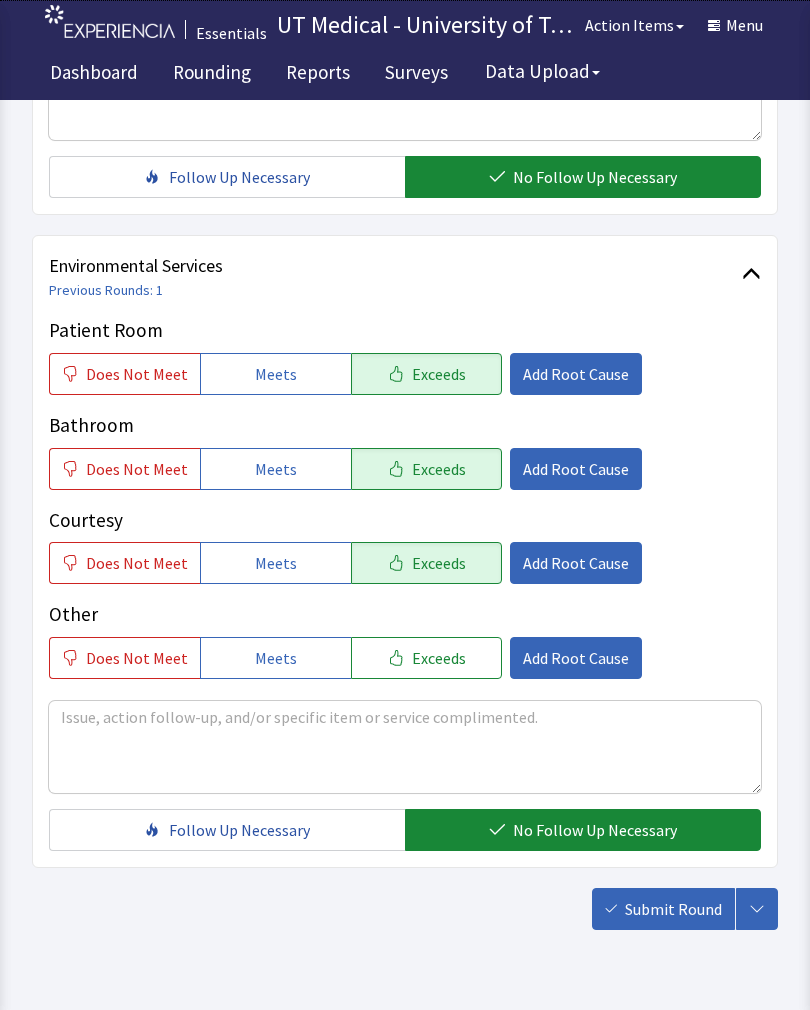 click on "Submit Round" at bounding box center (673, 909) 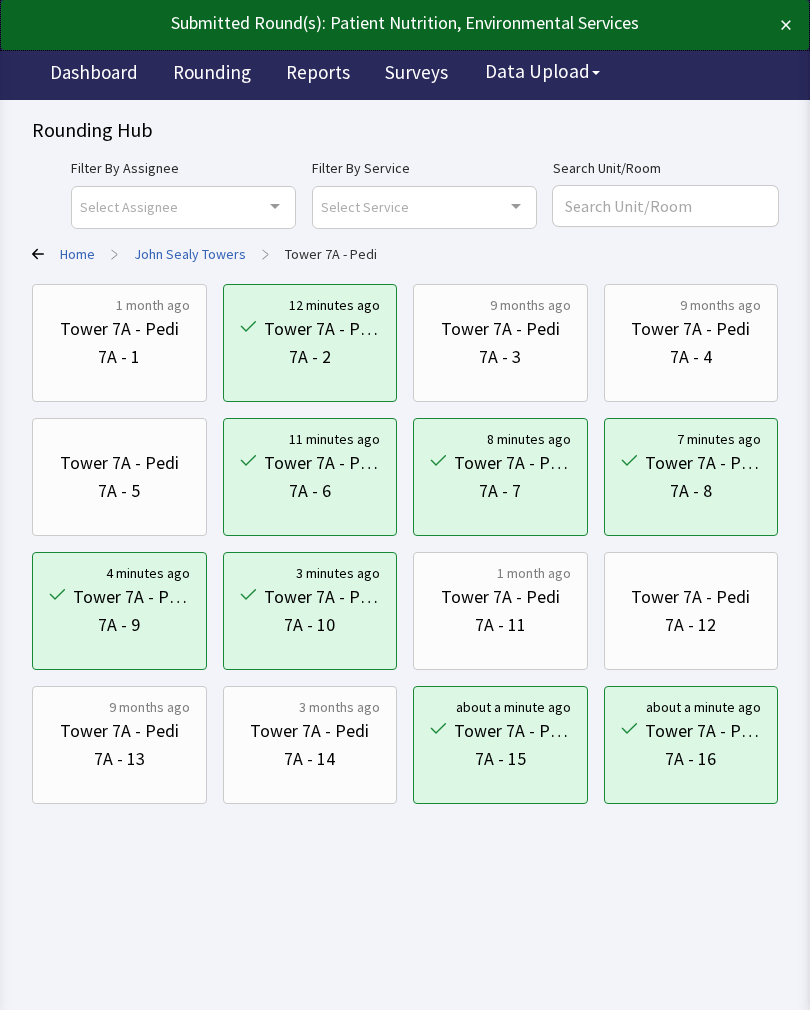 scroll, scrollTop: 0, scrollLeft: 0, axis: both 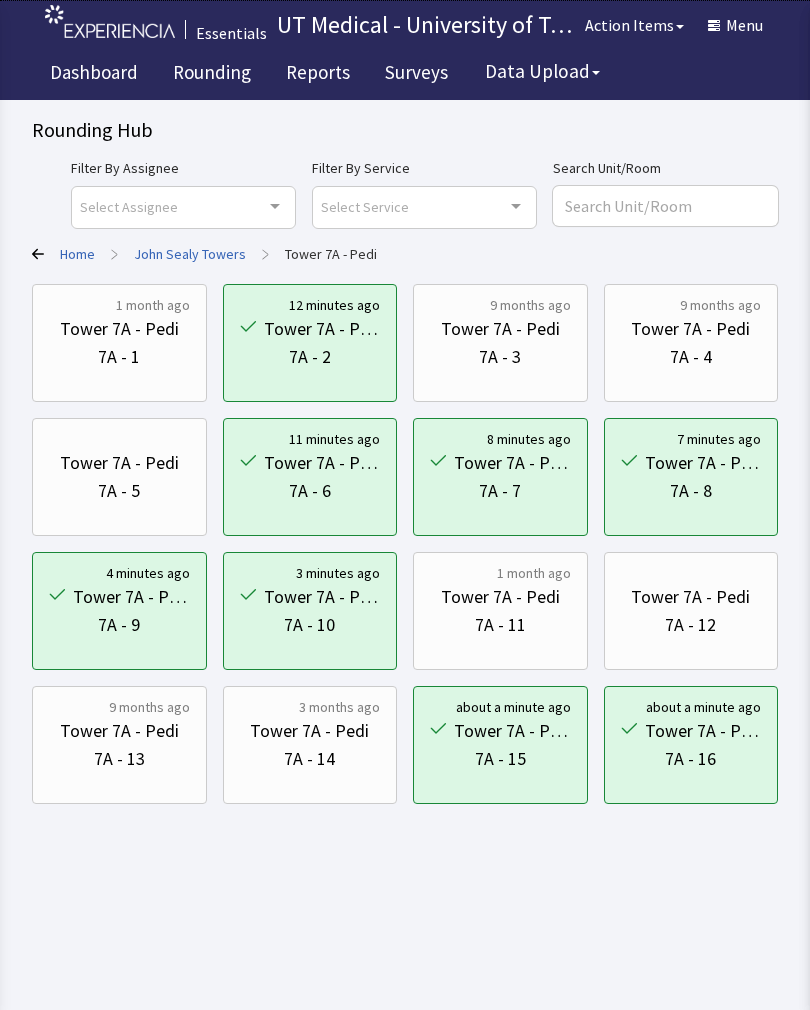 click on "John Sealy Towers" at bounding box center (190, 254) 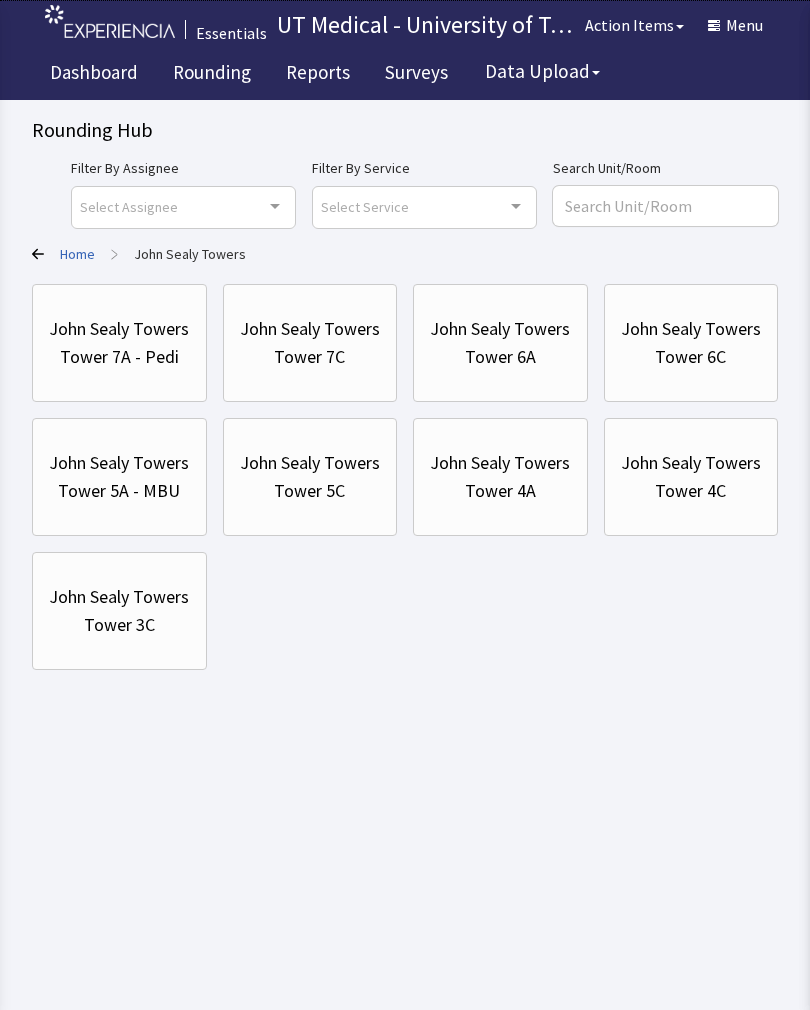click on "Tower 7C" at bounding box center [309, 357] 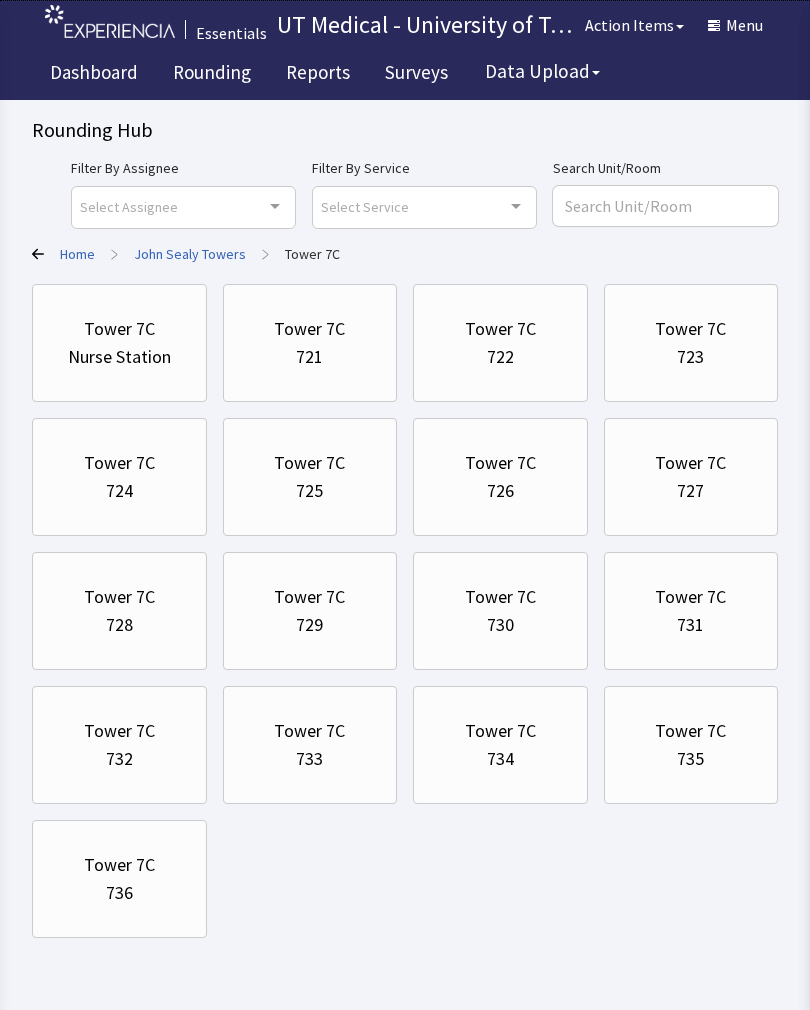 click on "721" at bounding box center (309, 357) 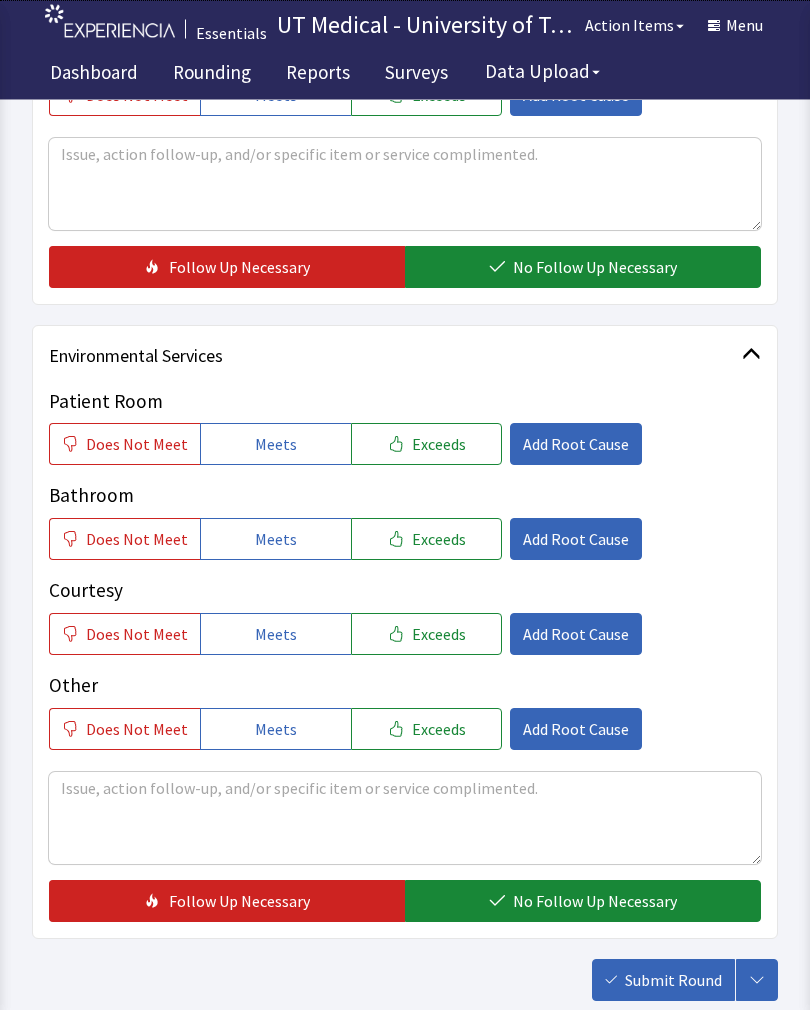 scroll, scrollTop: 764, scrollLeft: 0, axis: vertical 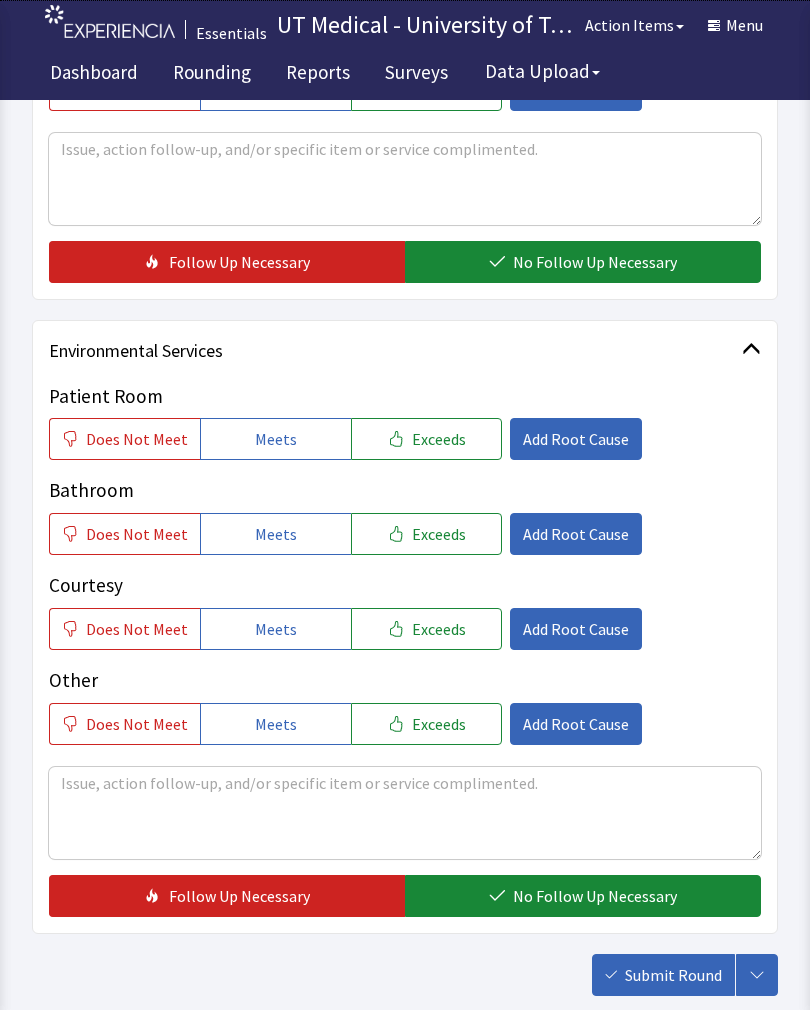 click on "Exceeds" at bounding box center [439, 439] 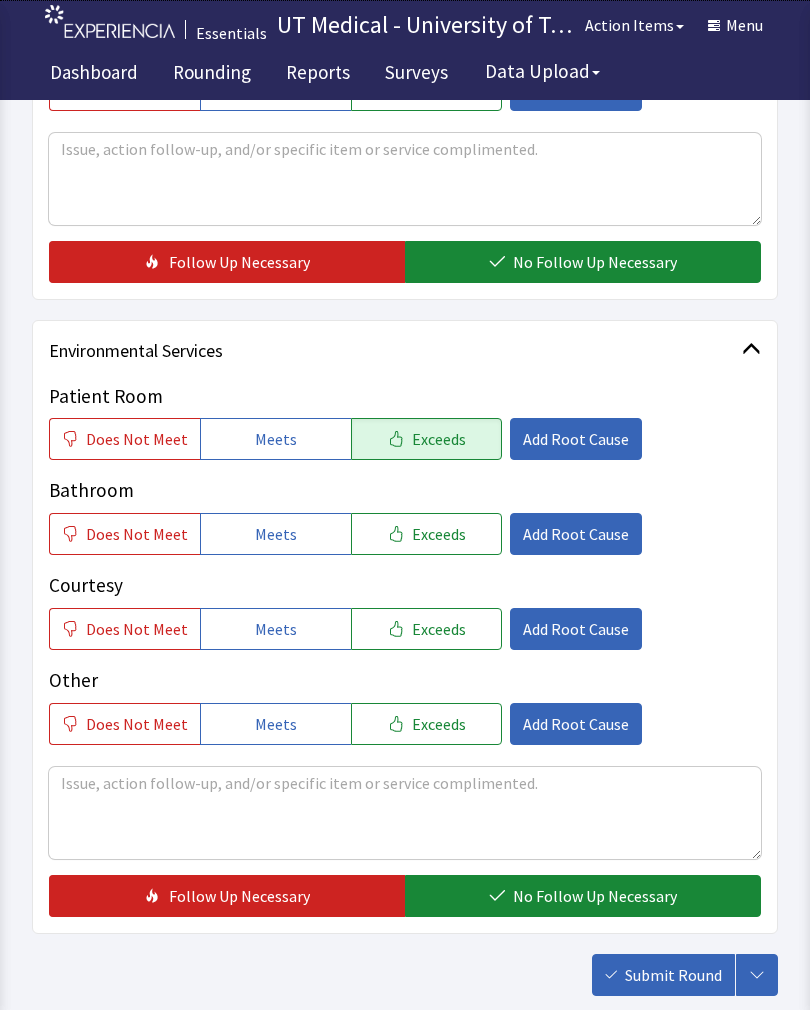 click on "Exceeds" at bounding box center (439, 534) 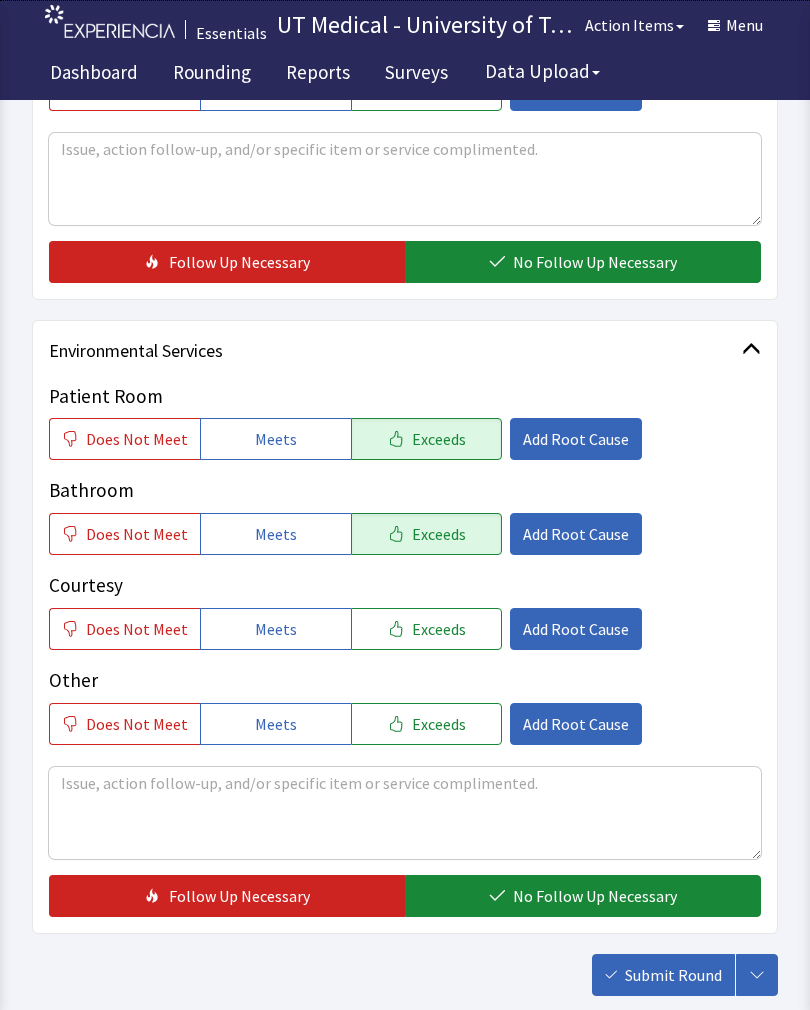click on "Exceeds" 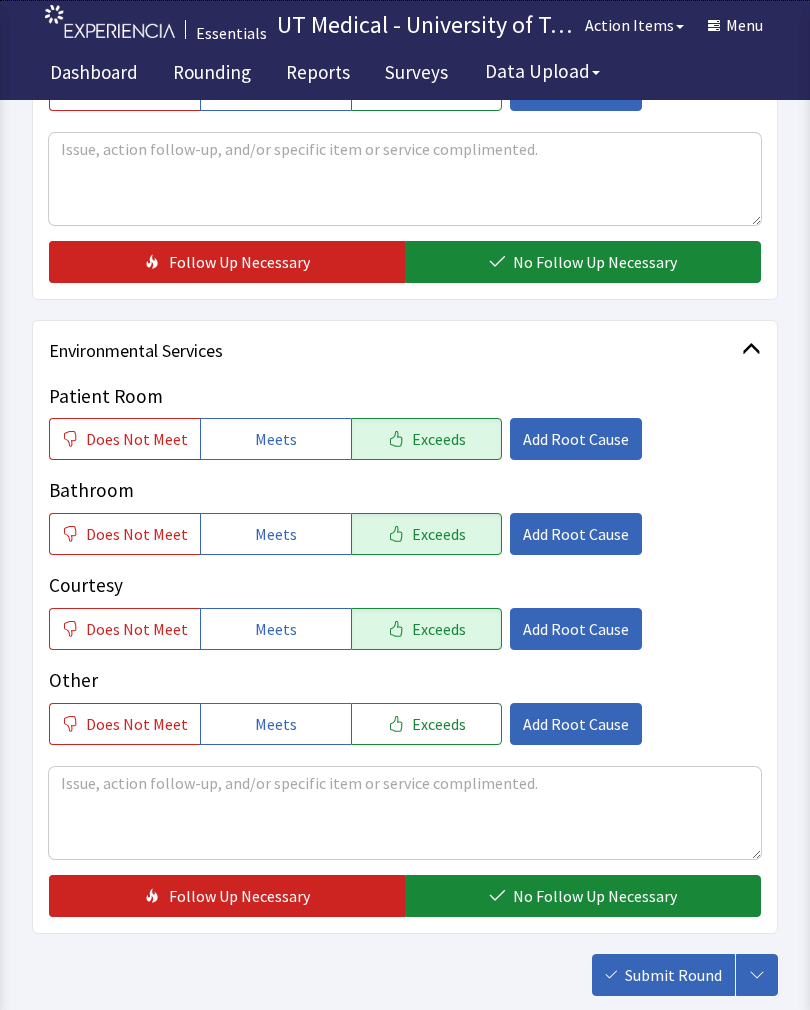 click on "No Follow Up Necessary" at bounding box center (595, 896) 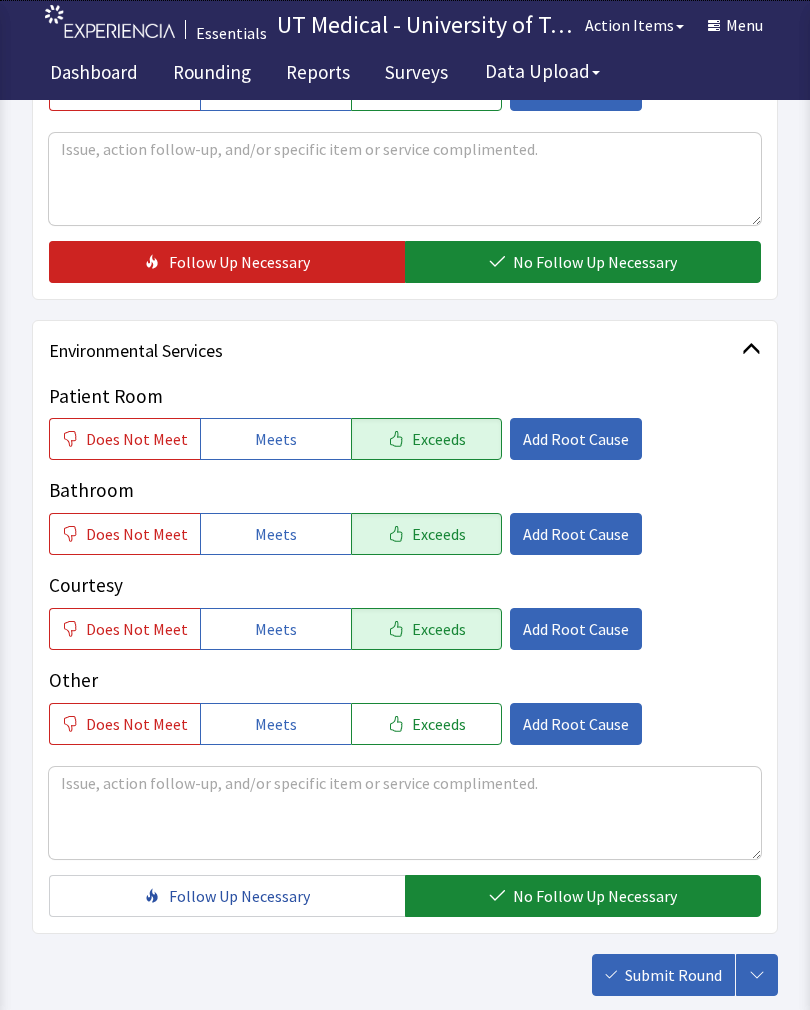 click on "Submit Round" at bounding box center (663, 975) 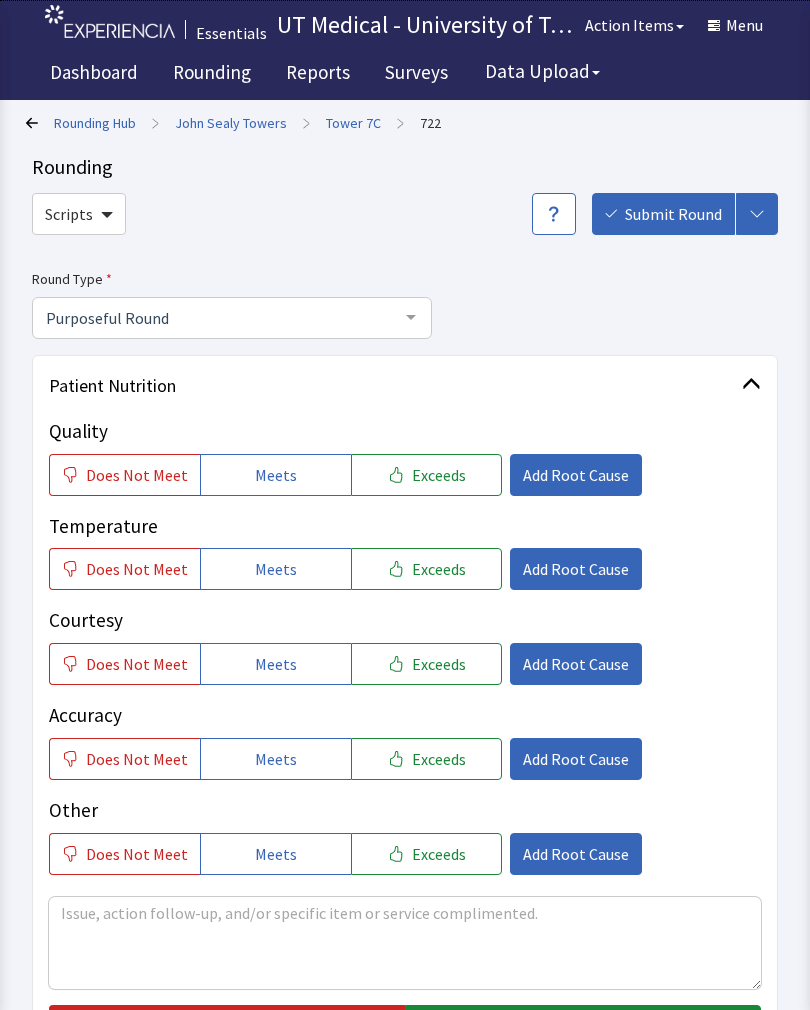 scroll, scrollTop: 0, scrollLeft: 0, axis: both 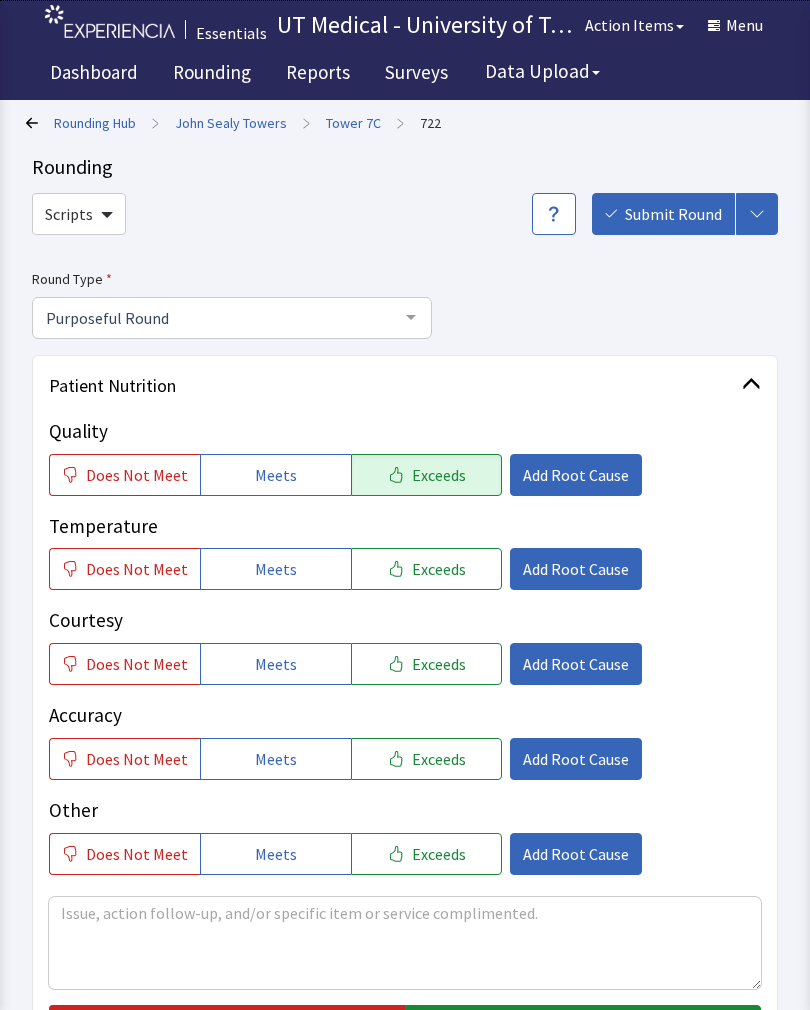 click on "Exceeds" at bounding box center [439, 569] 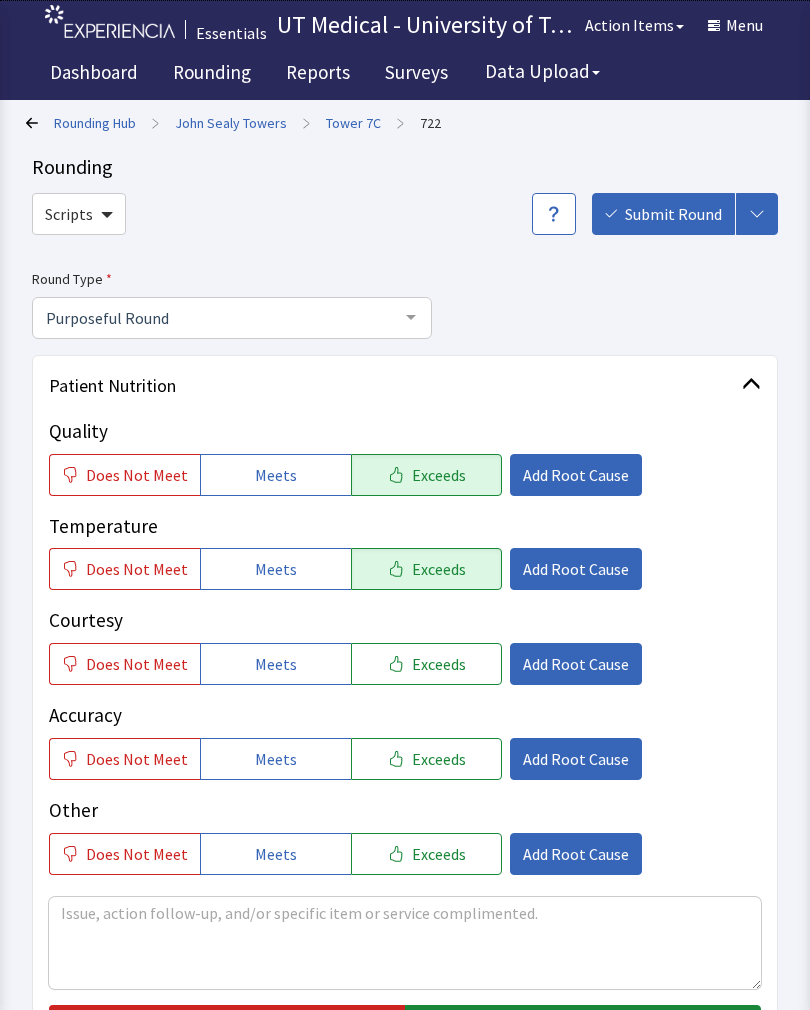 click on "Exceeds" 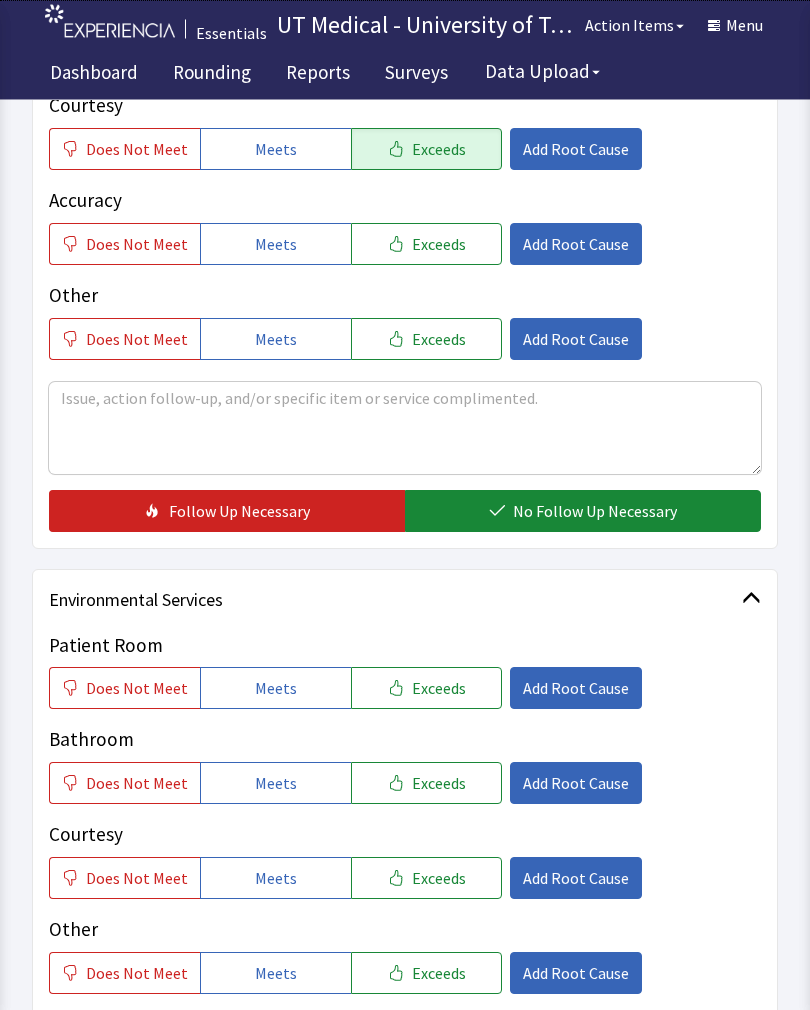 scroll, scrollTop: 514, scrollLeft: 0, axis: vertical 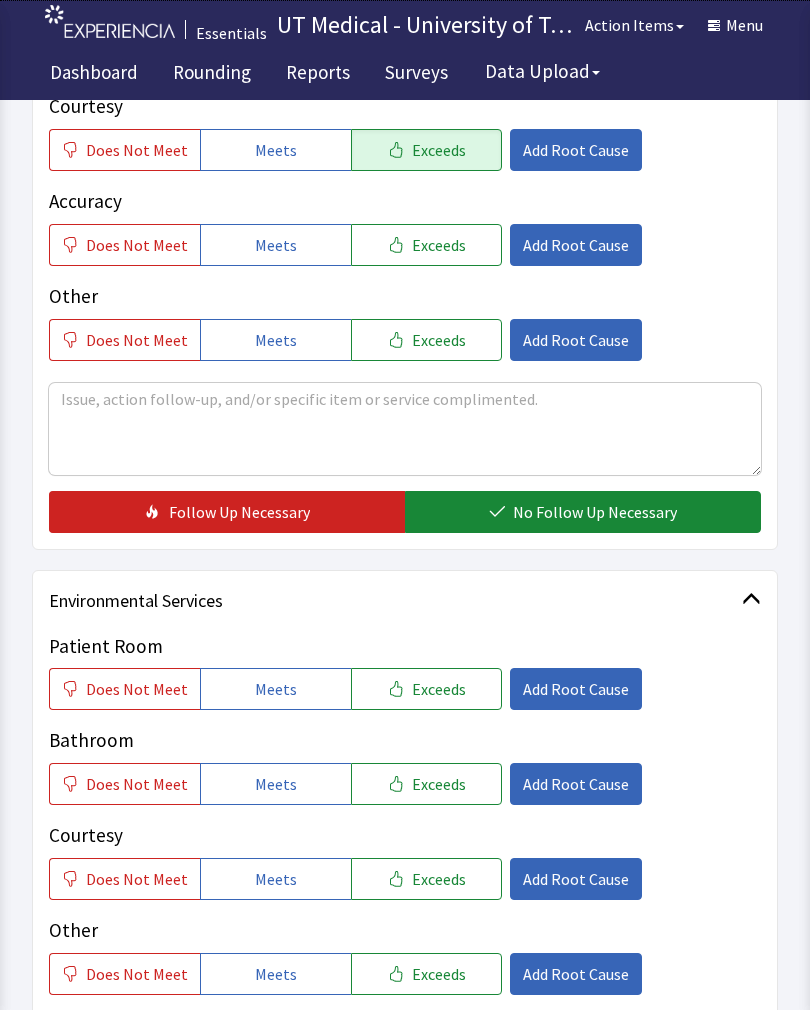 click on "No Follow Up Necessary" 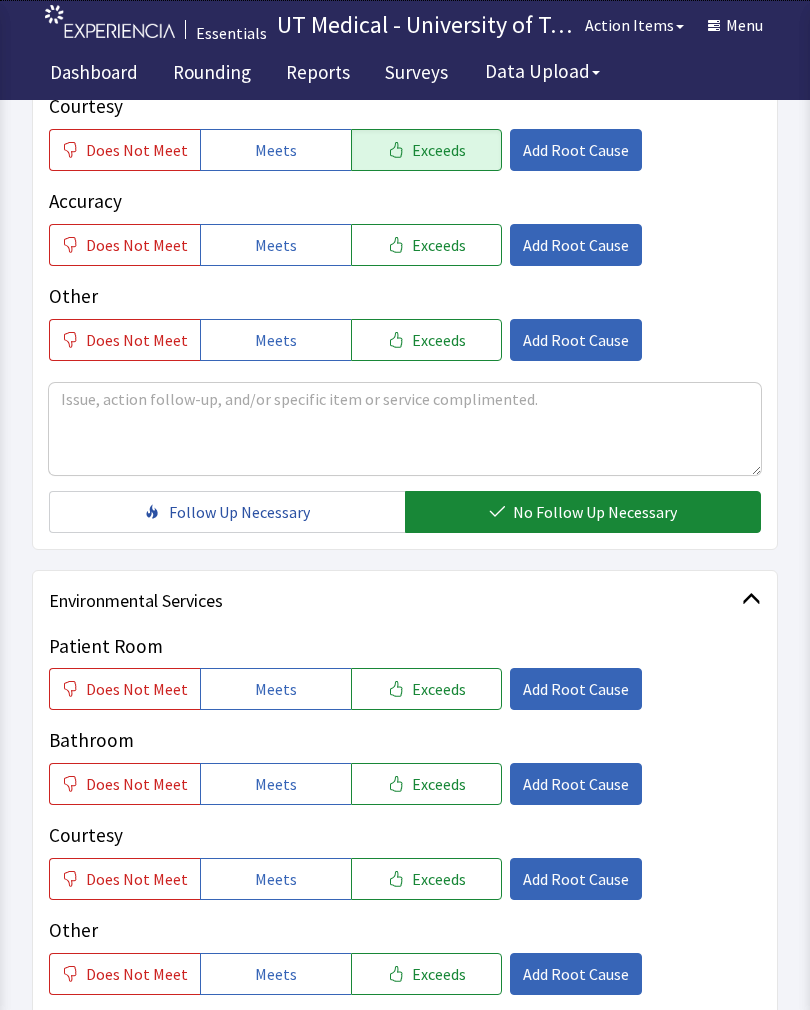 click on "Exceeds" at bounding box center [439, 689] 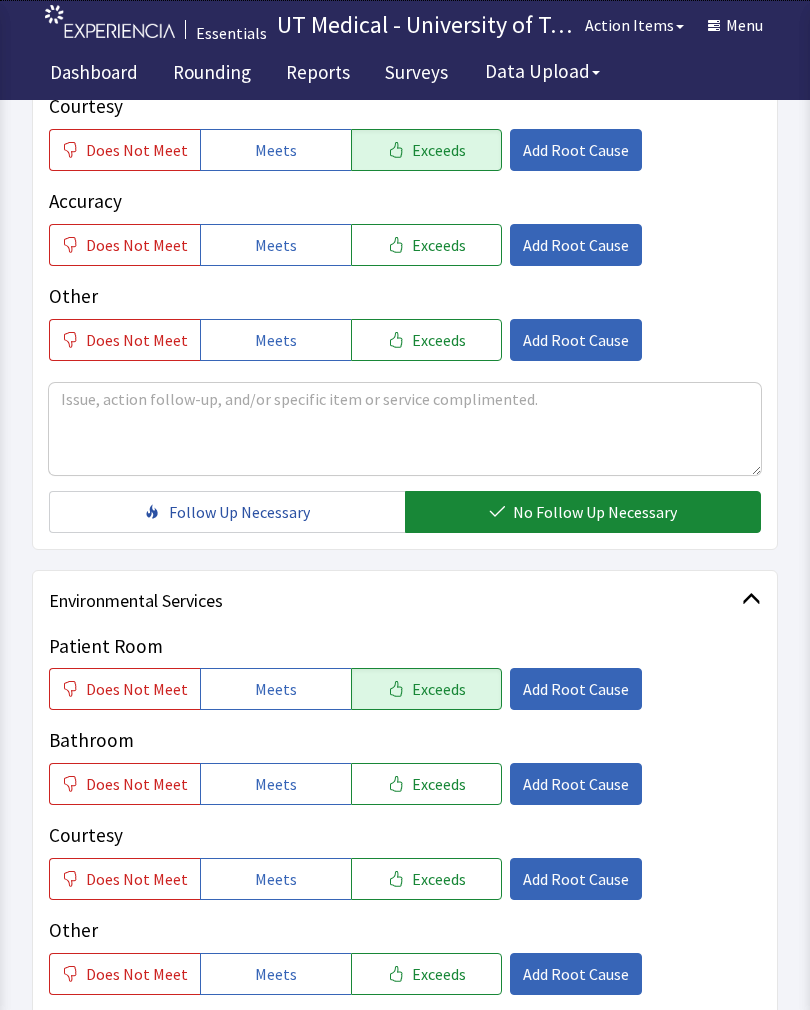 click on "Exceeds" at bounding box center [439, 784] 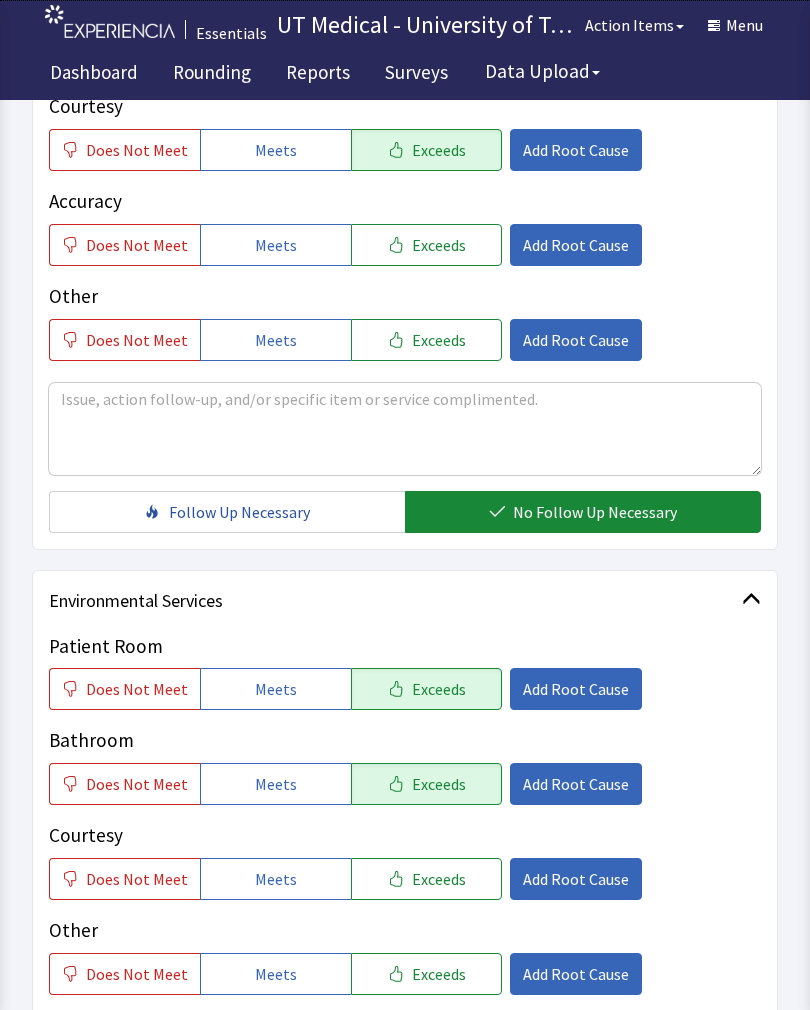 click on "Exceeds" 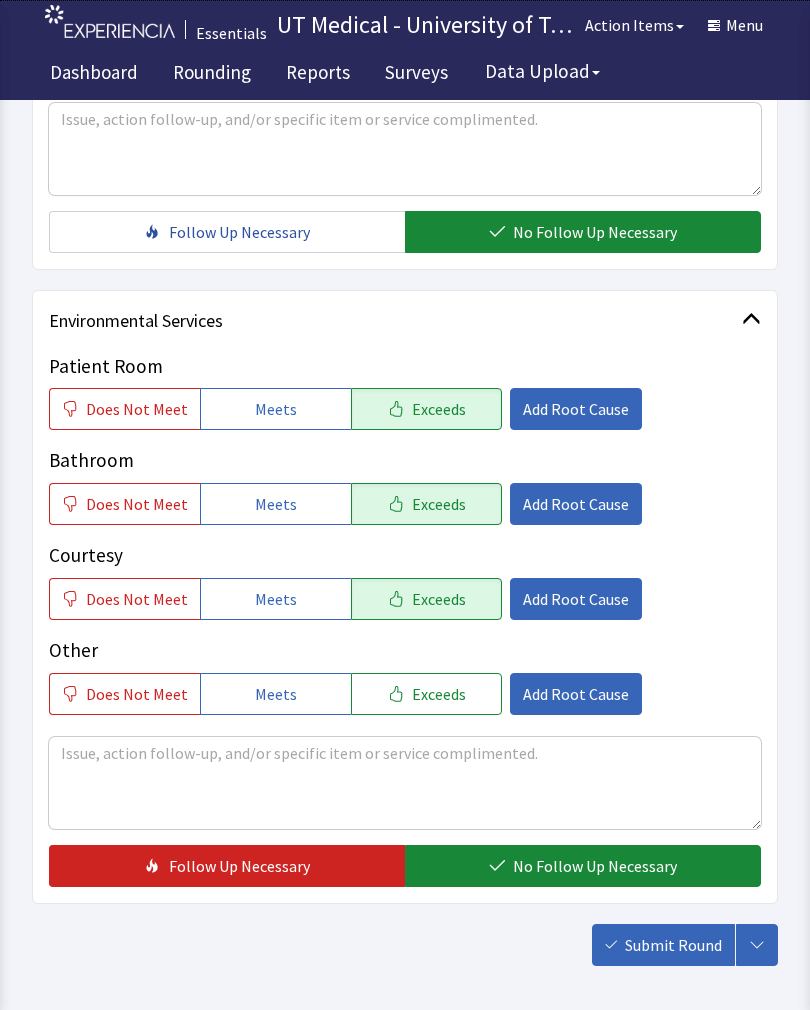 scroll, scrollTop: 850, scrollLeft: 0, axis: vertical 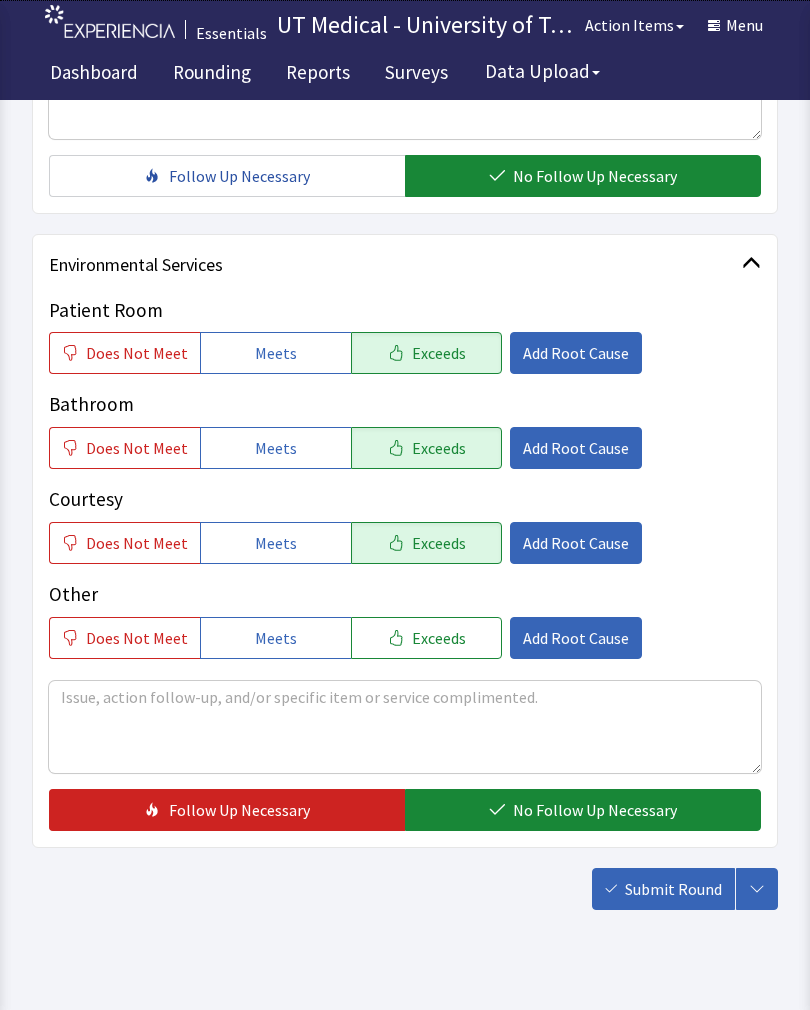 click on "No Follow Up Necessary" at bounding box center [595, 810] 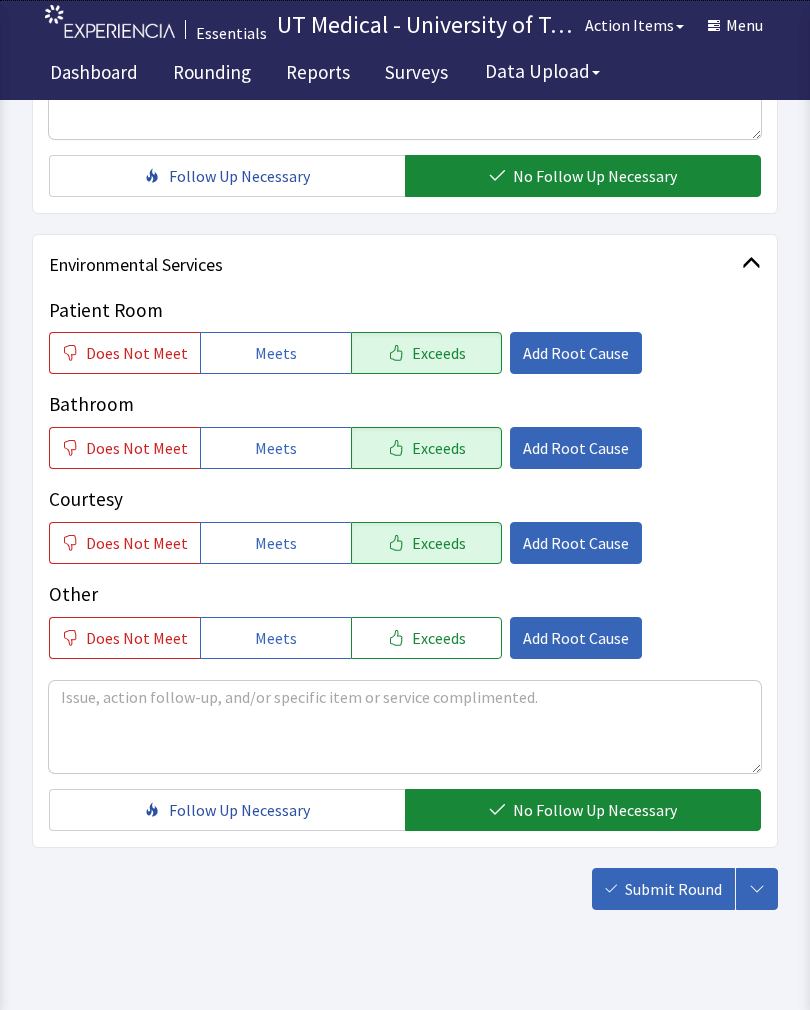 click on "Submit Round" at bounding box center (673, 889) 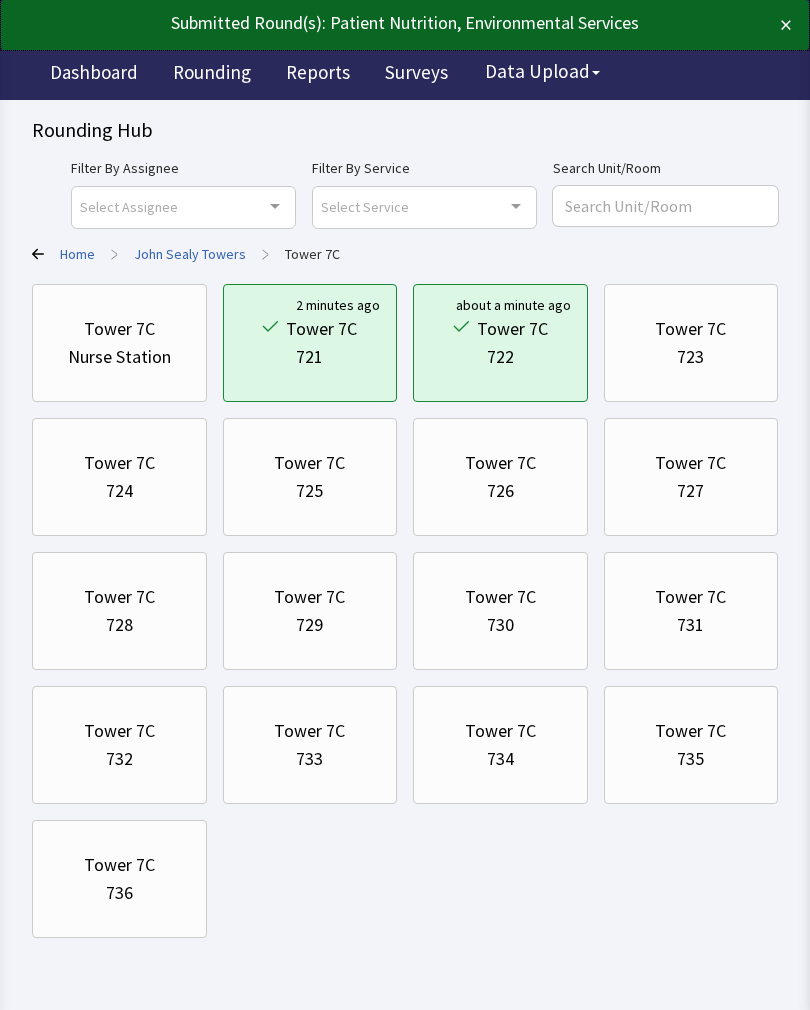 scroll, scrollTop: 0, scrollLeft: 0, axis: both 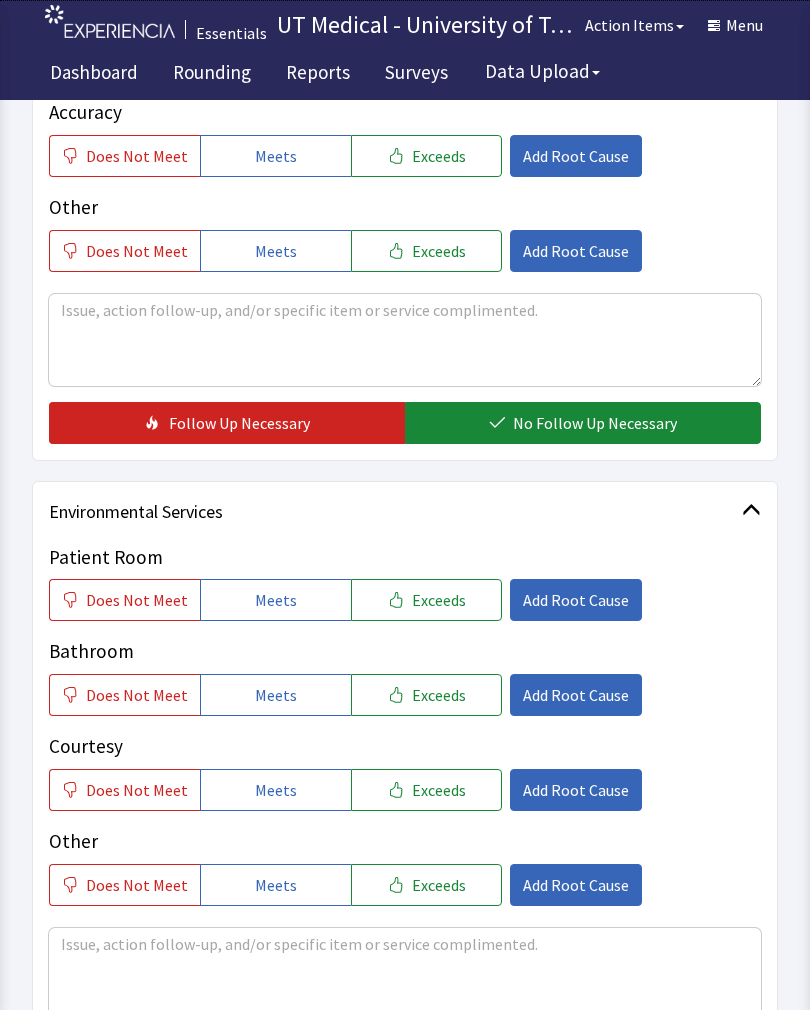 click on "Exceeds" 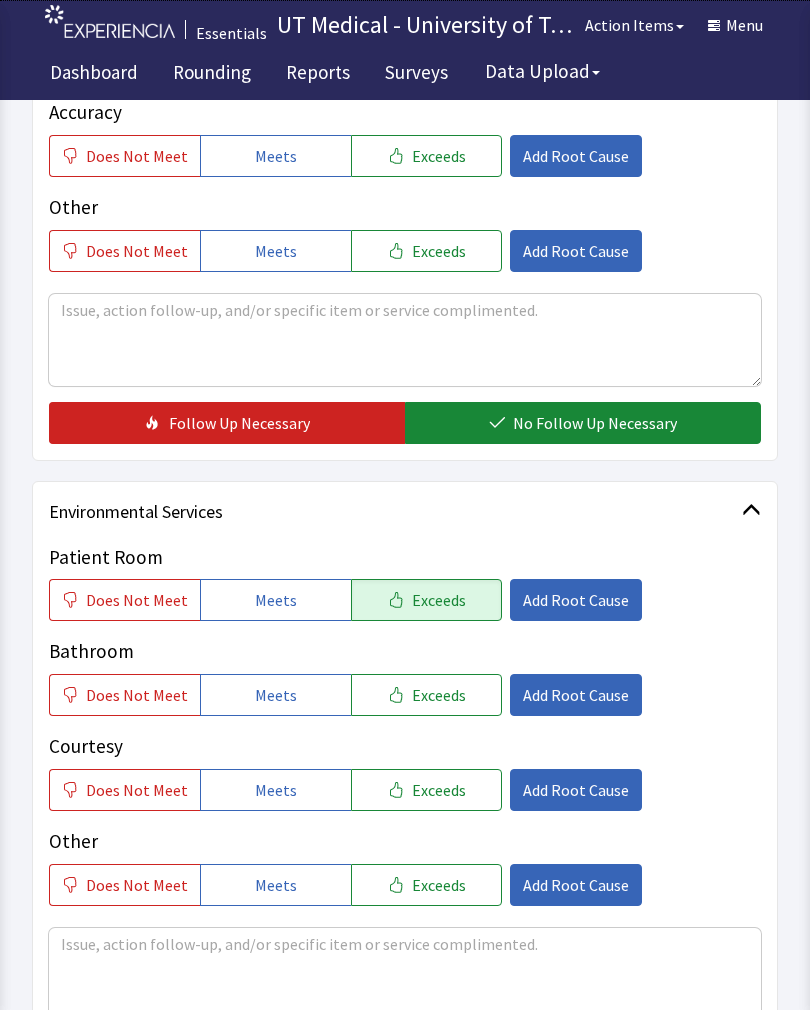 click on "Exceeds" at bounding box center (439, 695) 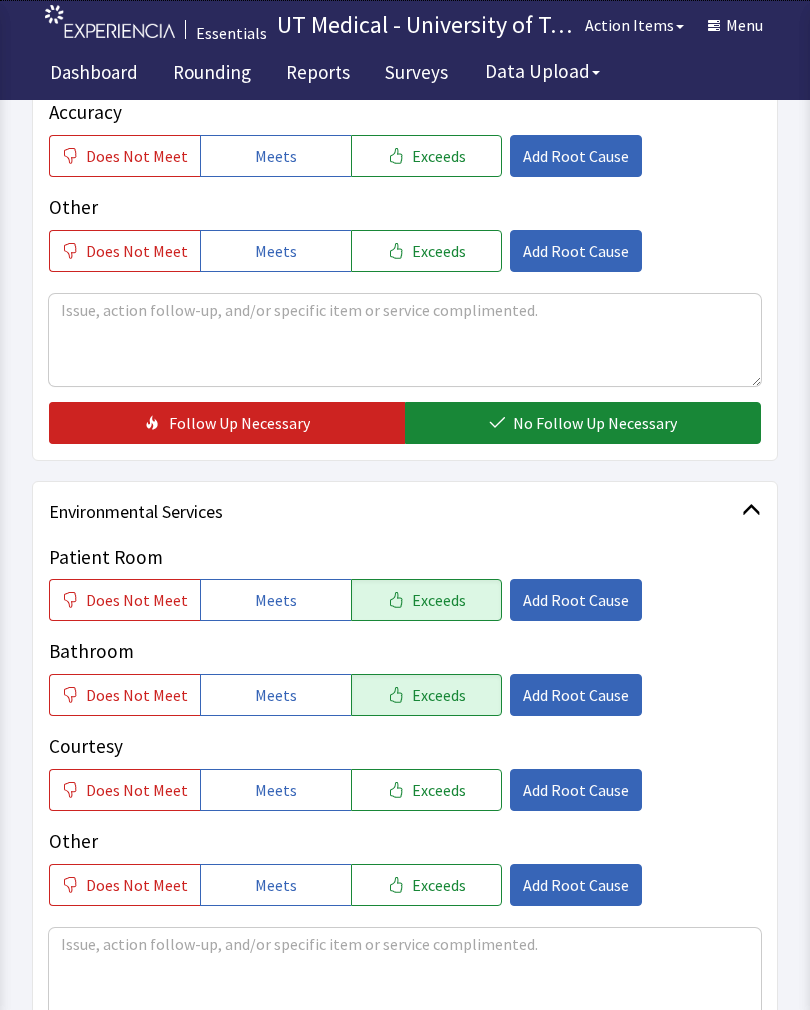 click on "Exceeds" 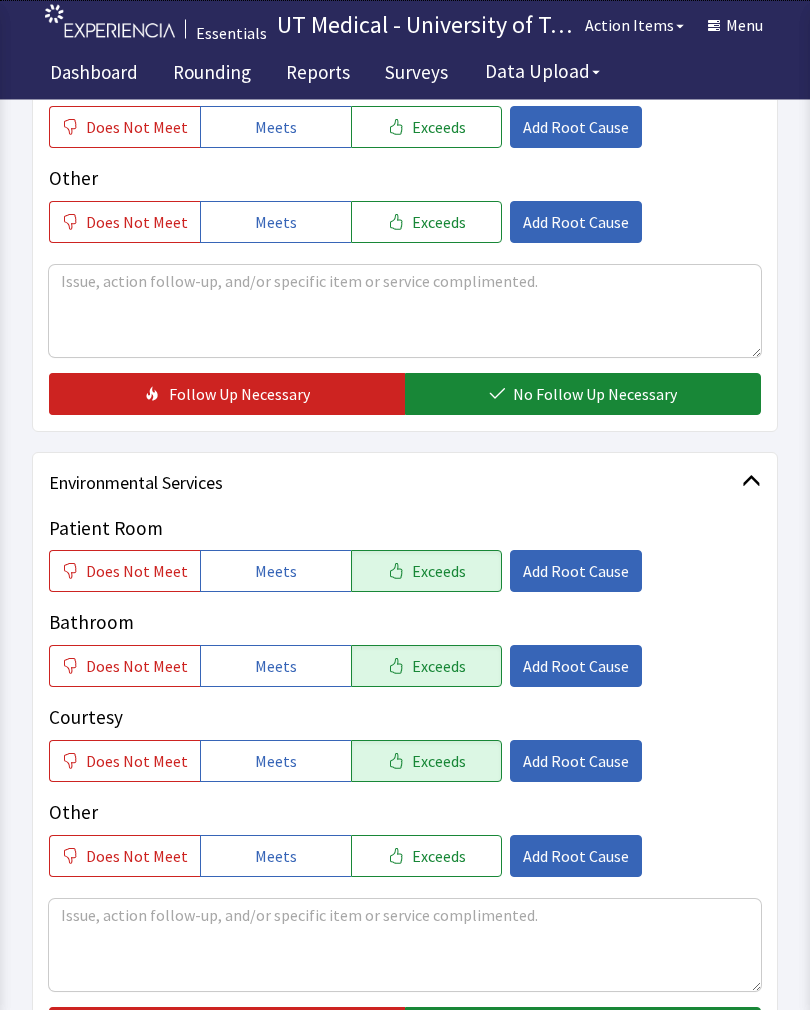 scroll, scrollTop: 850, scrollLeft: 0, axis: vertical 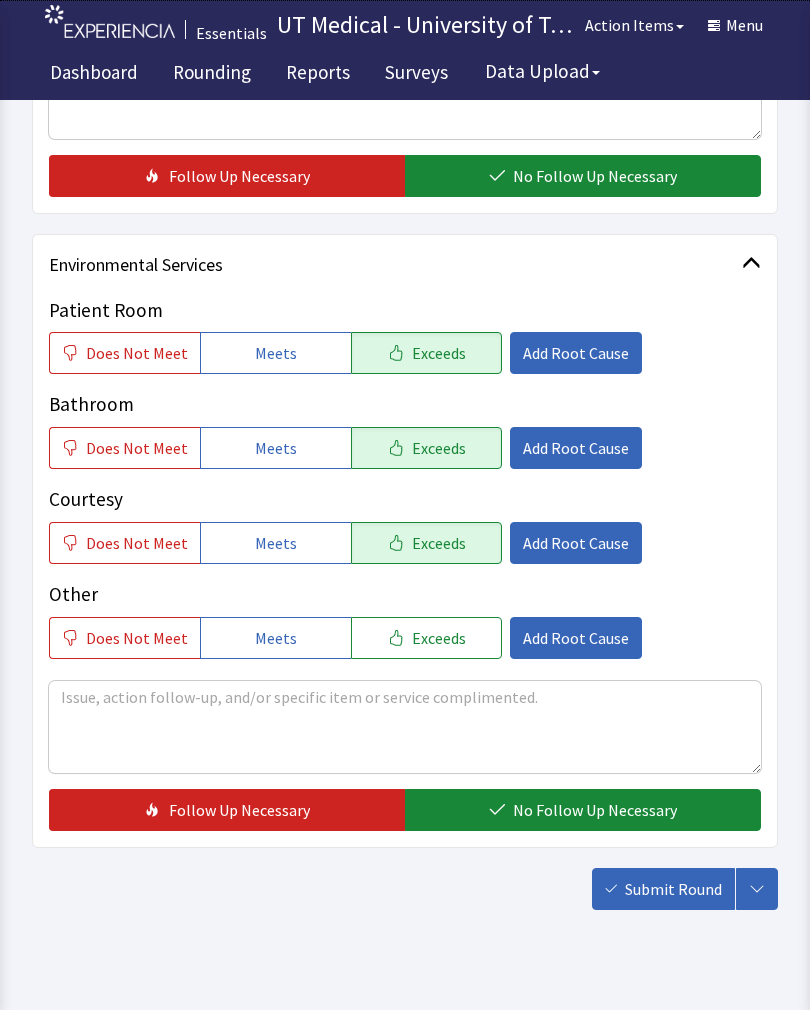 click on "No Follow Up Necessary" at bounding box center (595, 810) 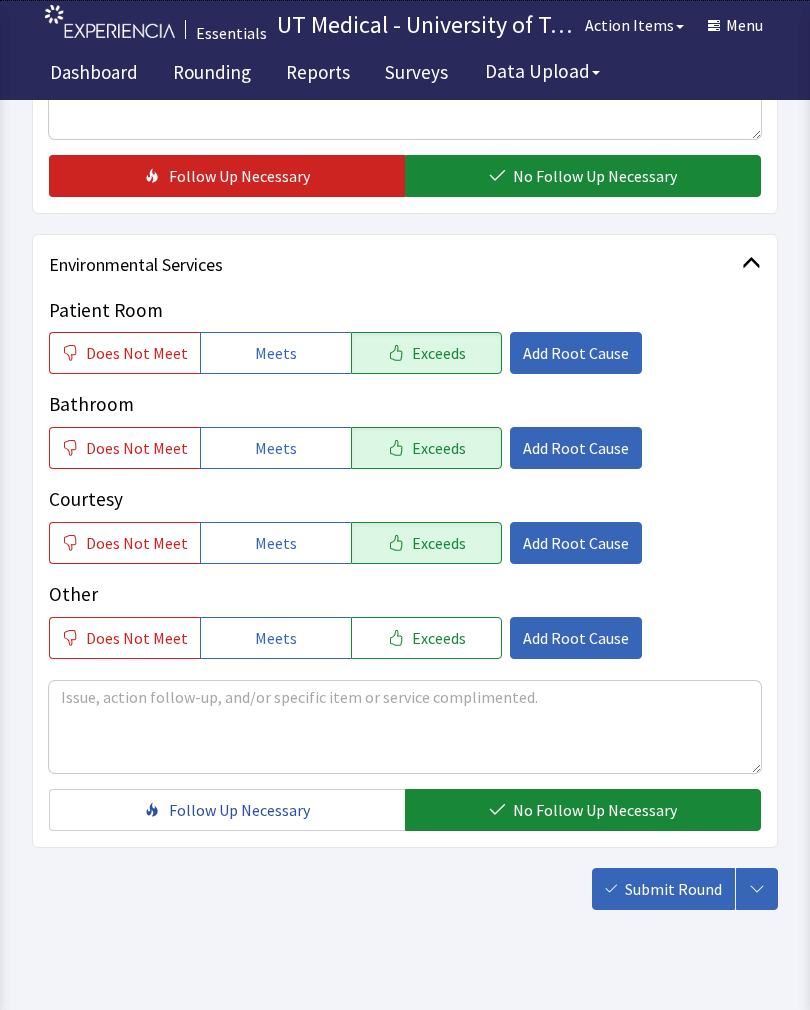 click on "Submit Round" at bounding box center (673, 889) 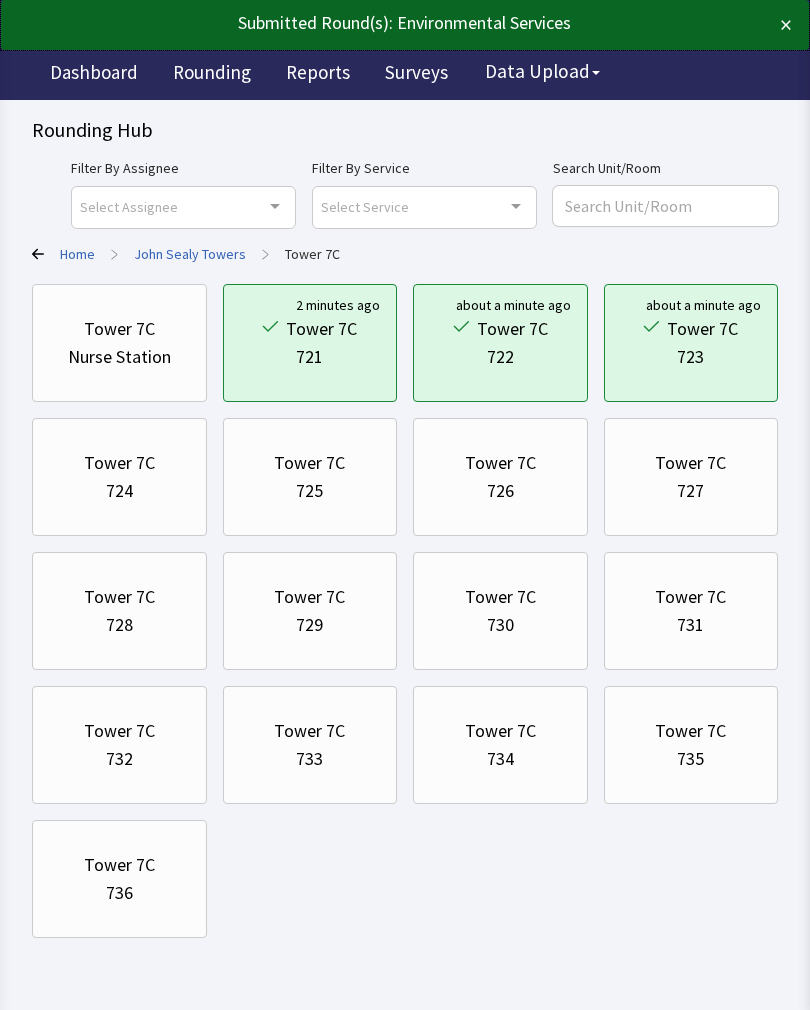 scroll, scrollTop: 0, scrollLeft: 0, axis: both 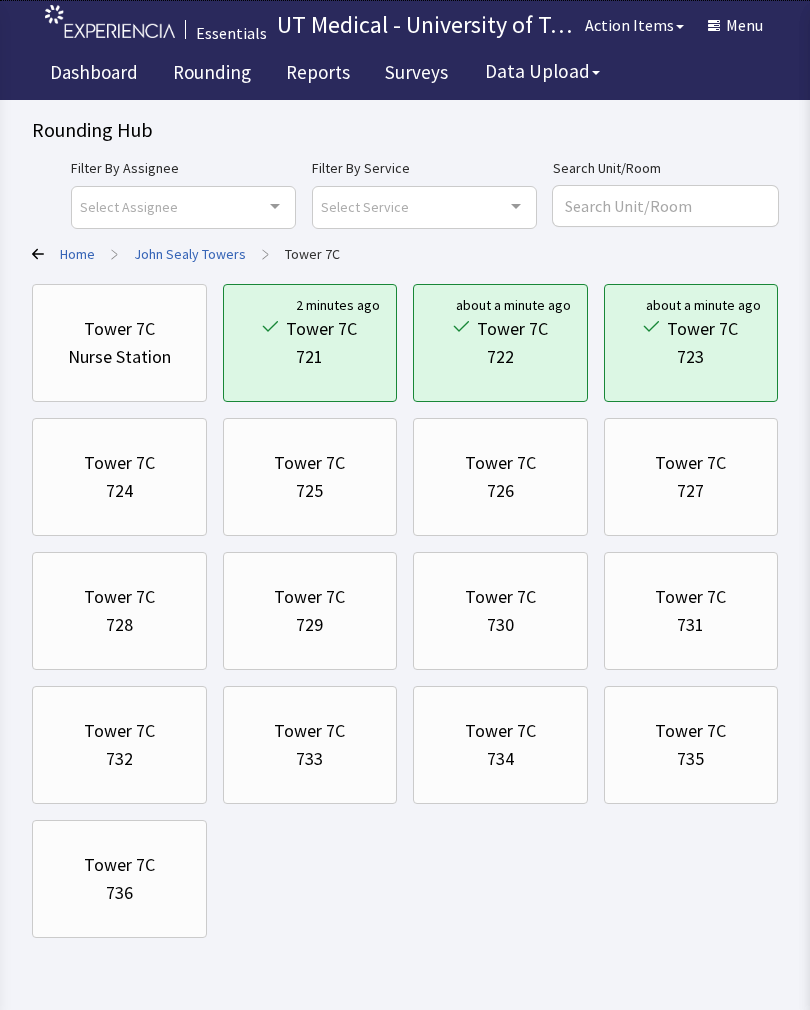 click on "Tower 7C" at bounding box center [119, 463] 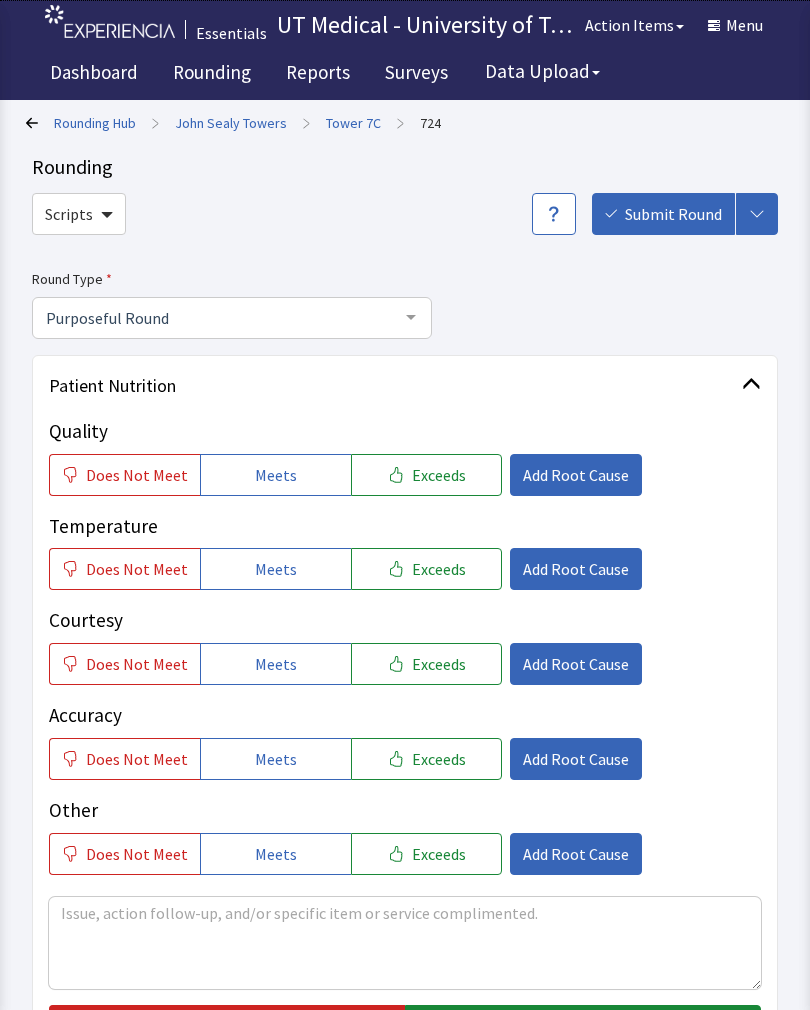 scroll, scrollTop: 0, scrollLeft: 0, axis: both 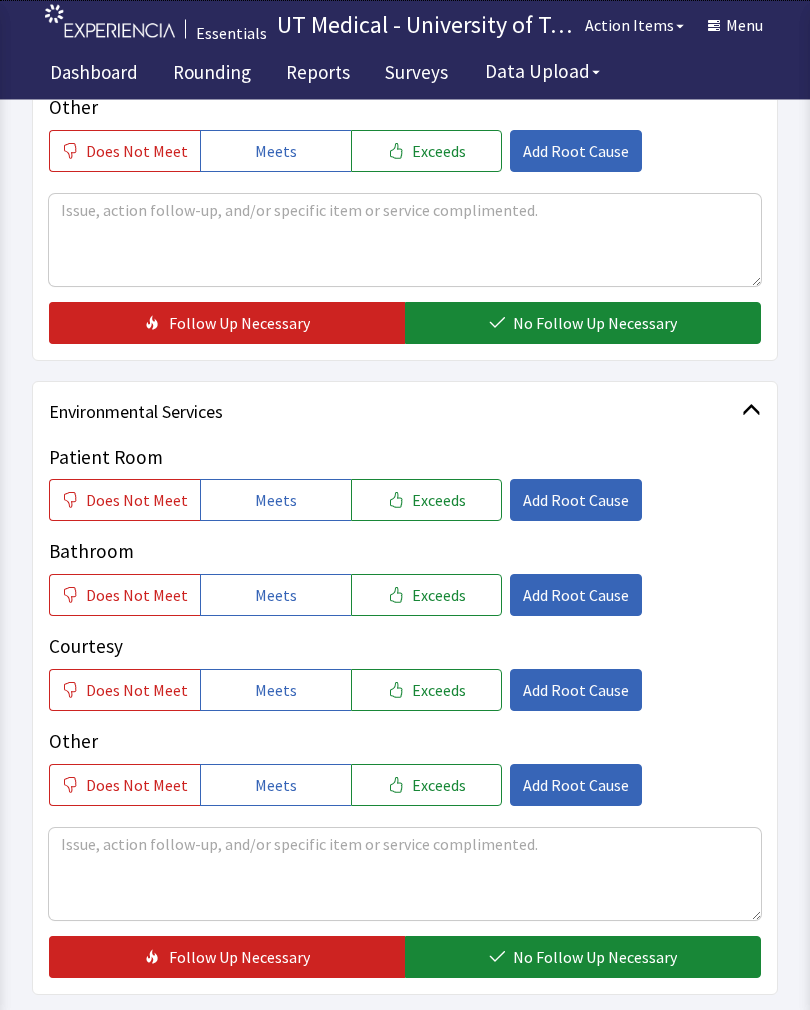 click on "Exceeds" at bounding box center (439, 501) 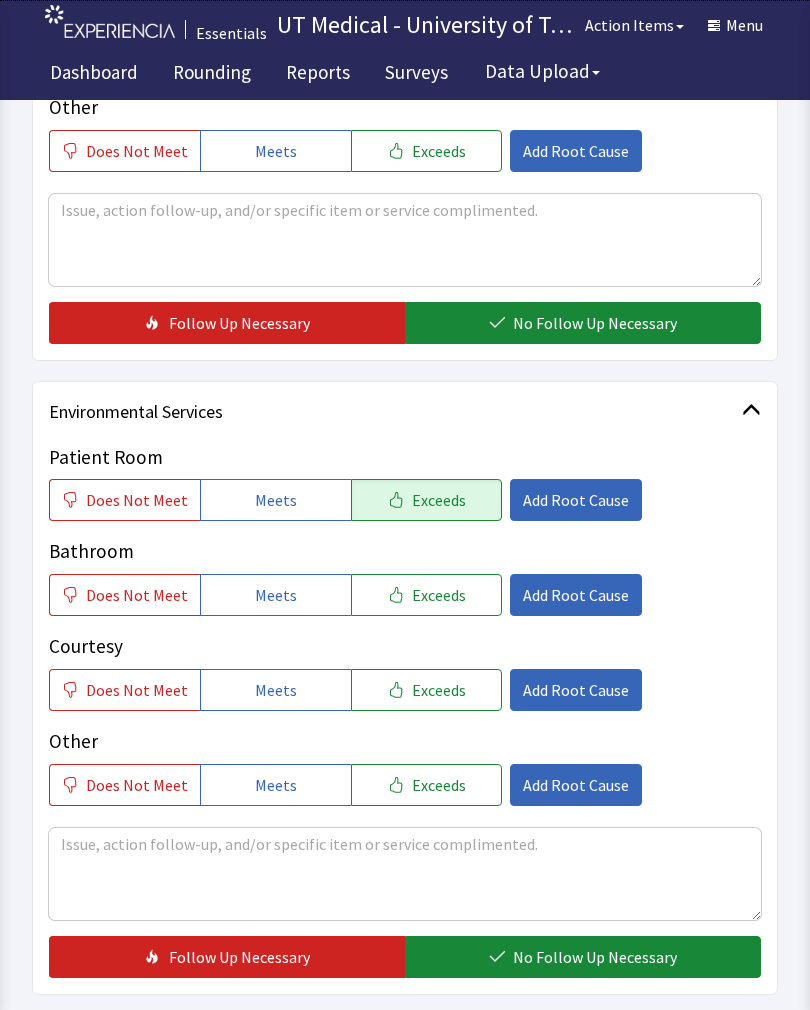 click on "Exceeds" 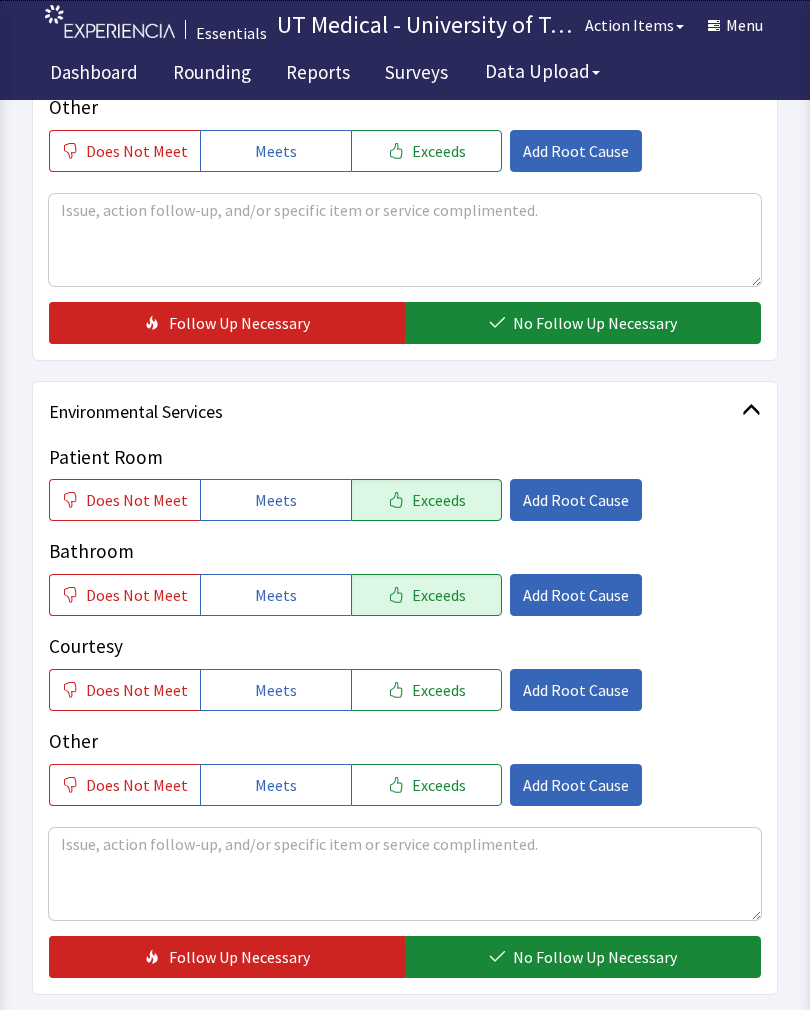 click on "Exceeds" at bounding box center [439, 690] 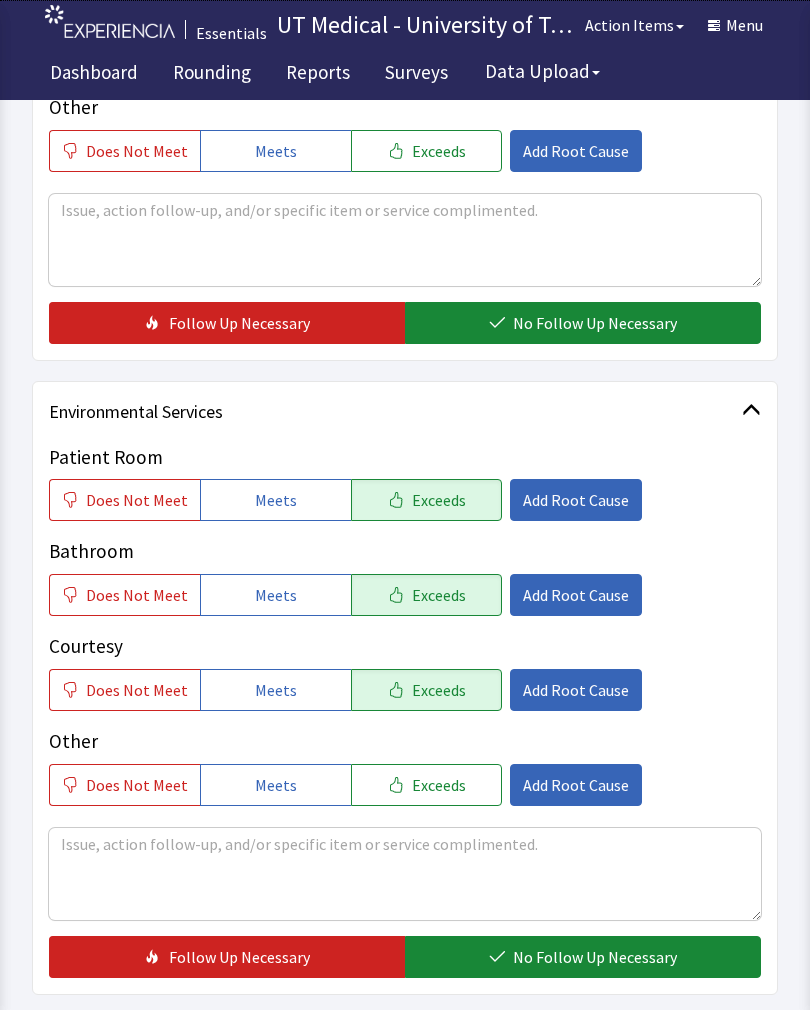 click on "No Follow Up Necessary" at bounding box center (595, 957) 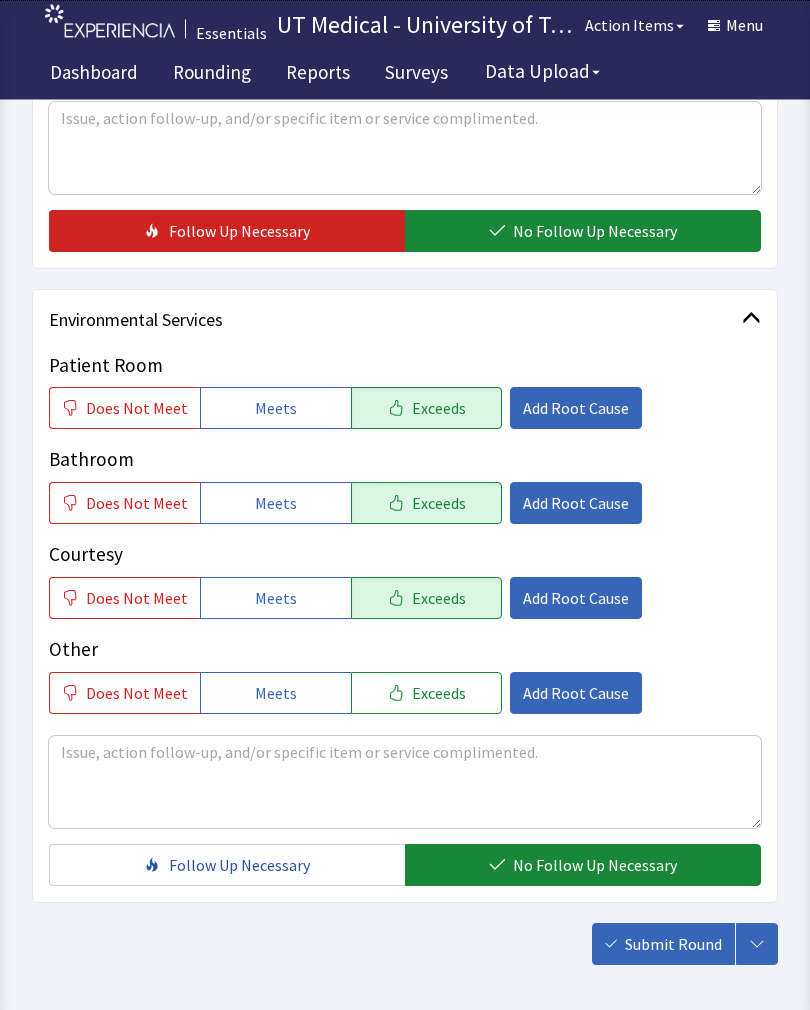 scroll, scrollTop: 850, scrollLeft: 0, axis: vertical 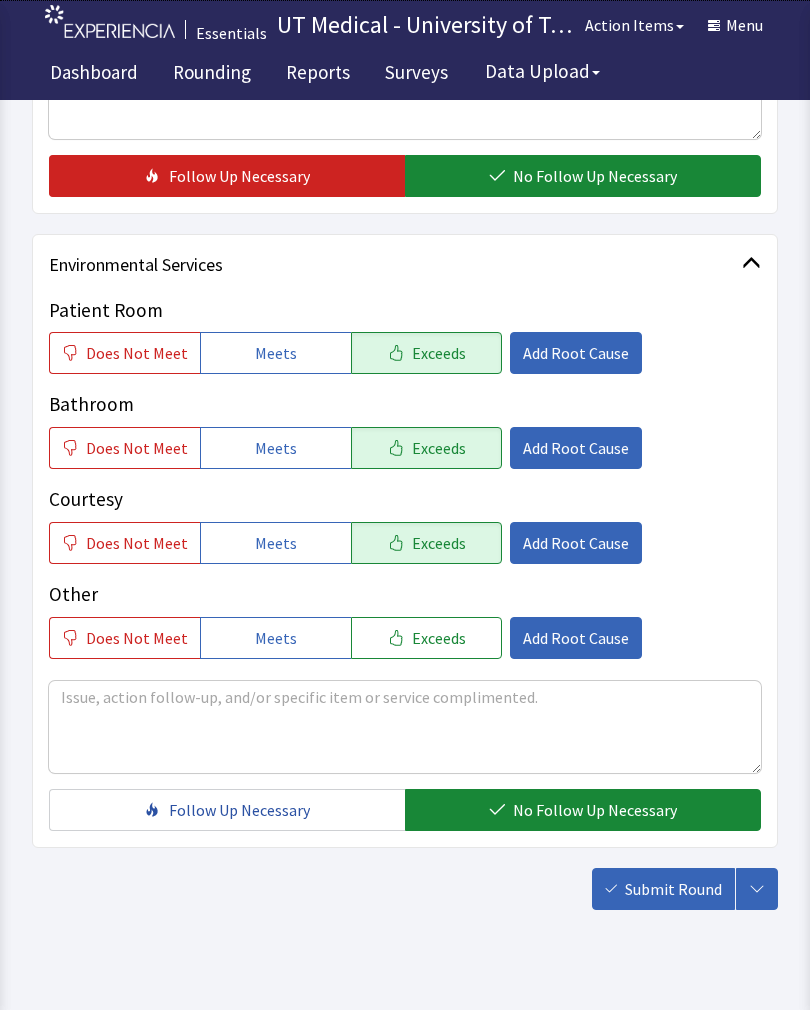 click on "Submit Round" at bounding box center (663, 889) 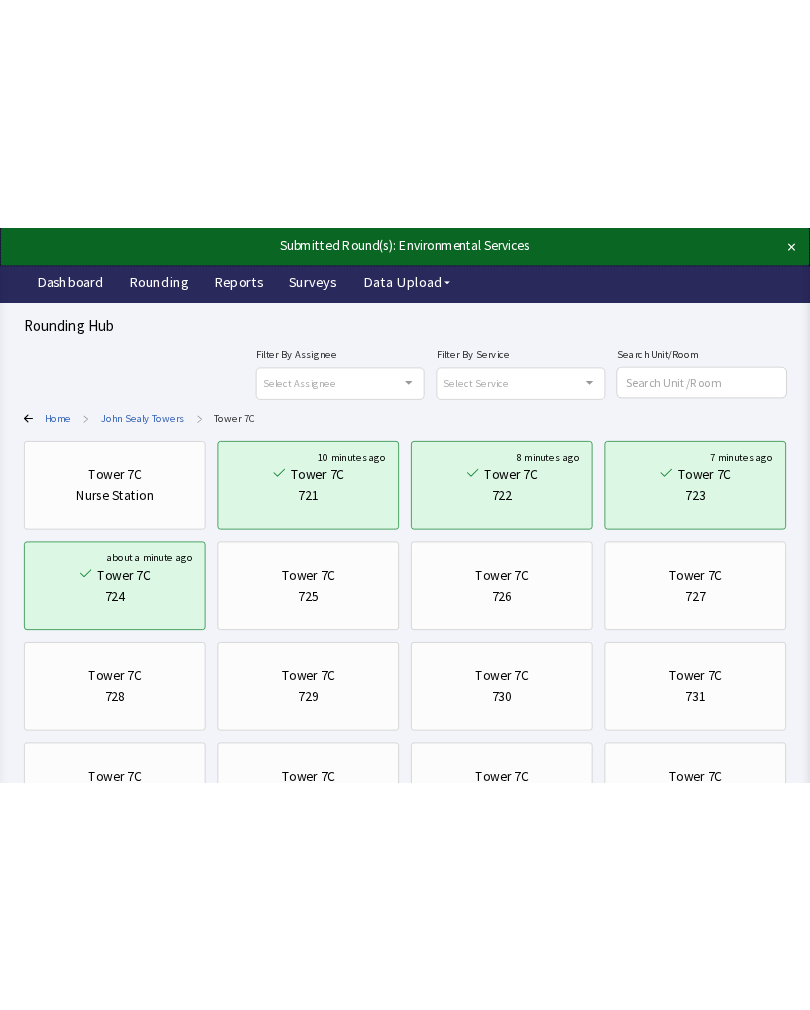 scroll, scrollTop: 0, scrollLeft: 0, axis: both 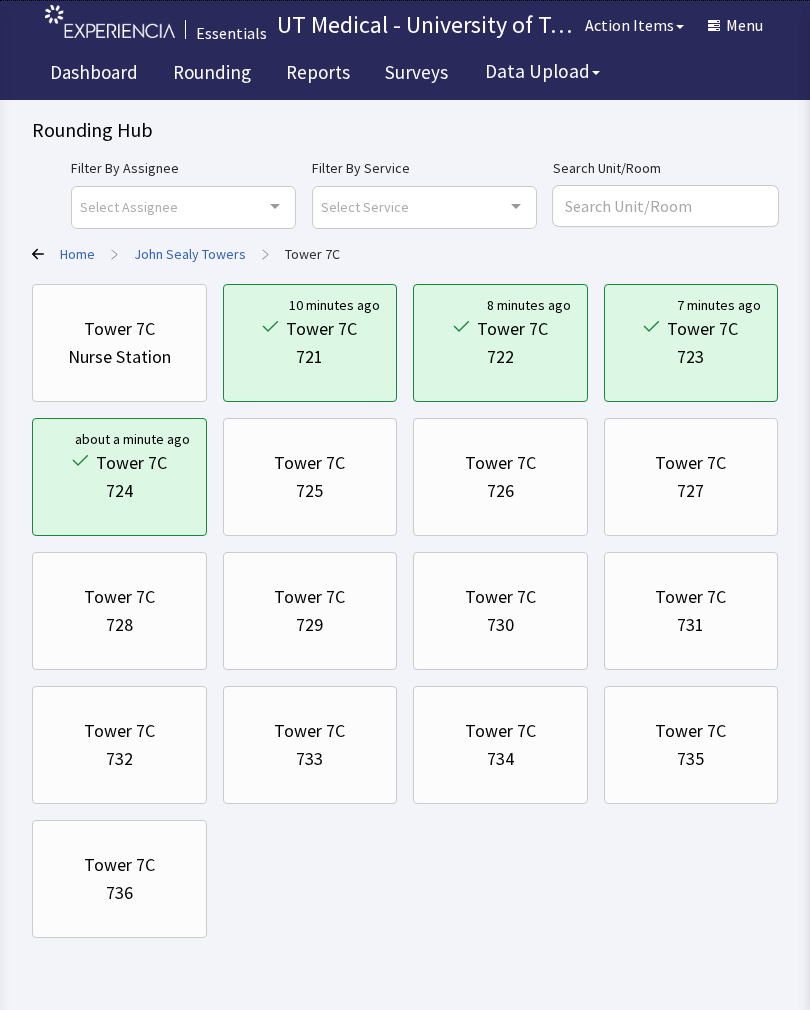 click on "Tower 7C" at bounding box center (310, 463) 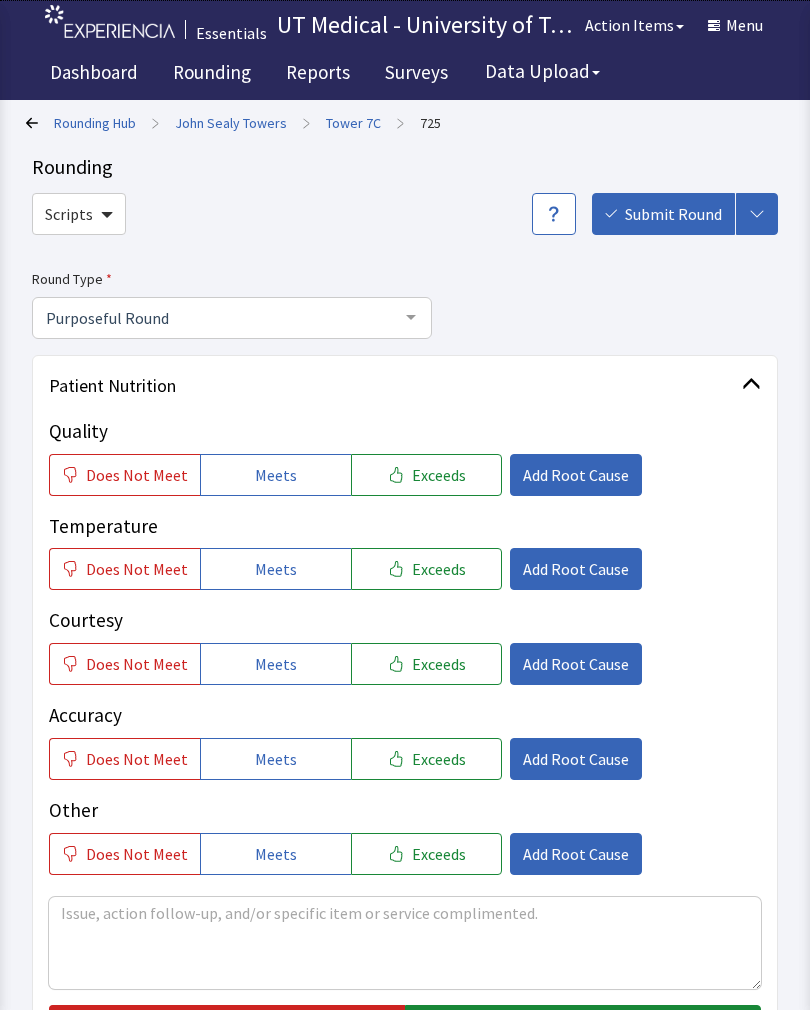 scroll, scrollTop: 0, scrollLeft: 0, axis: both 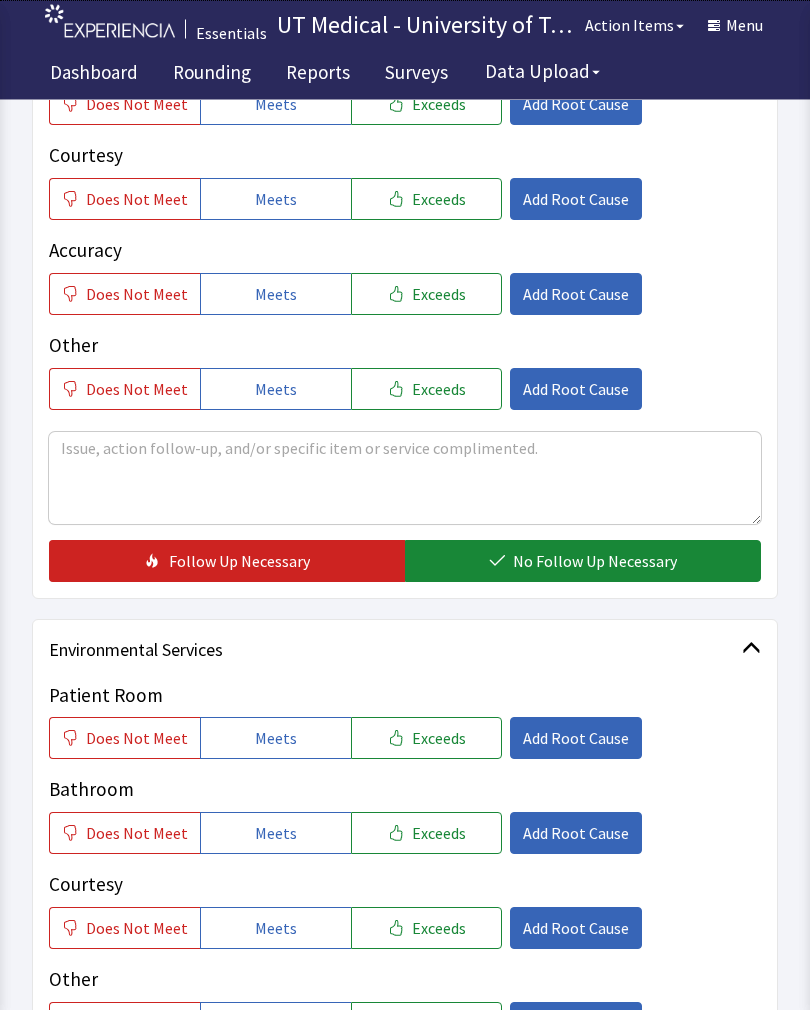 click on "Exceeds" 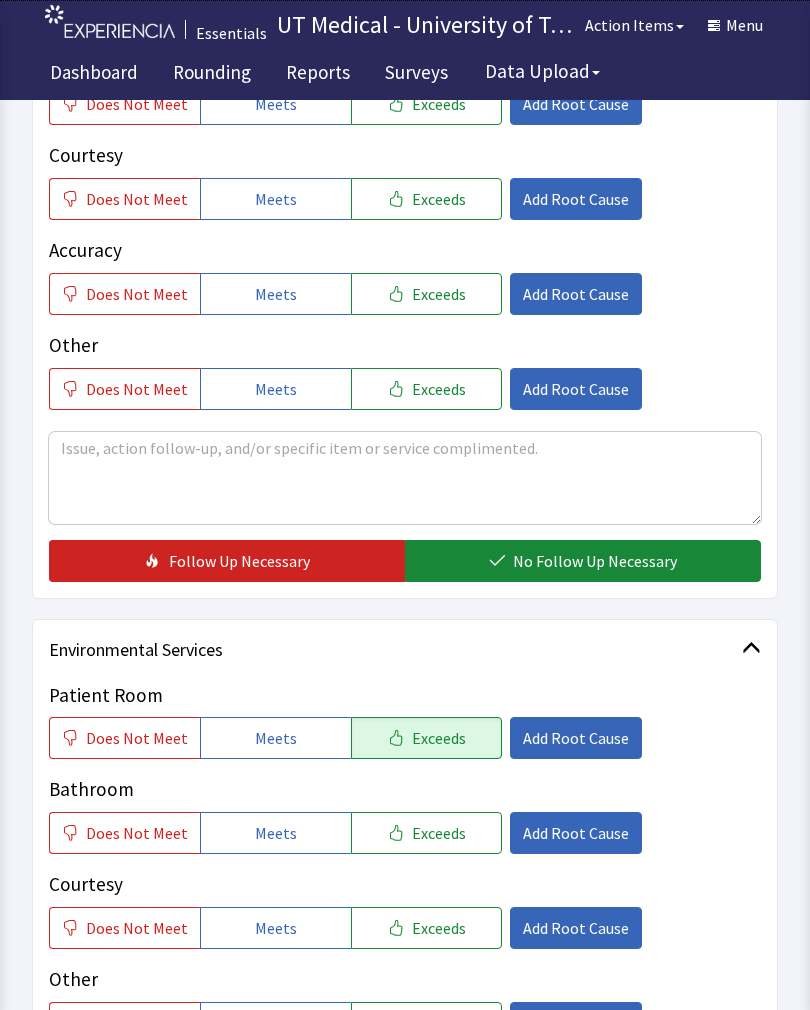 click on "Exceeds" 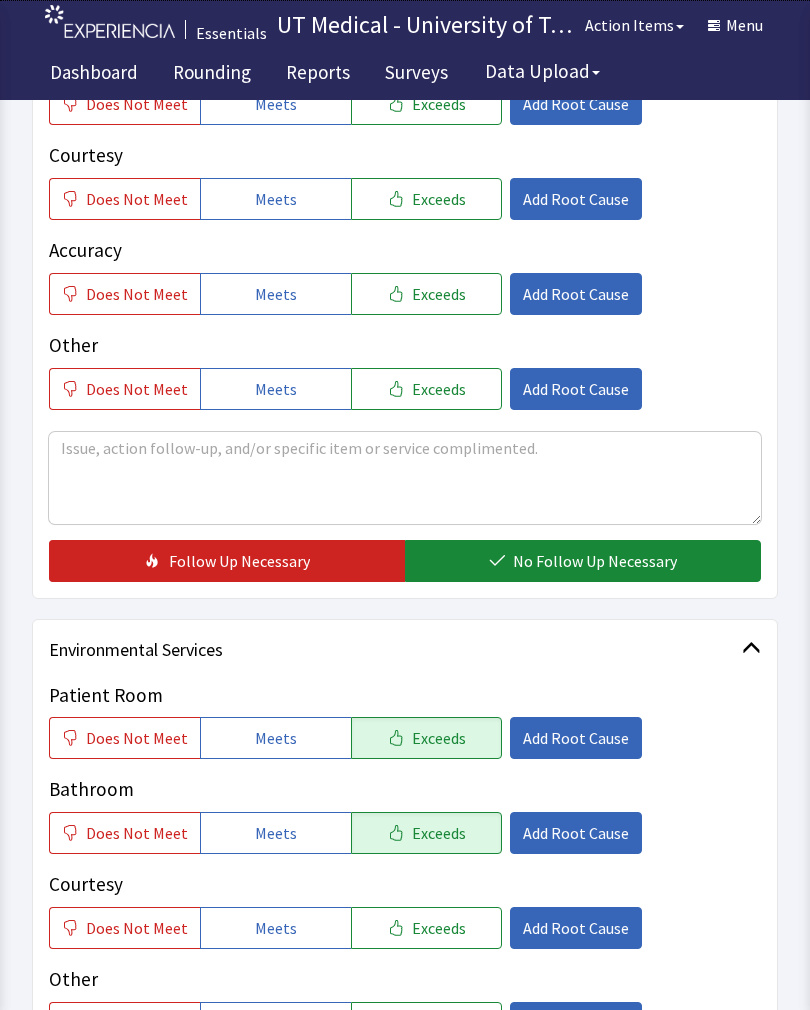 click on "Exceeds" 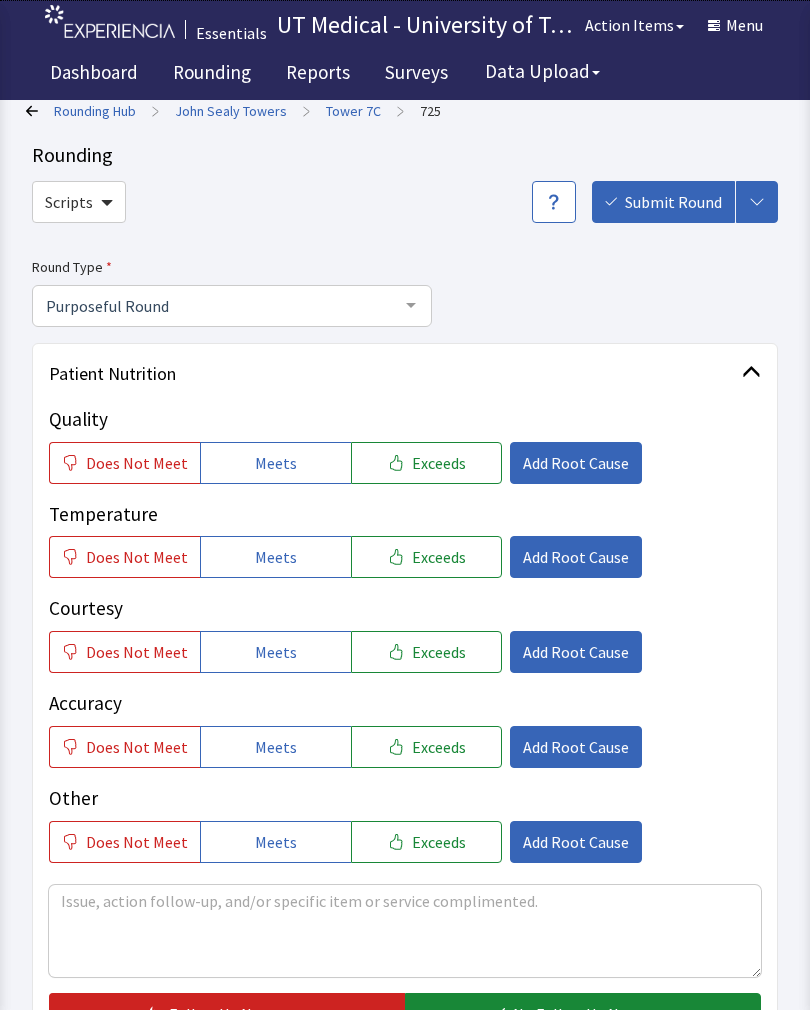 scroll, scrollTop: 13, scrollLeft: 0, axis: vertical 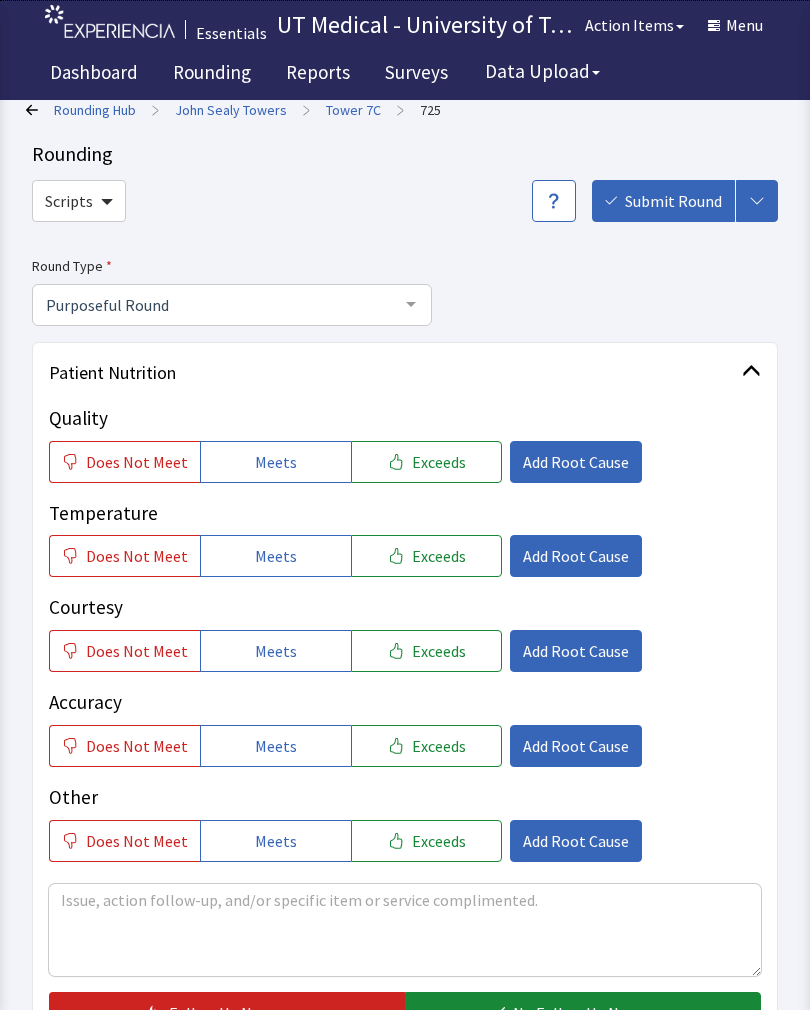 click on "Exceeds" at bounding box center [439, 462] 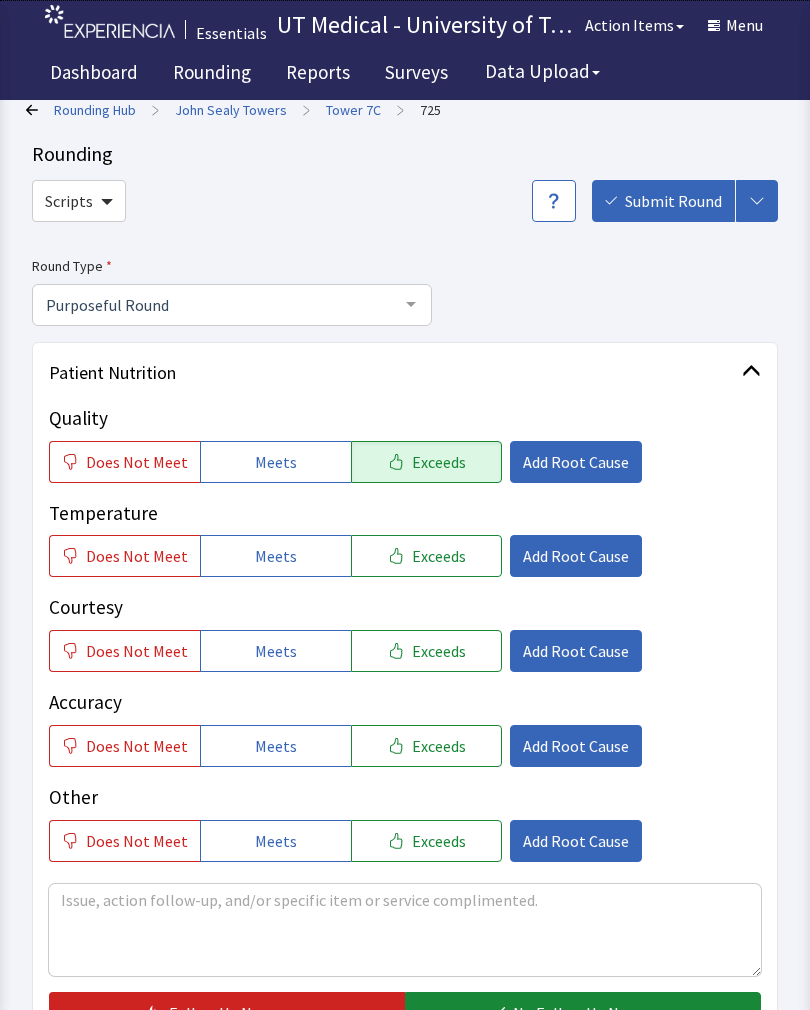 click on "Exceeds" at bounding box center [439, 556] 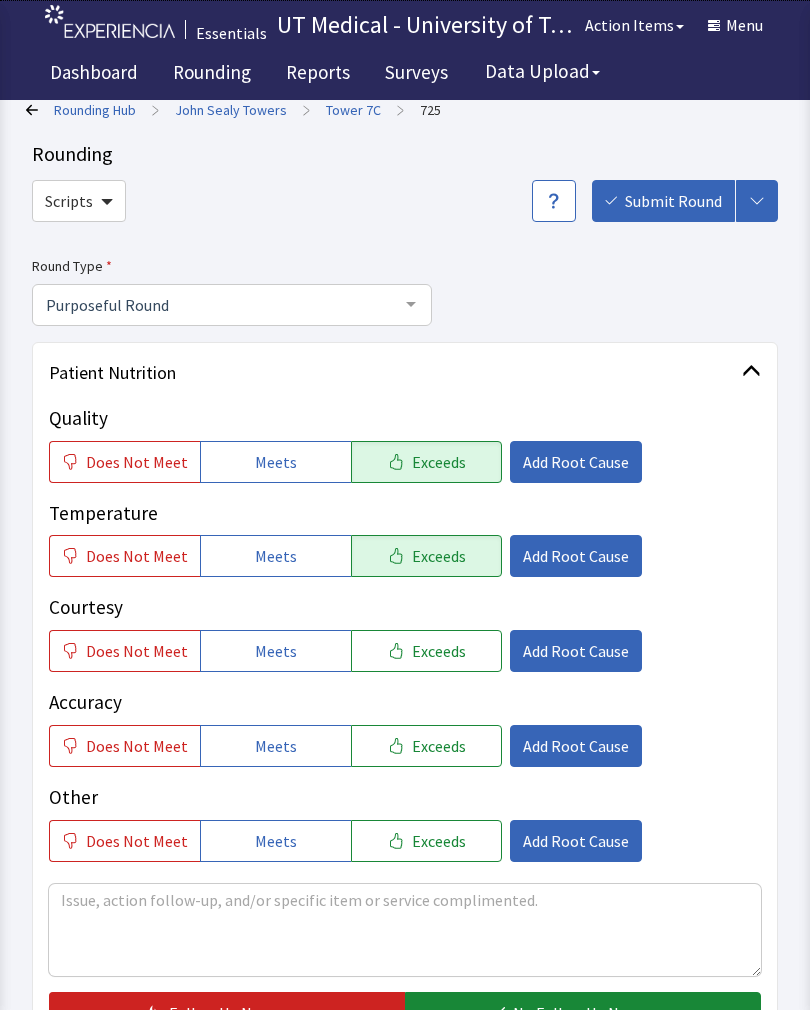 click on "Exceeds" 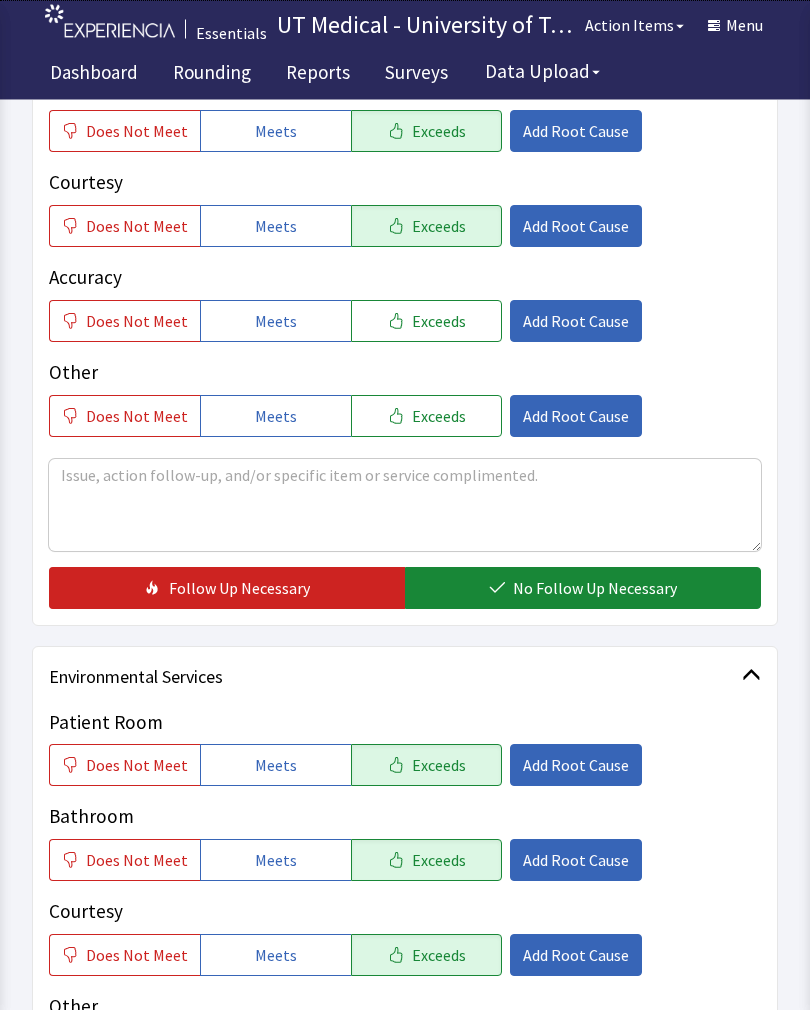 click on "No Follow Up Necessary" at bounding box center [595, 589] 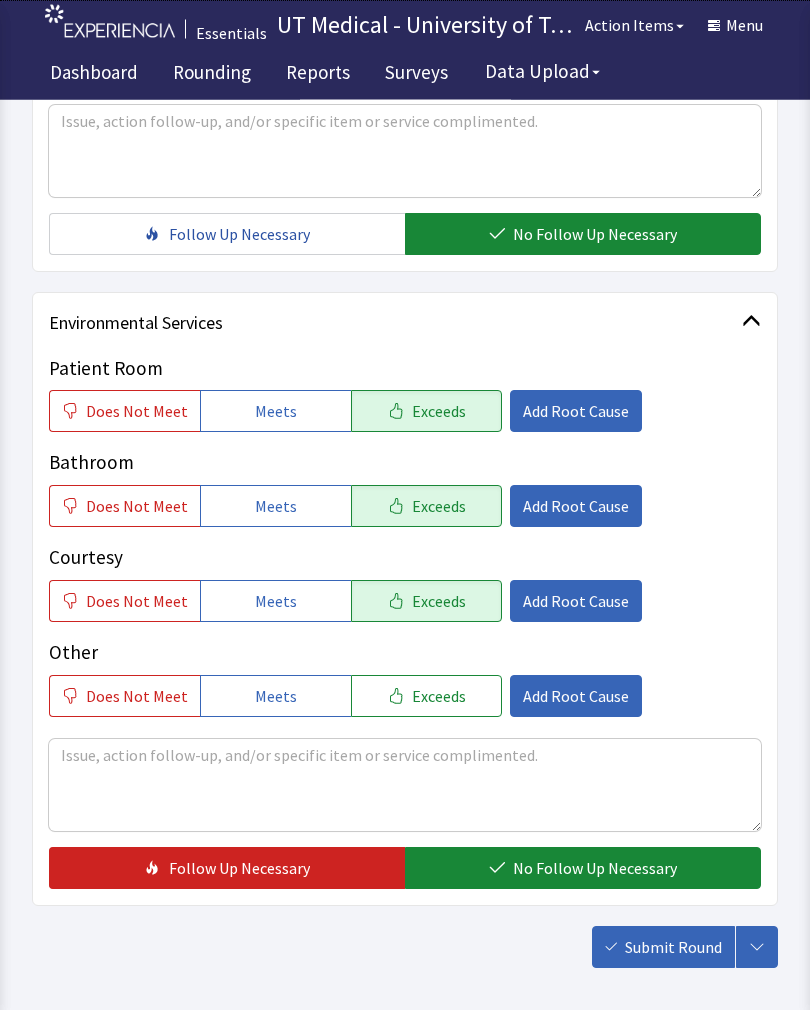 click on "No Follow Up Necessary" at bounding box center (595, 869) 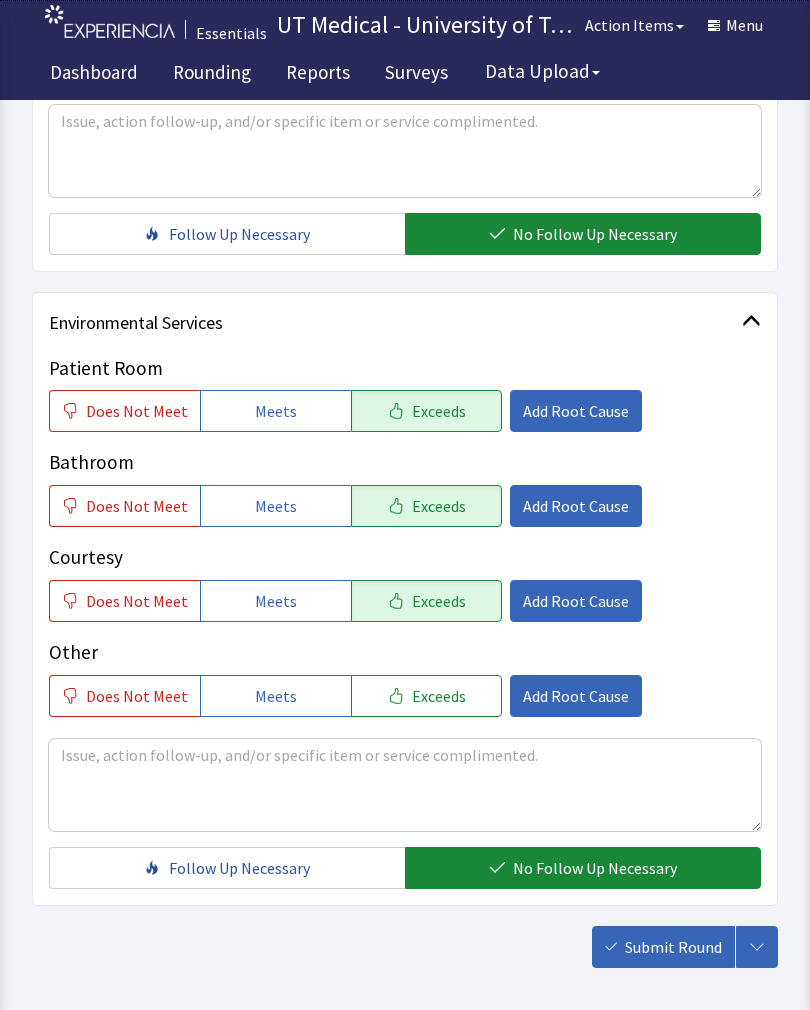 click on "Submit Round" at bounding box center (673, 947) 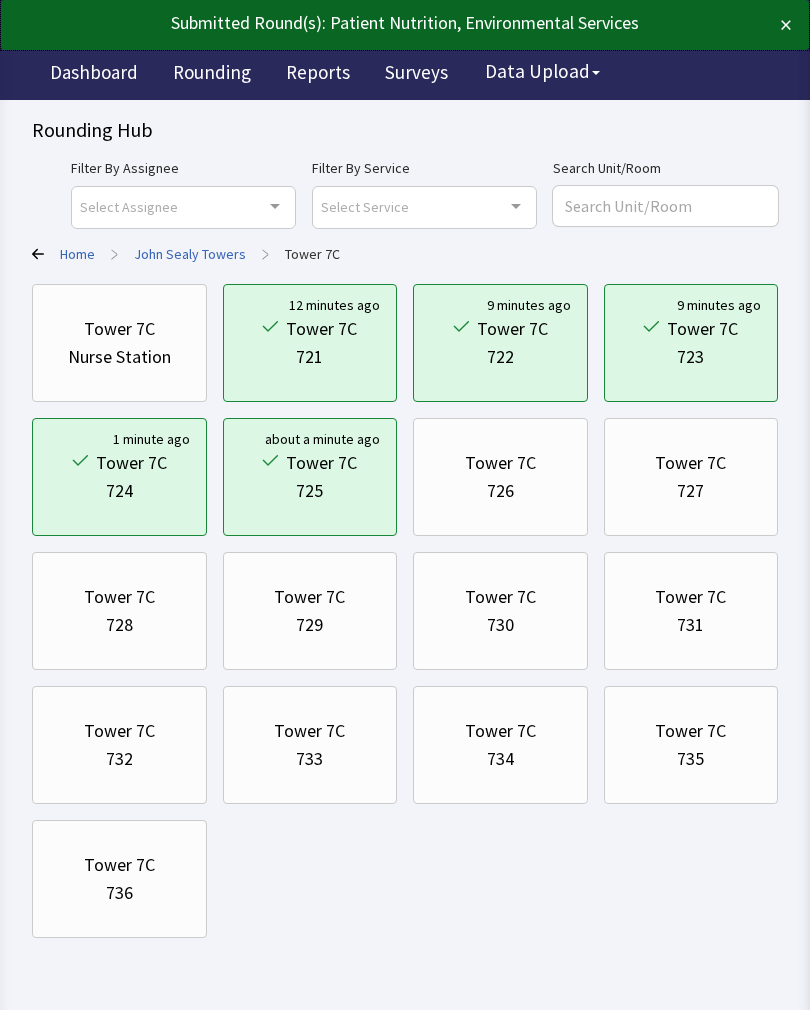 scroll, scrollTop: 0, scrollLeft: 0, axis: both 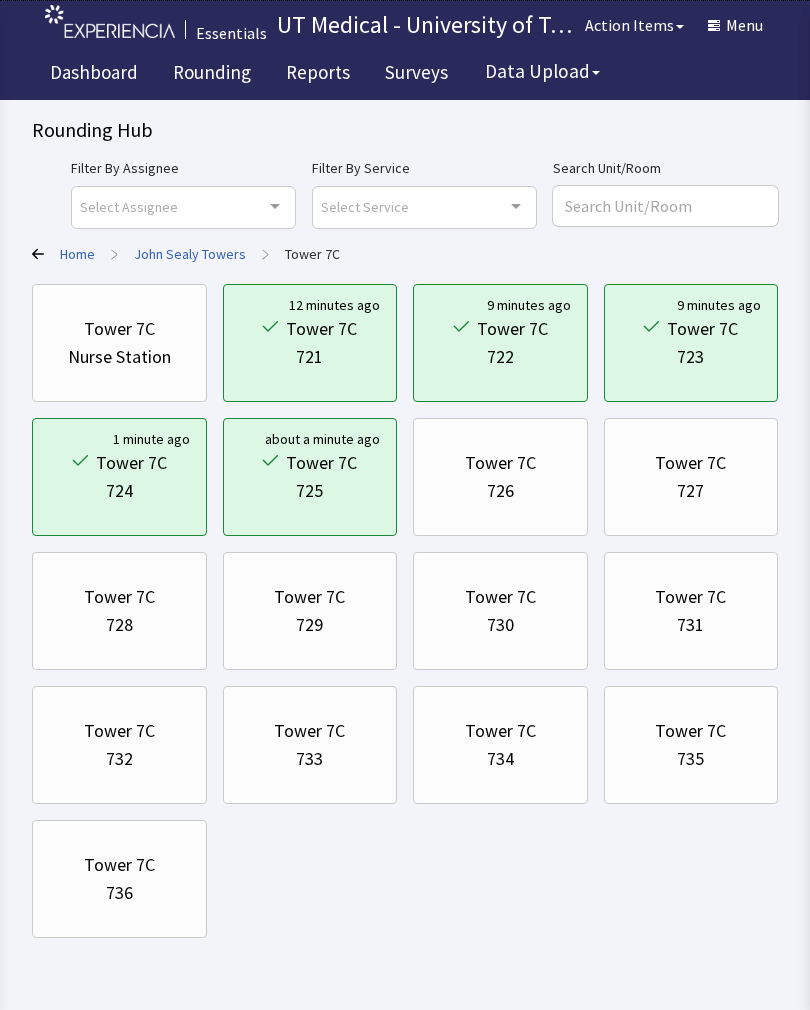 click on "735" at bounding box center (691, 759) 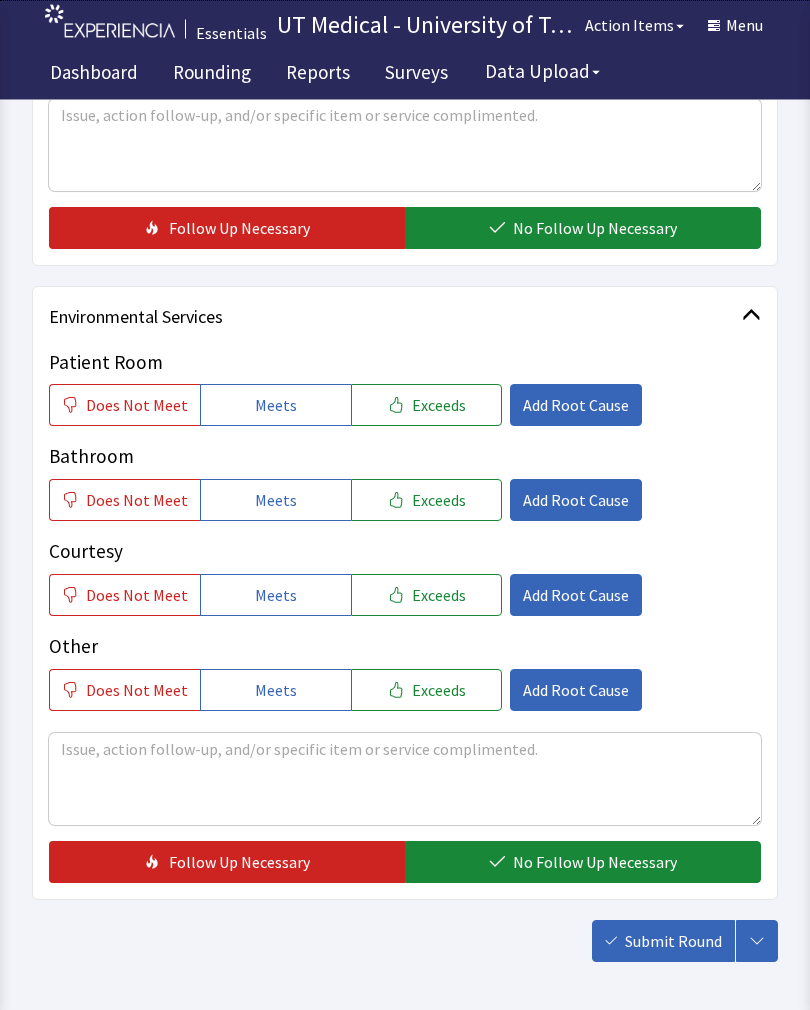 scroll, scrollTop: 792, scrollLeft: 0, axis: vertical 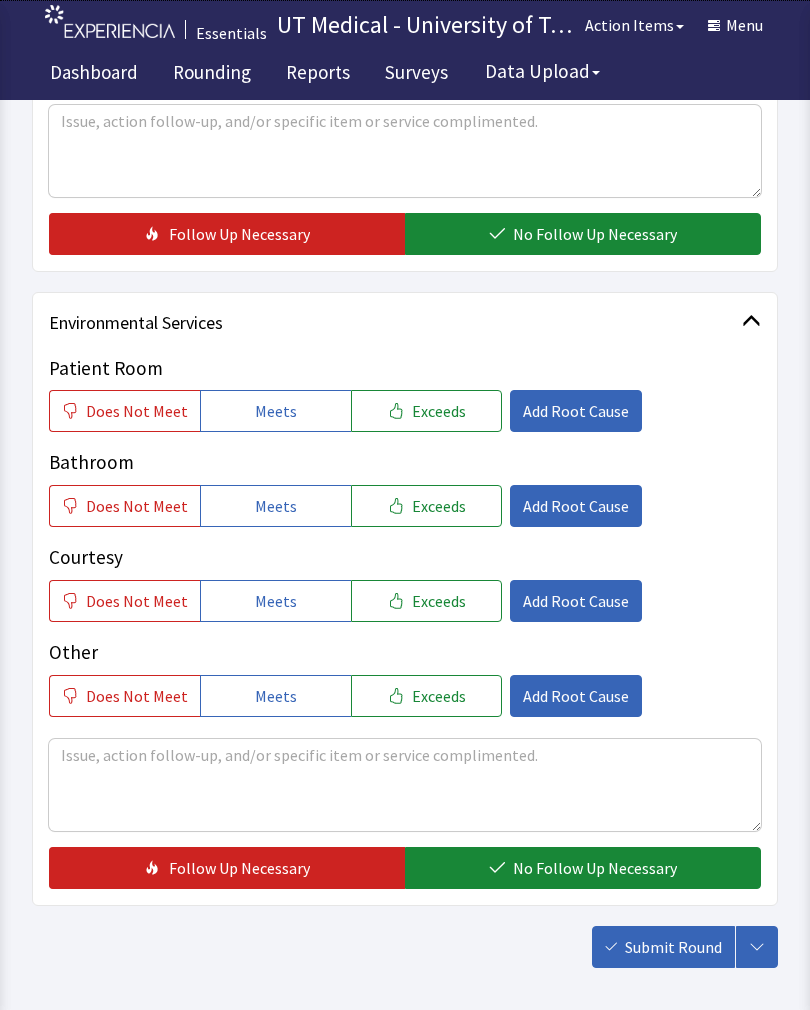 click on "Exceeds" 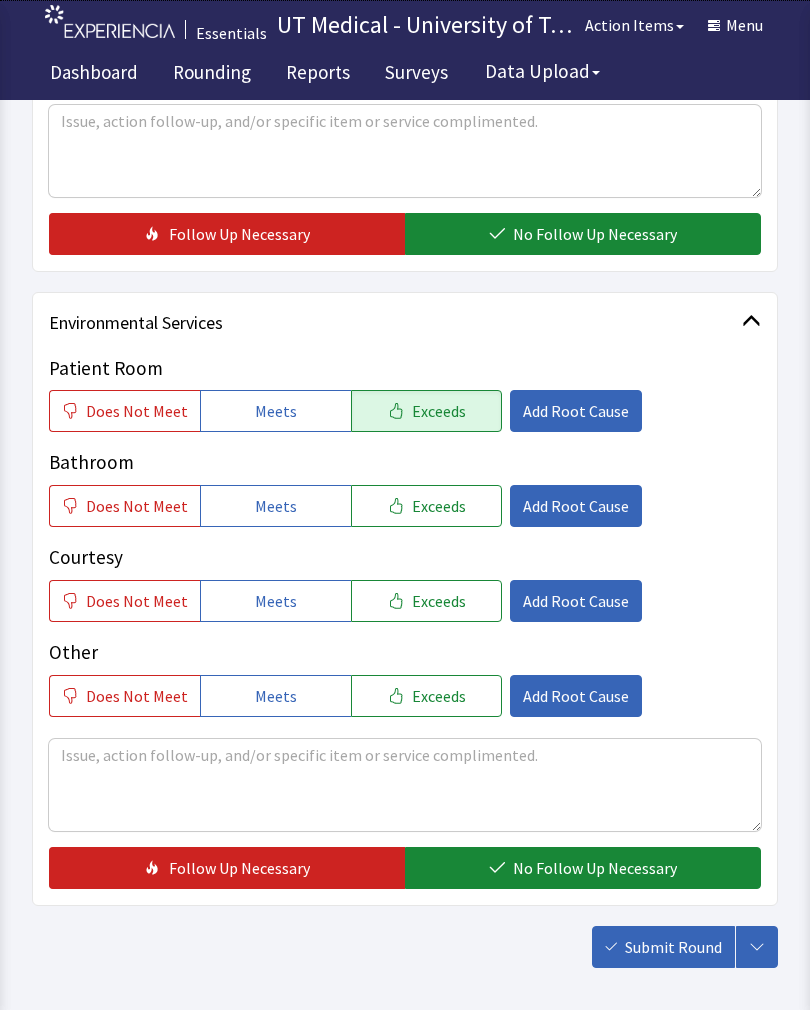 click on "Exceeds" 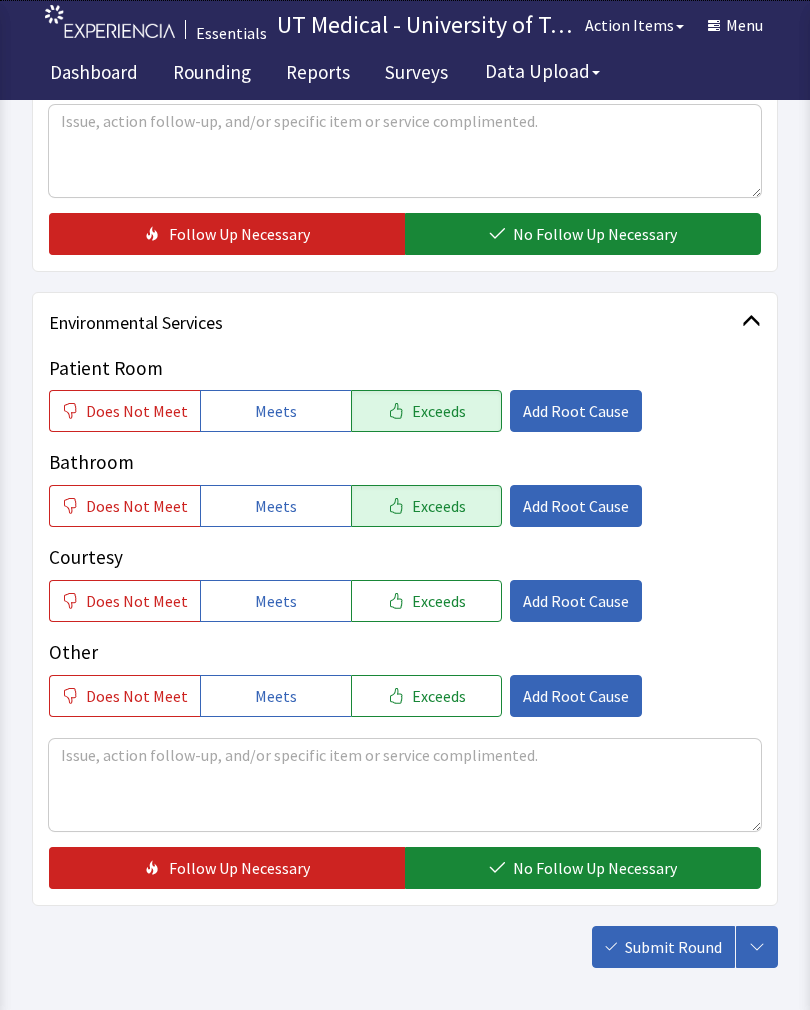 click on "Exceeds" 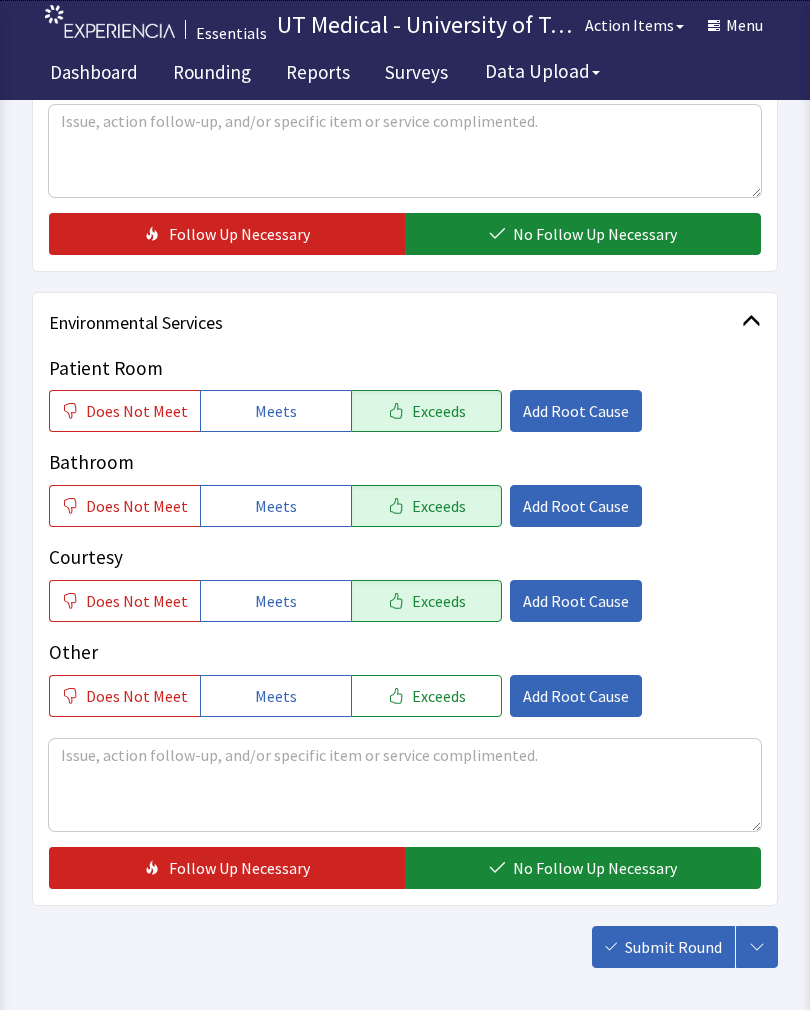 click on "No Follow Up Necessary" at bounding box center (595, 868) 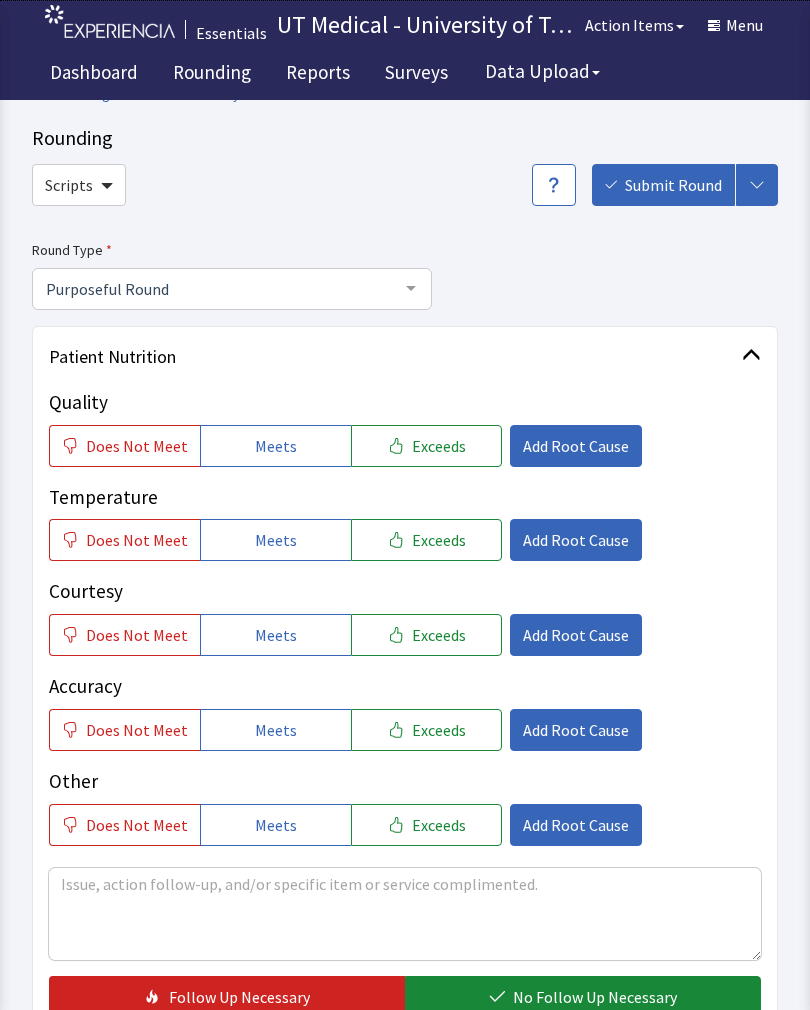 scroll, scrollTop: 28, scrollLeft: 0, axis: vertical 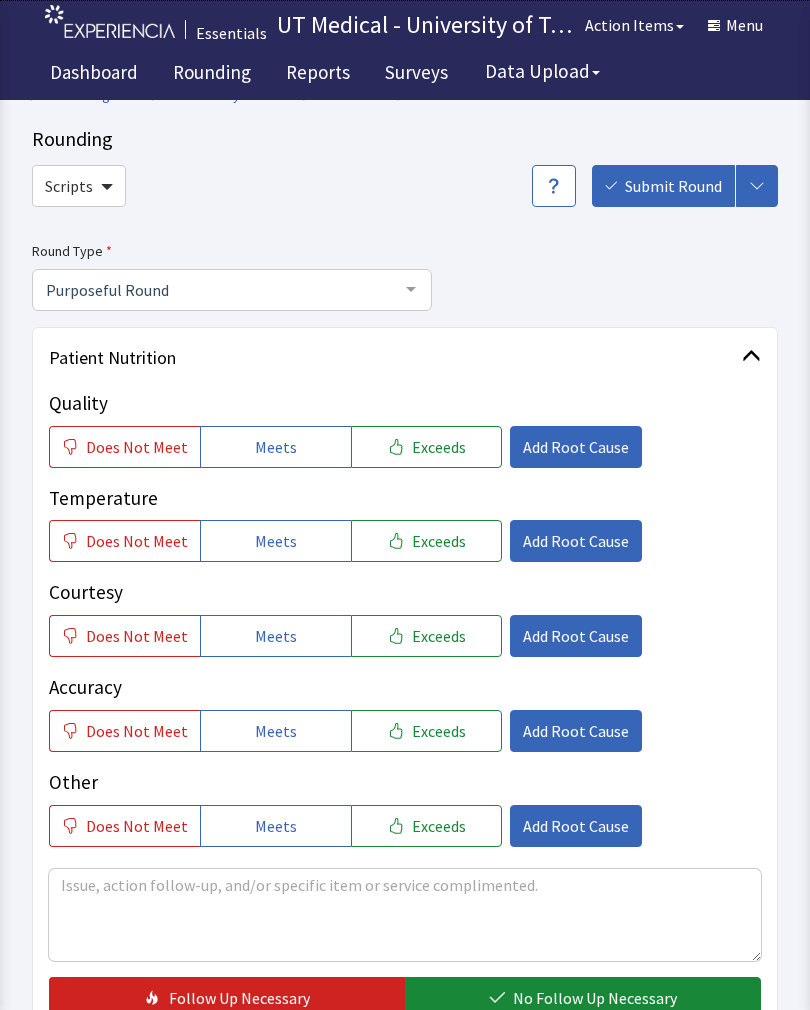 click on "Exceeds" 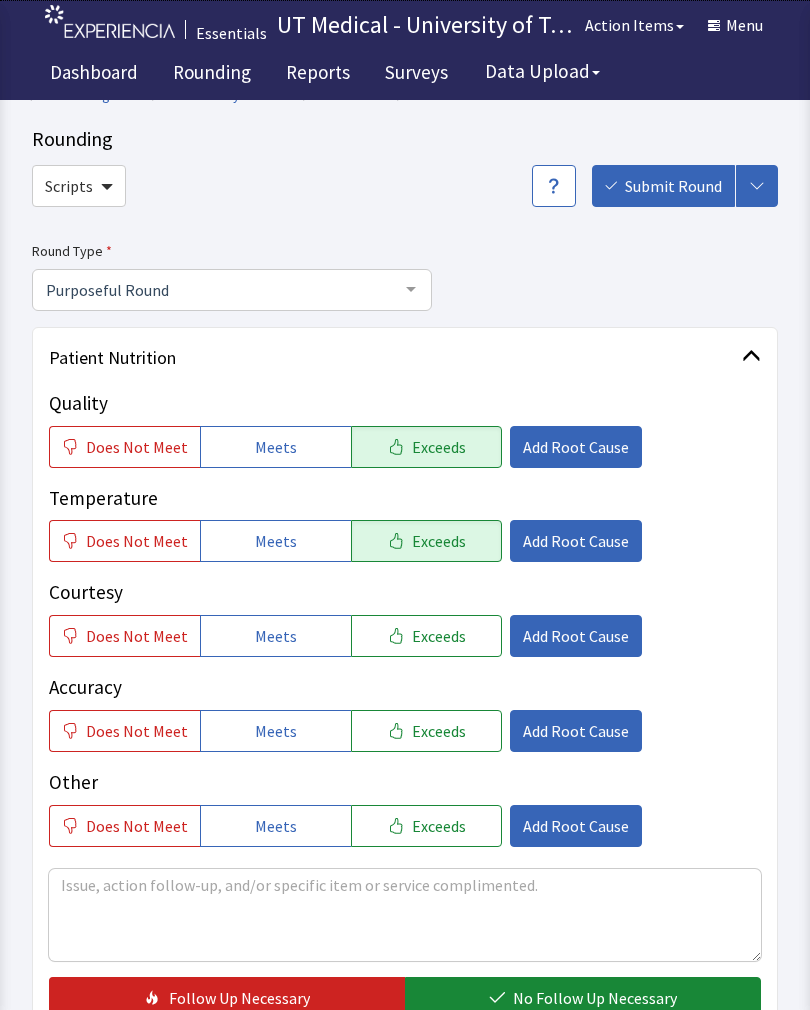 click on "Exceeds" at bounding box center (439, 636) 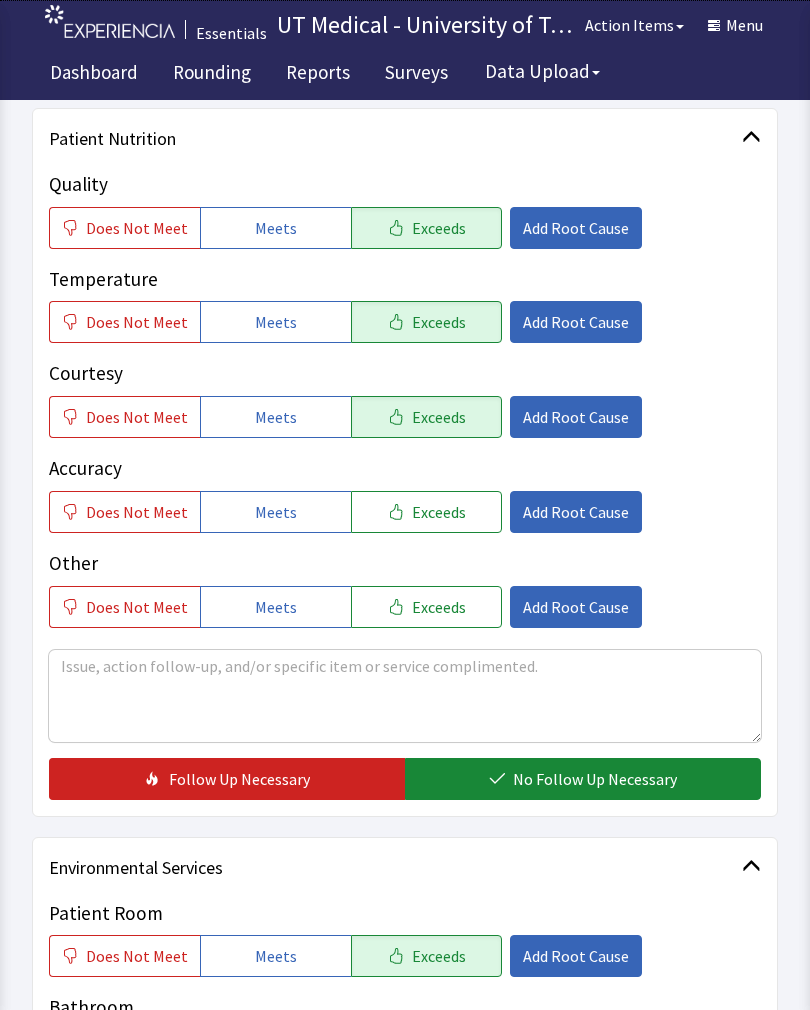 click on "No Follow Up Necessary" 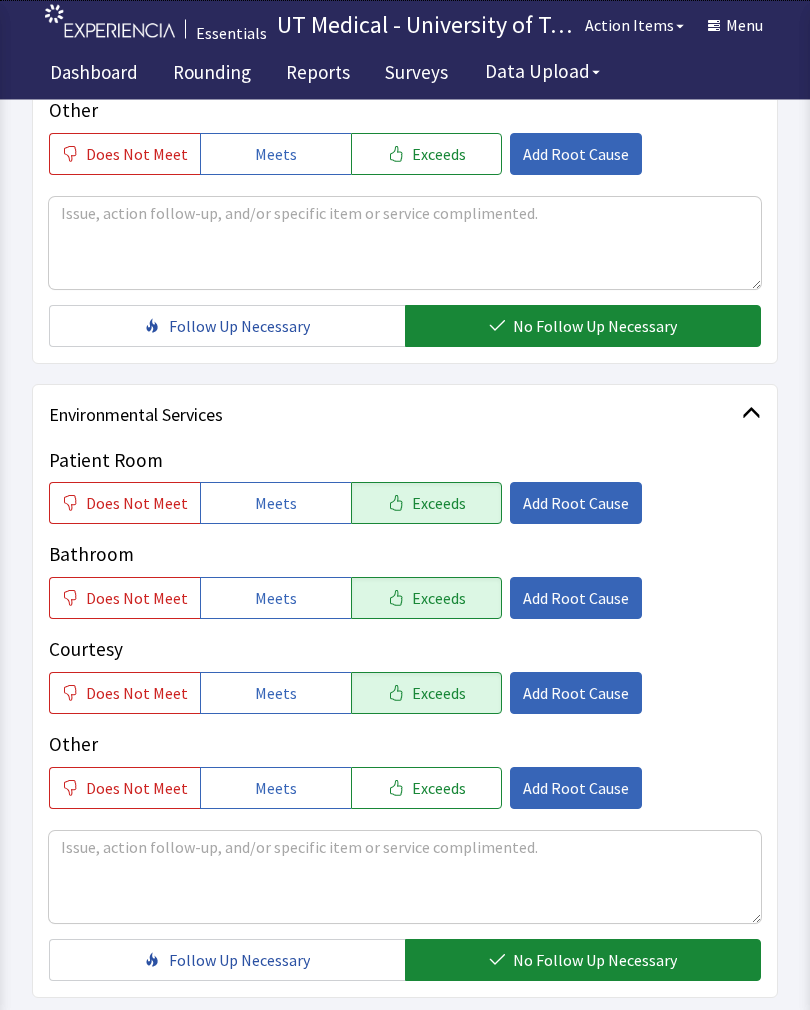 scroll, scrollTop: 712, scrollLeft: 0, axis: vertical 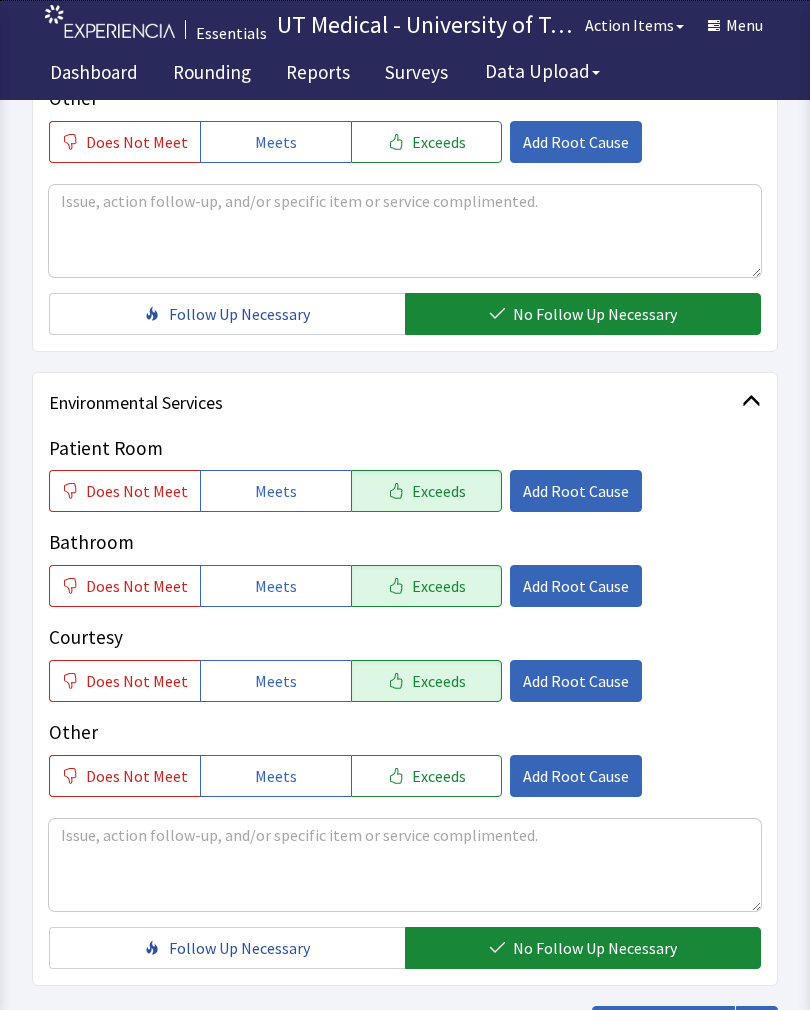 click on "Submit Round" at bounding box center (673, 1027) 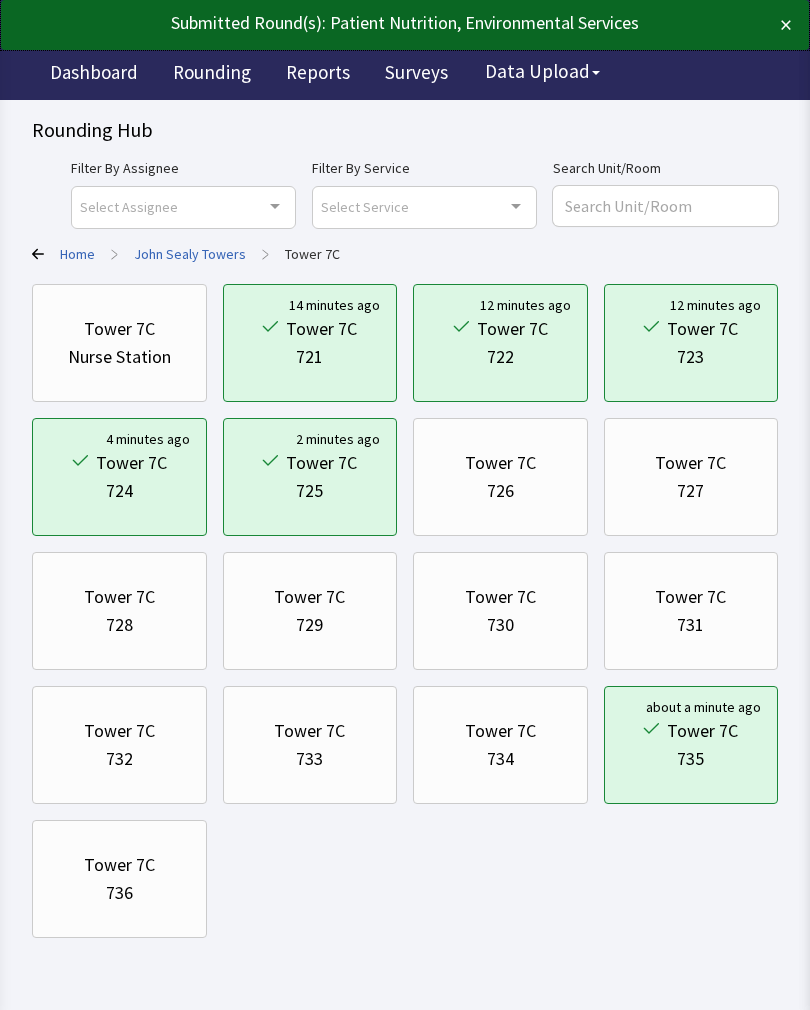 scroll, scrollTop: 0, scrollLeft: 0, axis: both 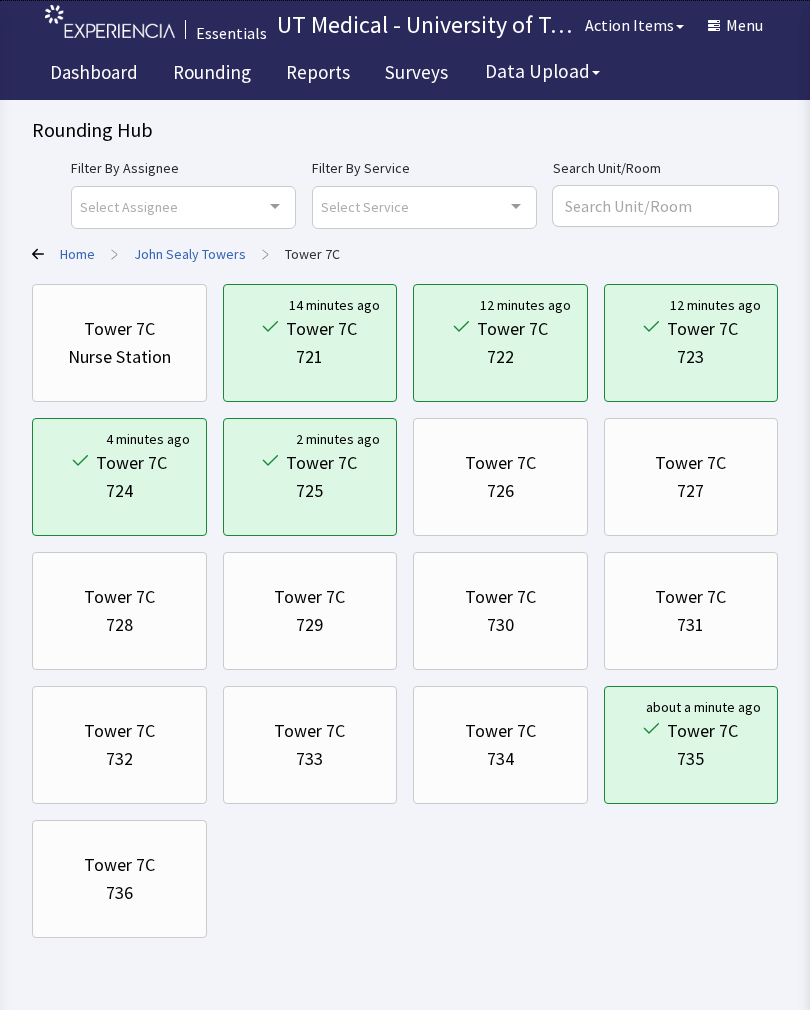click on "Tower 7C  736" 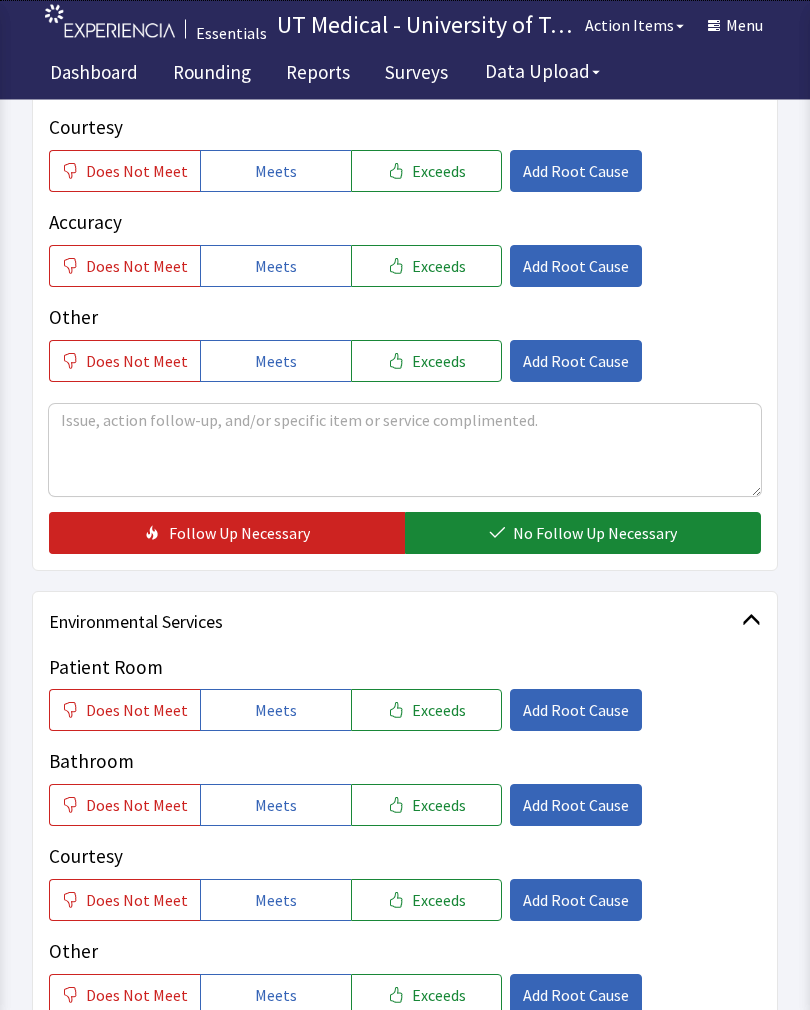 scroll, scrollTop: 501, scrollLeft: 0, axis: vertical 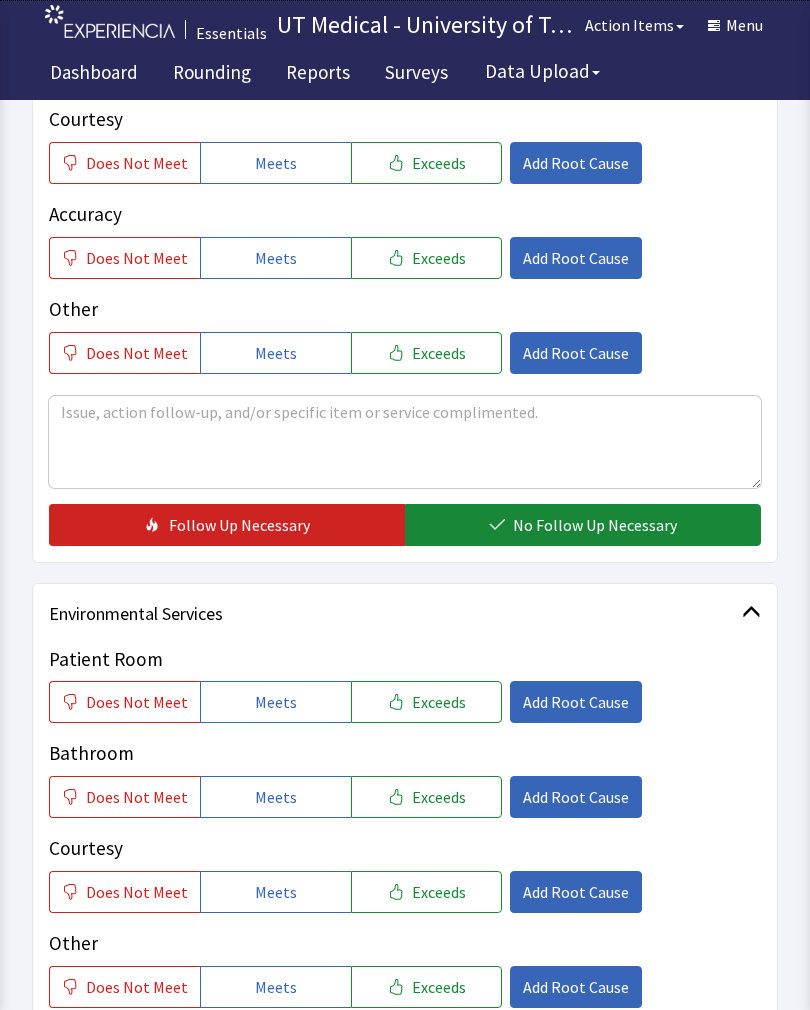click on "Exceeds" at bounding box center (439, 702) 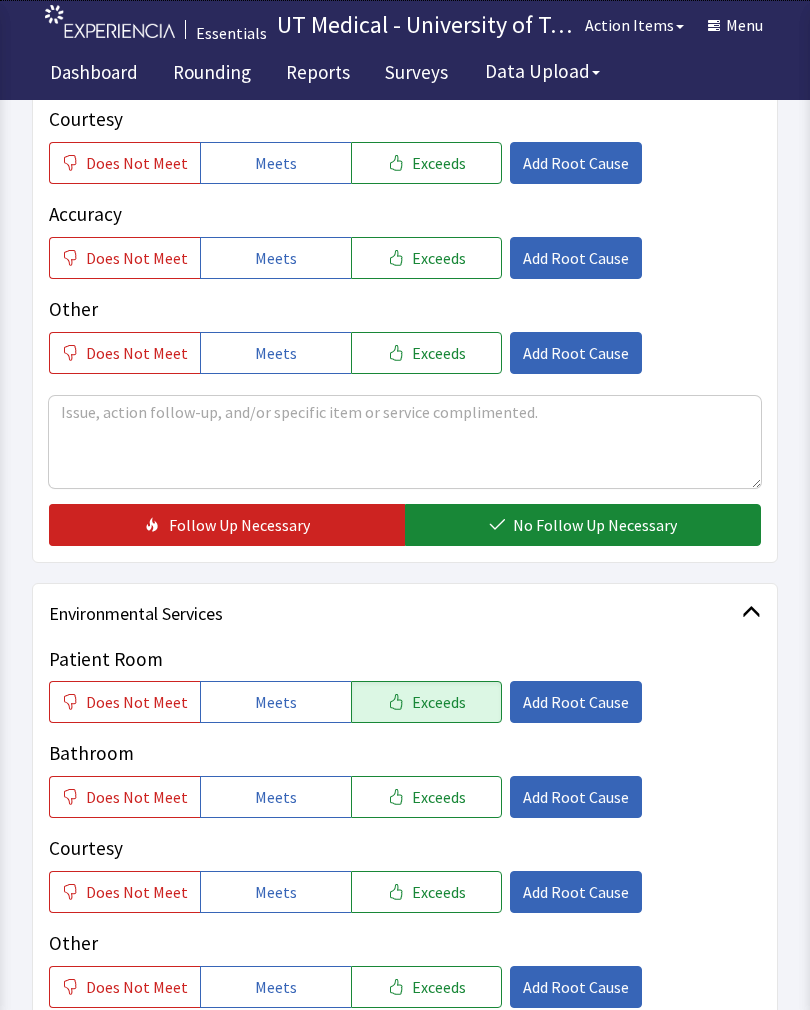 click on "Exceeds" 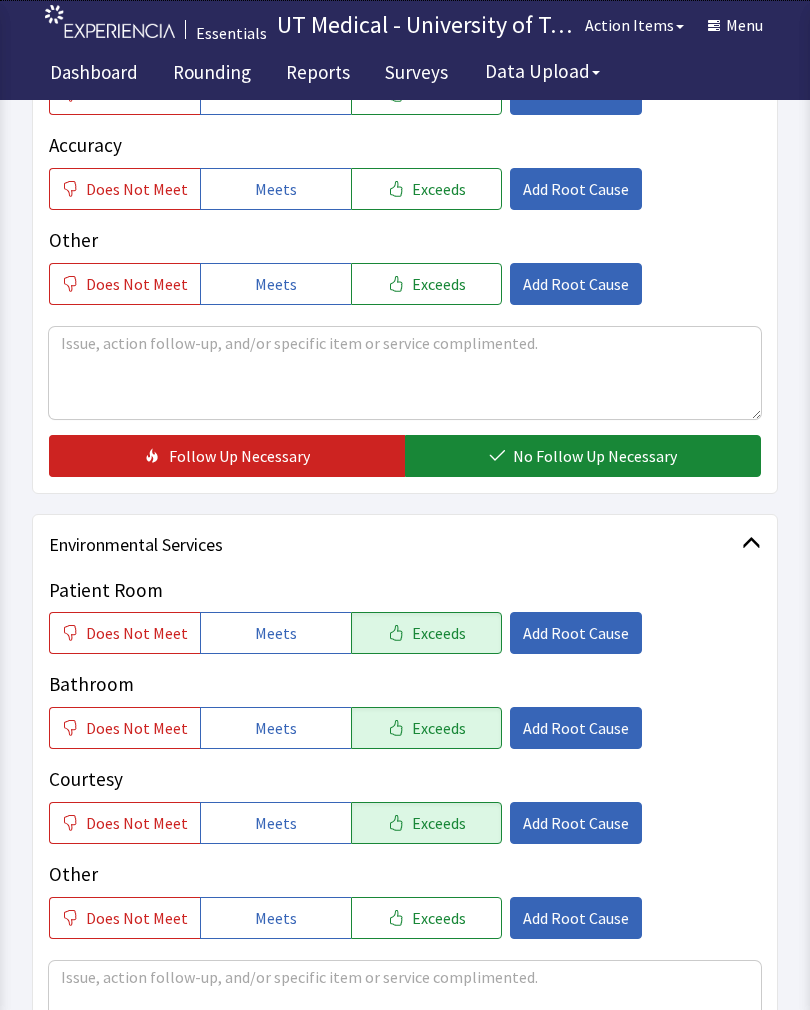 scroll, scrollTop: 850, scrollLeft: 0, axis: vertical 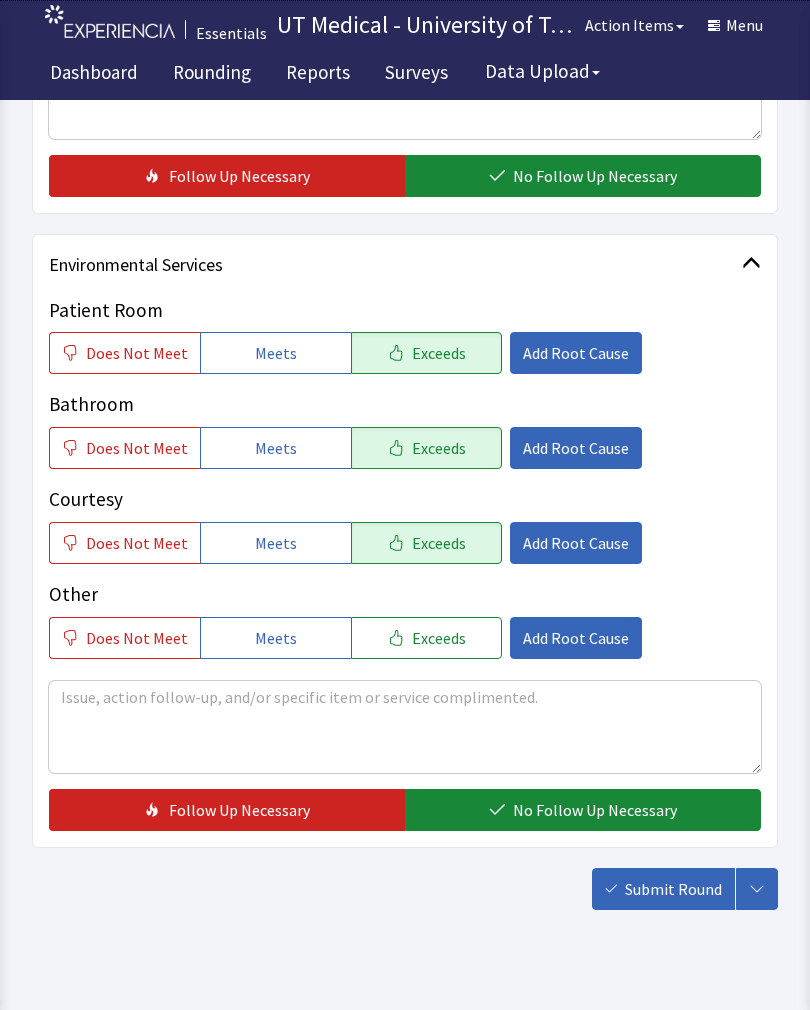 click on "No Follow Up Necessary" at bounding box center [595, 810] 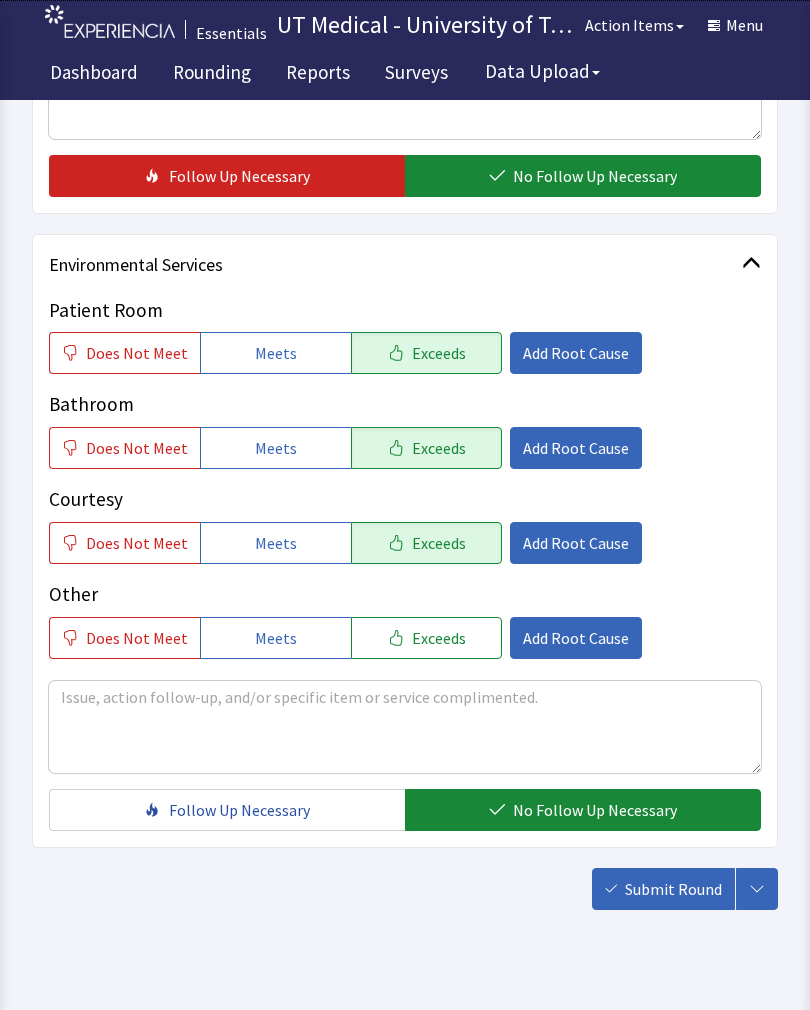 click on "Submit Round" at bounding box center [663, 889] 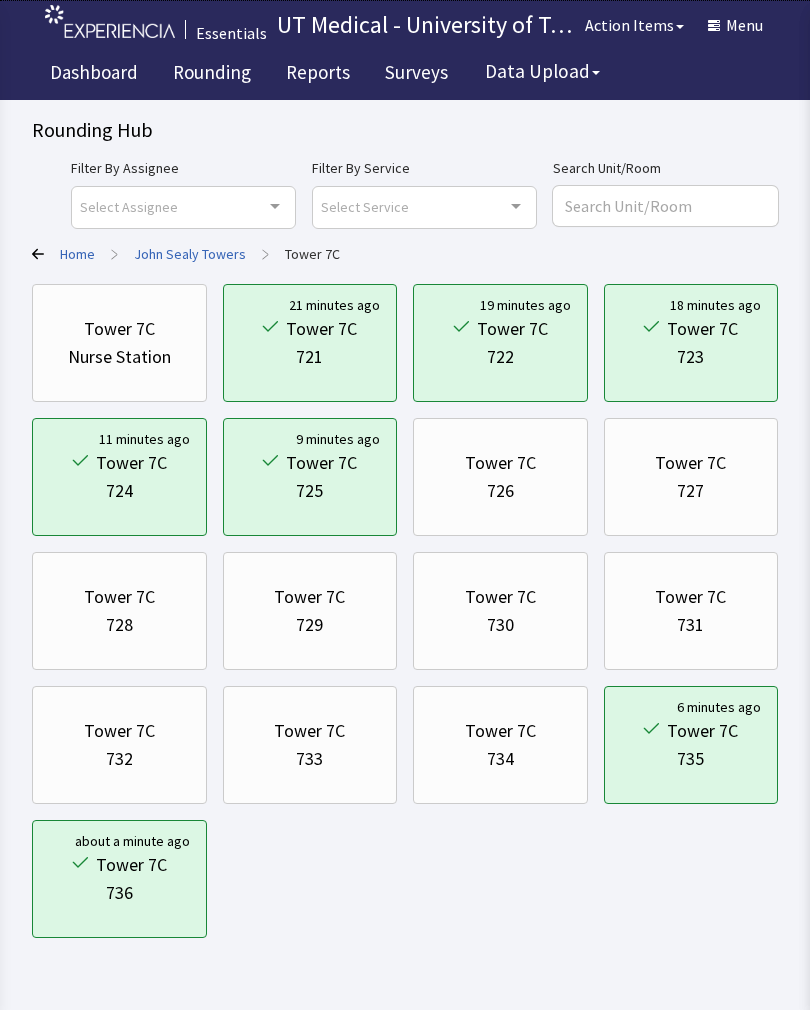 scroll, scrollTop: 0, scrollLeft: 0, axis: both 